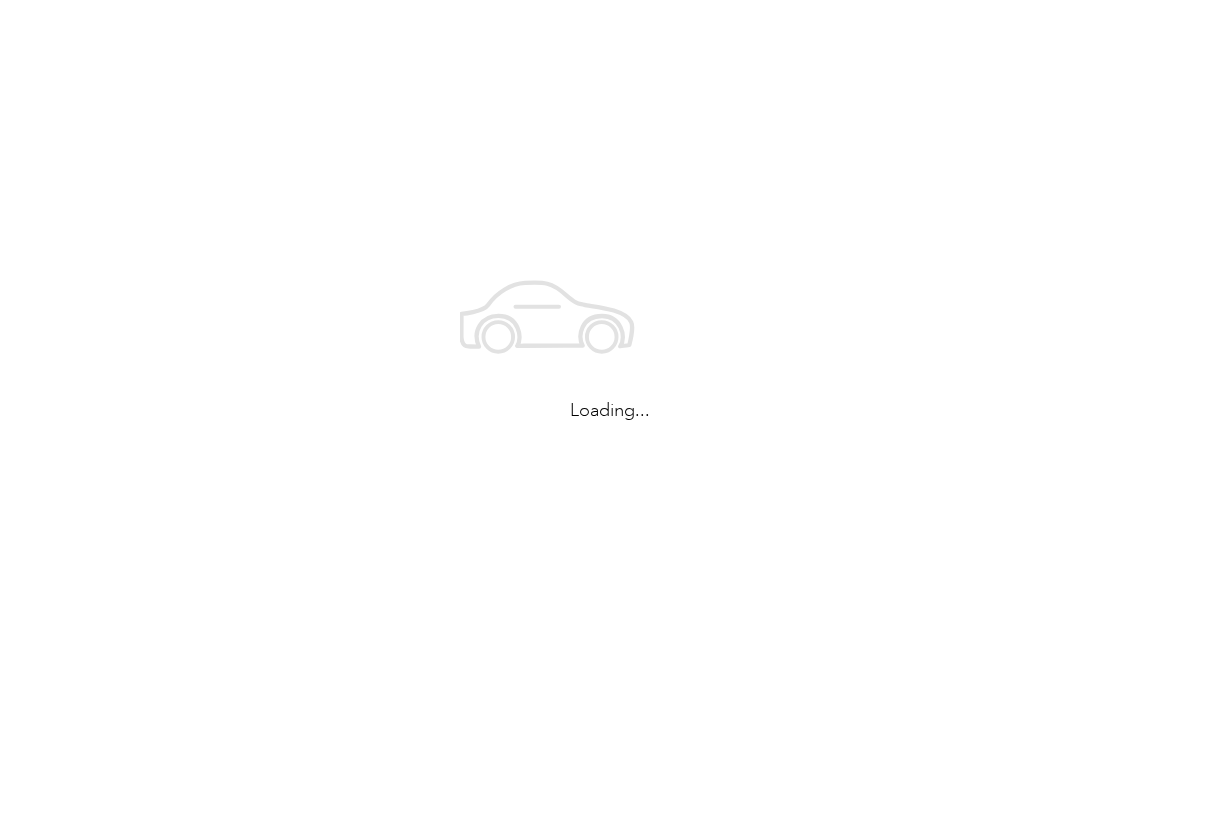 scroll, scrollTop: 0, scrollLeft: 0, axis: both 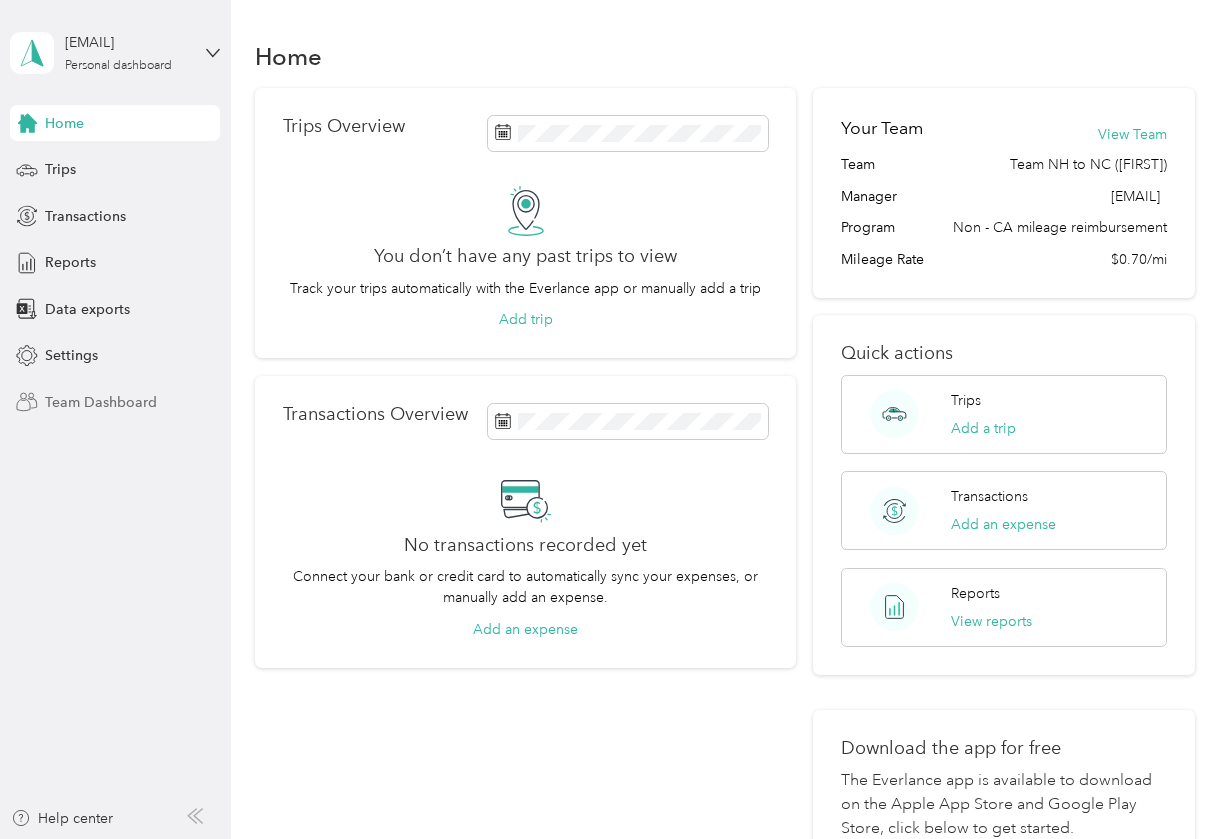 click on "Team Dashboard" at bounding box center (101, 402) 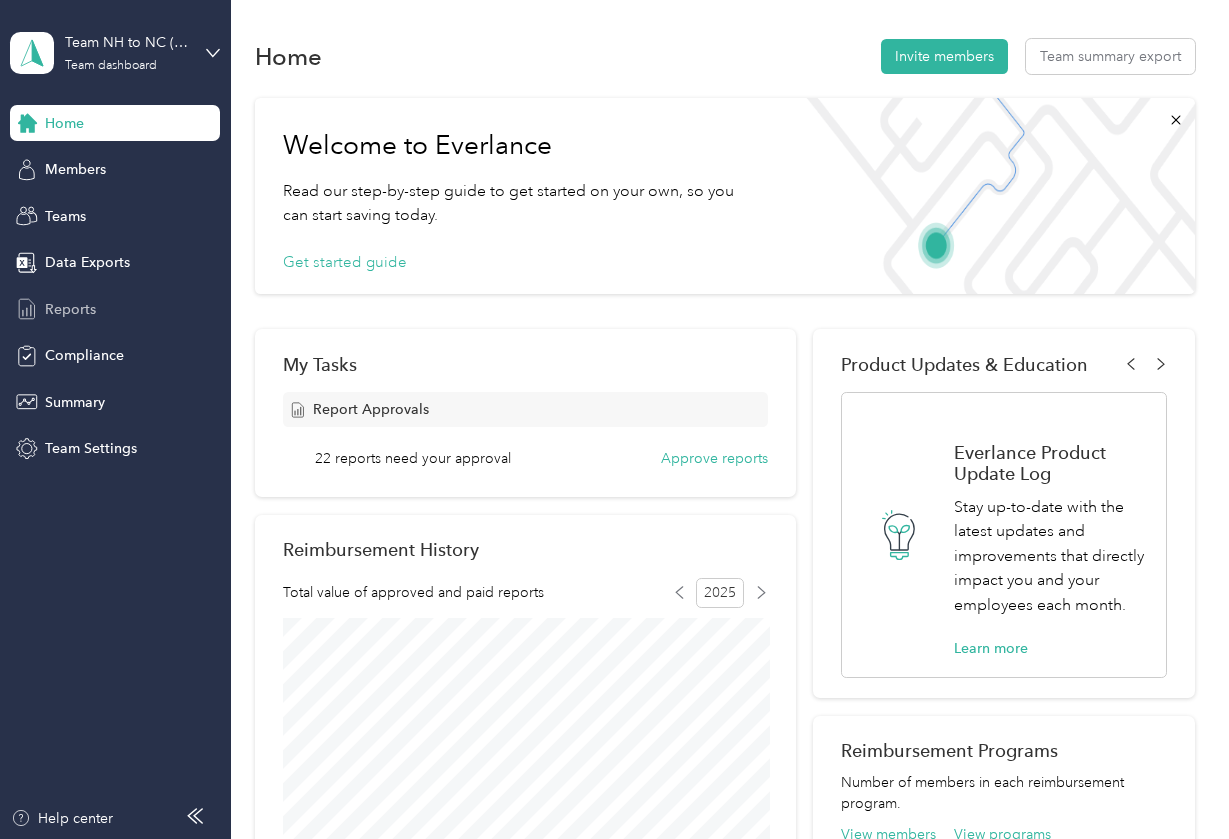 click on "Reports" at bounding box center [70, 309] 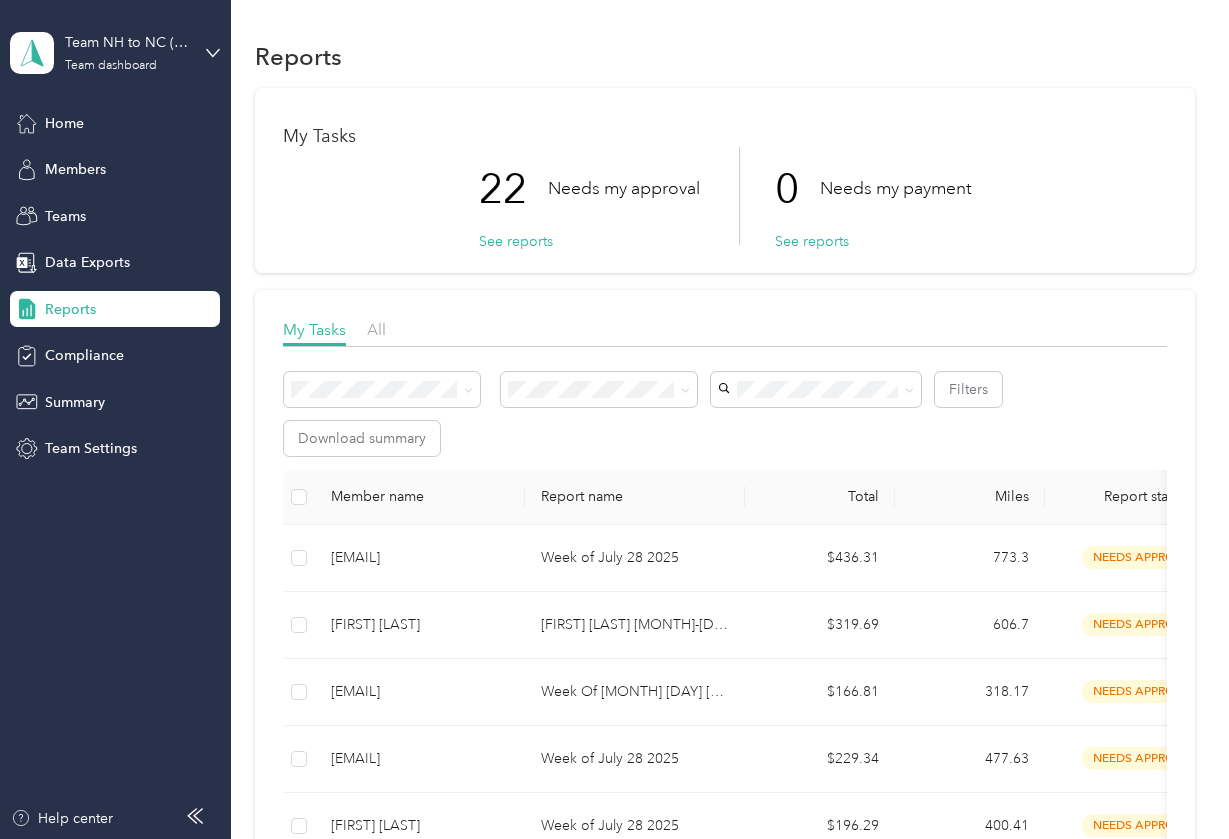 click on "Filters Download summary" at bounding box center [724, 414] 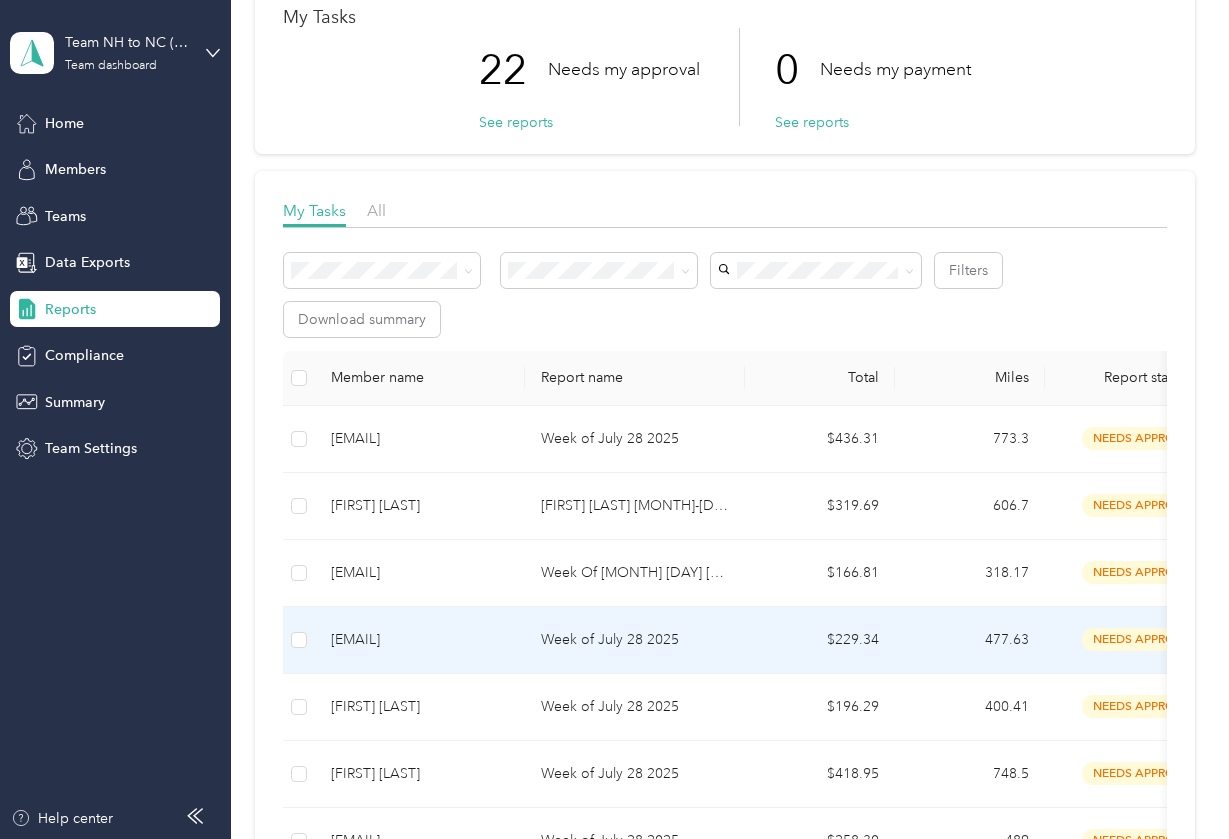 scroll, scrollTop: 113, scrollLeft: 0, axis: vertical 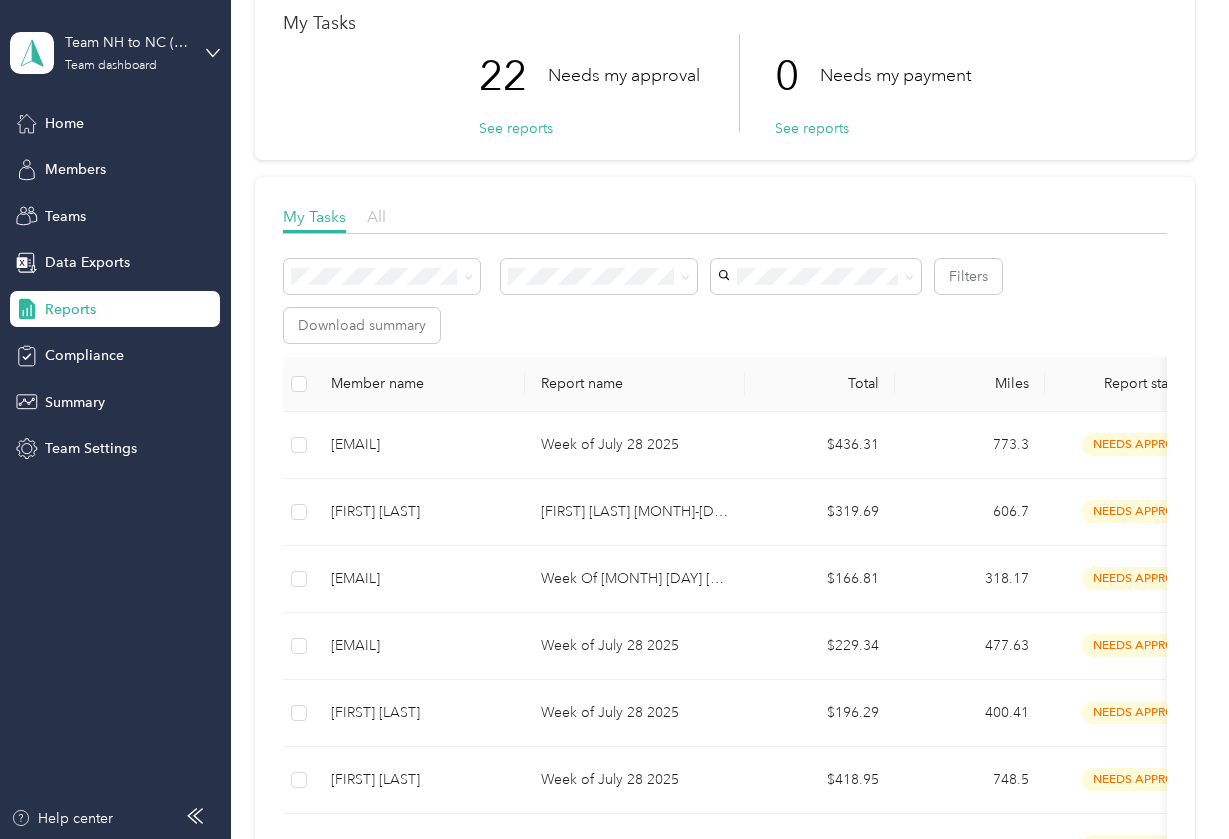 click on "All" at bounding box center [376, 216] 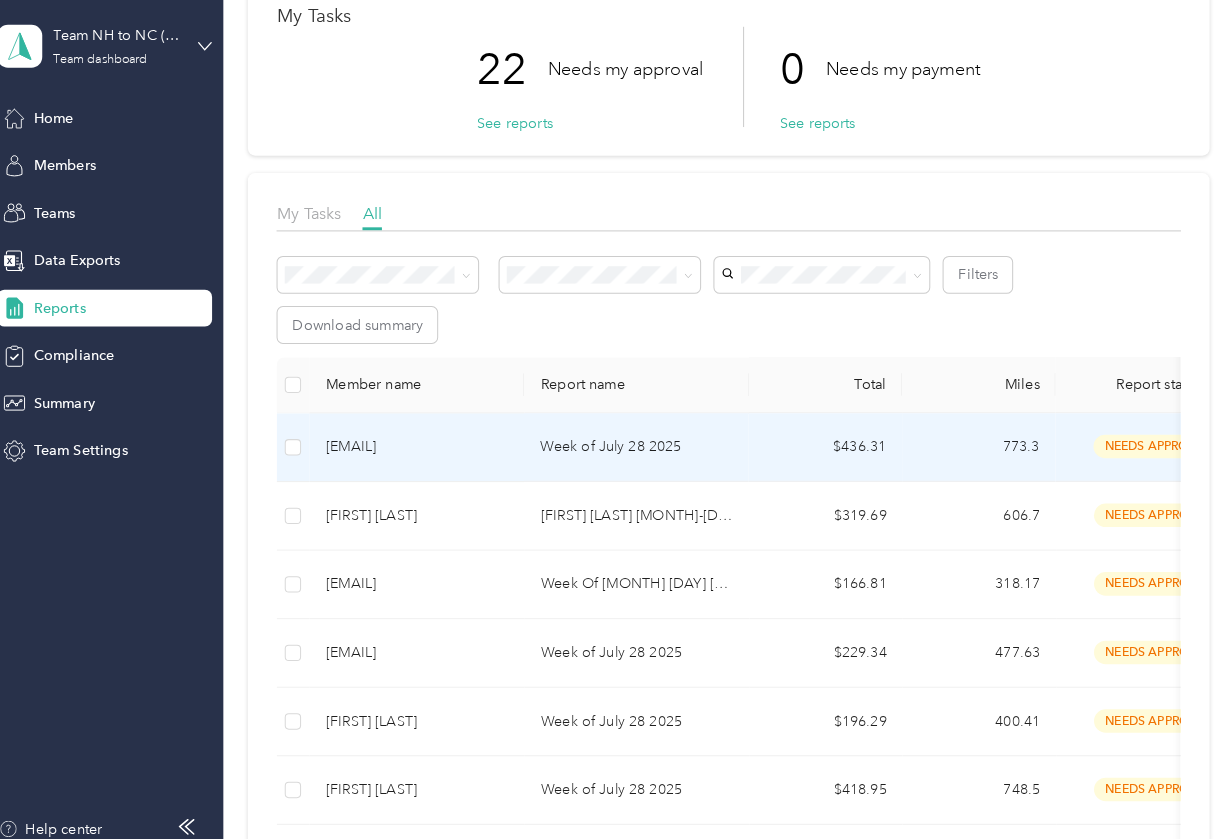 click on "Week of July 28 2025" at bounding box center [635, 445] 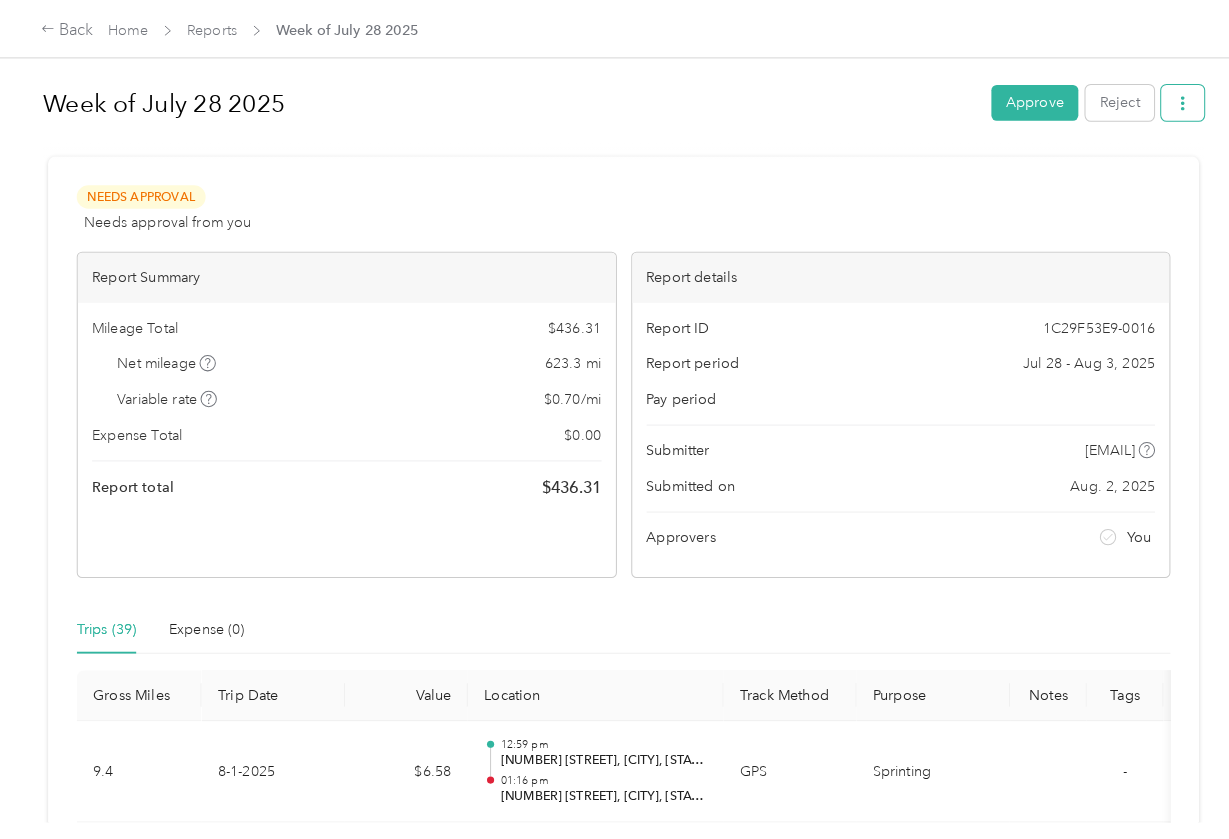 click 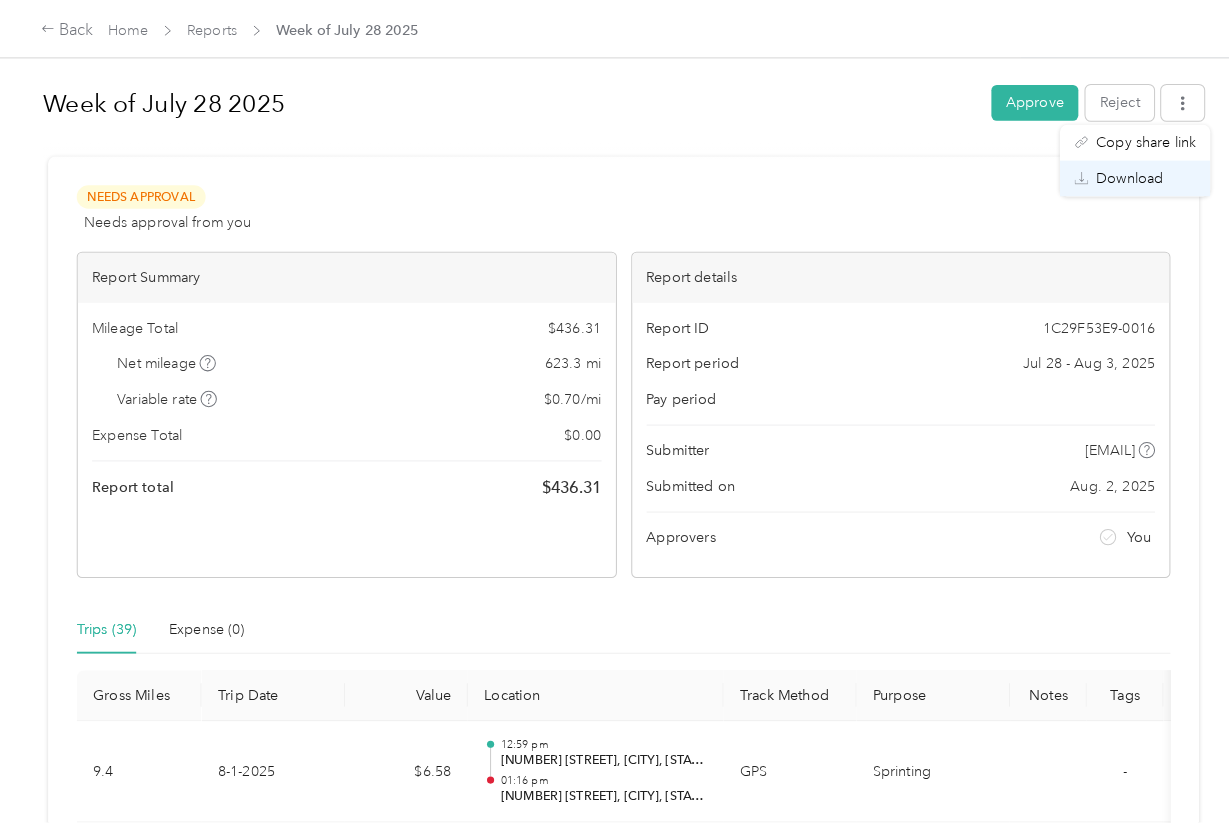 click on "Download" at bounding box center (1104, 174) 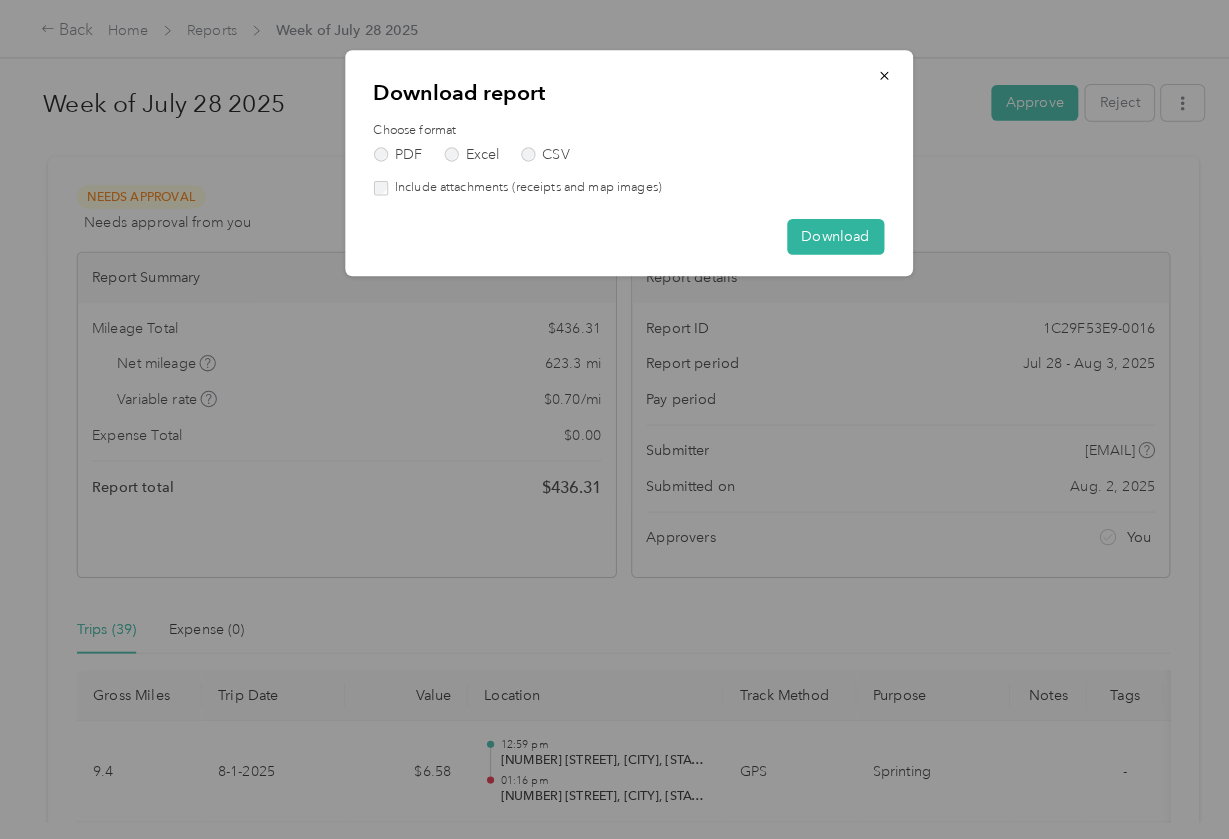 click on "Include attachments (receipts and map images)" at bounding box center (513, 184) 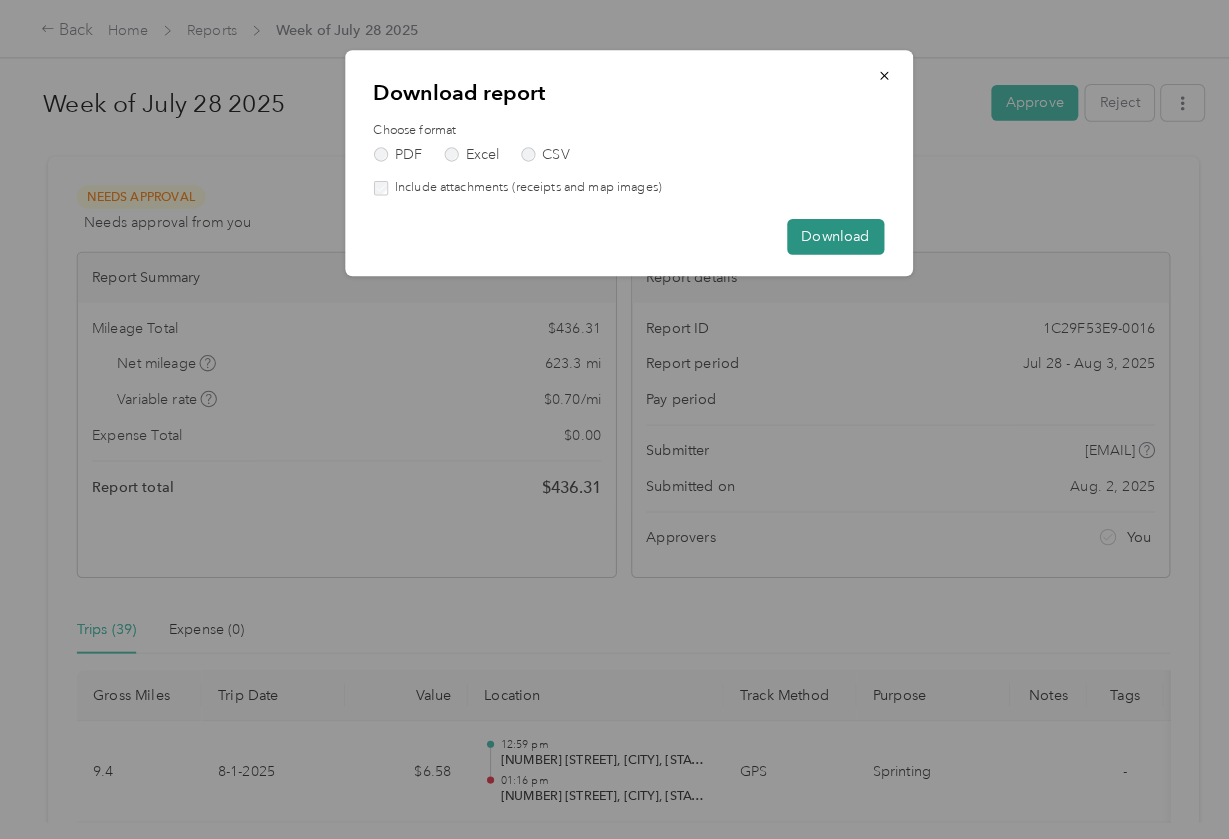 click on "Download" at bounding box center [816, 231] 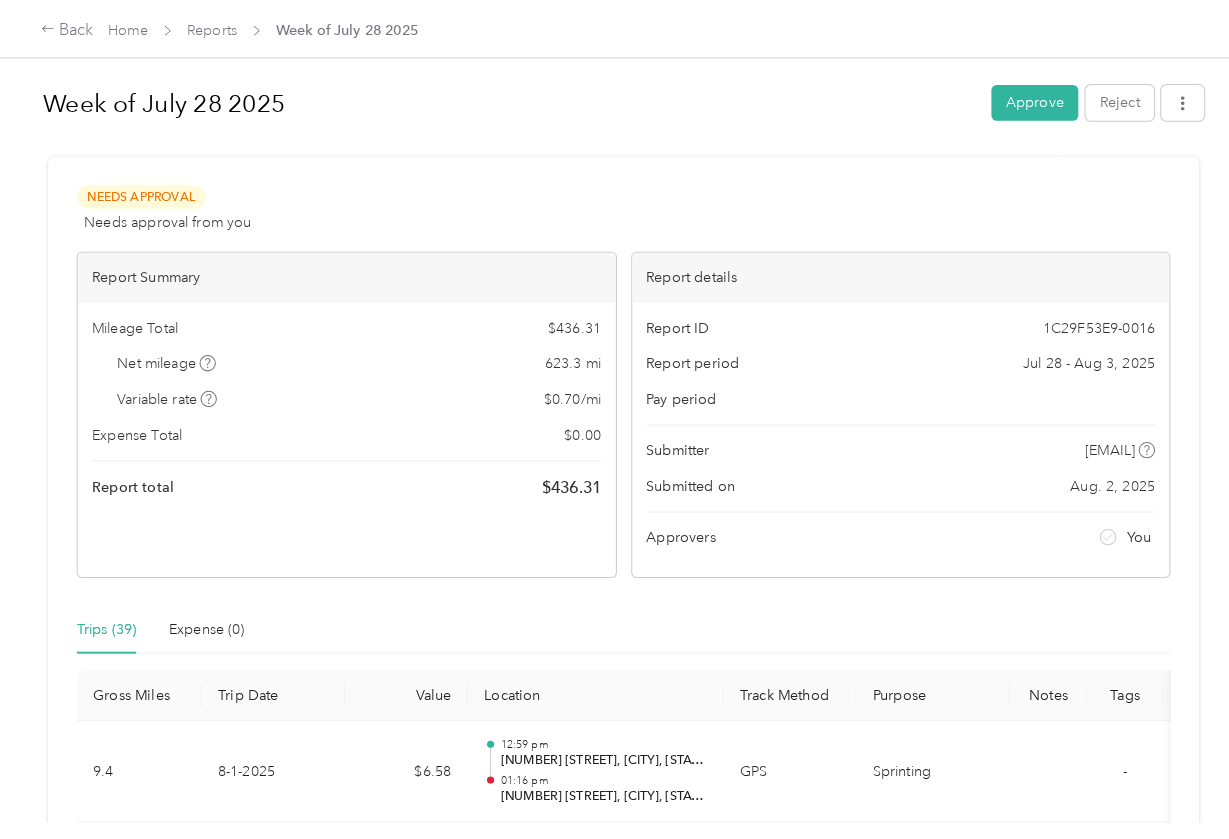 click on "Needs Approval Needs approval from you View  activity & comments Report Summary Mileage Total $ 436.31 Net mileage   623.3   mi Variable rate   $ 0.70 / mi Expense Total $ 0.00 Report total $ 436.31 Report details Report ID 1C29F53E9-0016 Report period Jul 28 - Aug 3, 2025 Pay period Submitter [EMAIL] Submitted on Aug. 2, 2025 Approvers You Trips (39) Expense (0) Gross Miles Trip Date Value Location Track Method Purpose Notes Tags                   9.4 8-1-2025 $6.58 12:59 pm [NUMBER] [STREET], [CITY], [STATE] 01:16 pm [NUMBER] [STREET], [CITY], [STATE] GPS Sprinting - 8.1 8-1-2025 $5.67 12:33 pm [NUMBER] [STREET], [CITY], [STATE] 12:49 pm [NUMBER] [STREET], [CITY], [STATE] GPS Sprinting - 6.6 8-1-2025 $4.62 09:45 am [STREET], [CITY], [STATE] 09:55 am [NUMBER] [STREET], [CITY], [STATE] GPS Sprinting - 50.6 8-1-2025 $35.42 08:46 am [STREET], [CITY], [STATE], [POSTAL_CODE], [COUNTRY] 09:44 am GPS Sprinting - 47.8 8-1-2025 $33.46 07:31 am" at bounding box center (609, 2401) 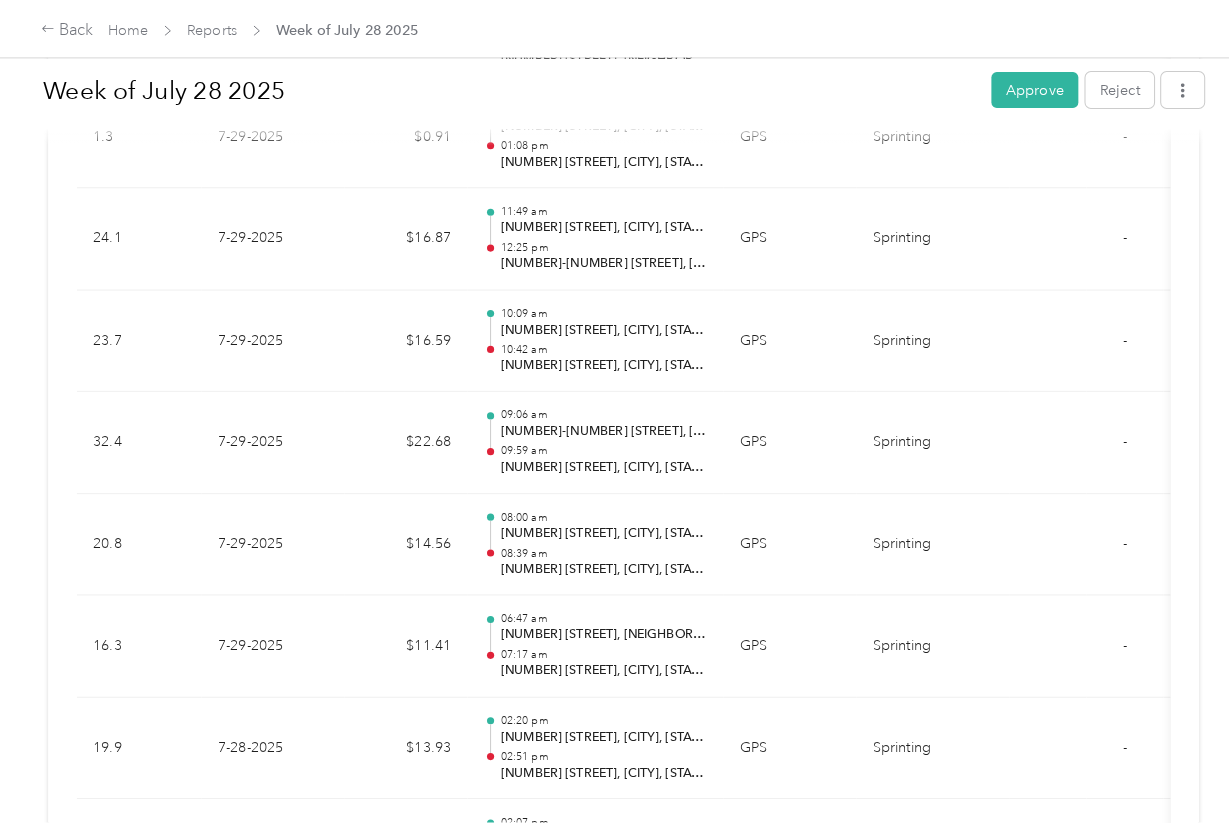 scroll, scrollTop: 3015, scrollLeft: 0, axis: vertical 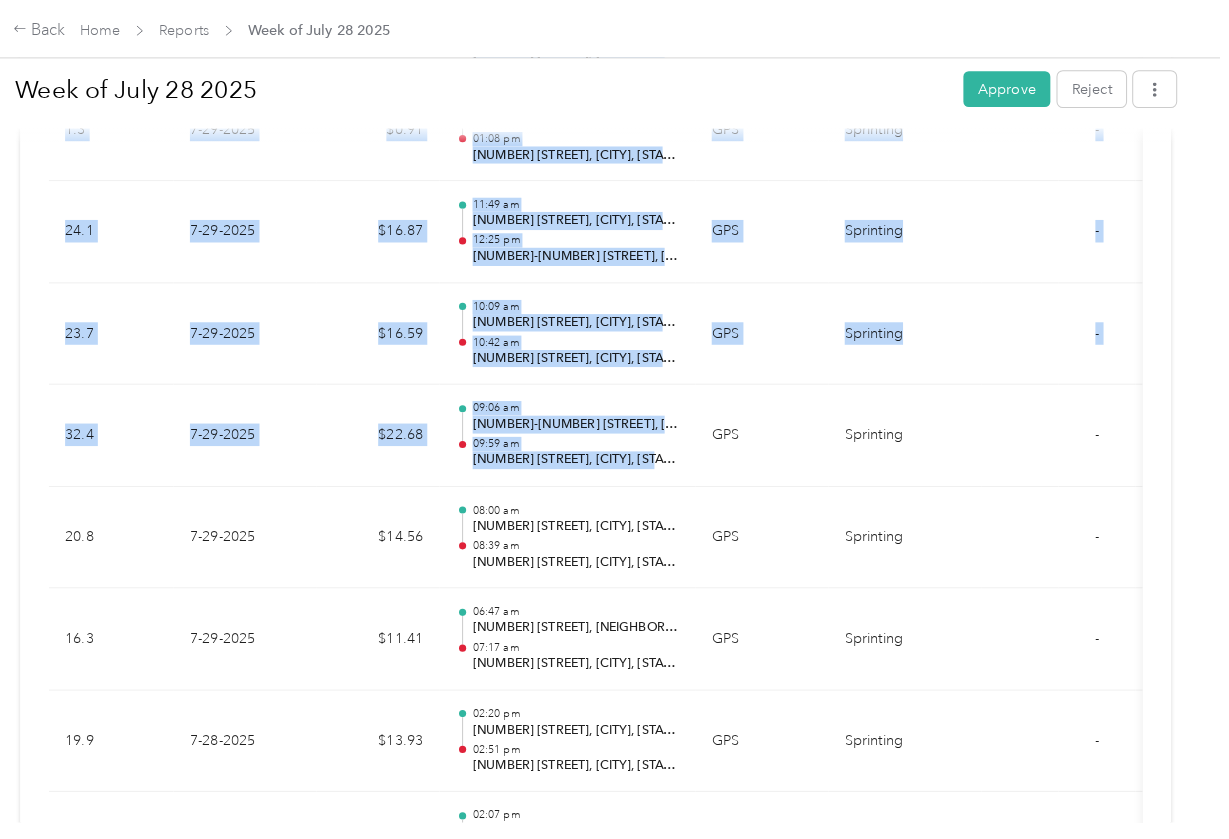 drag, startPoint x: 1200, startPoint y: 426, endPoint x: 1198, endPoint y: 663, distance: 237.00844 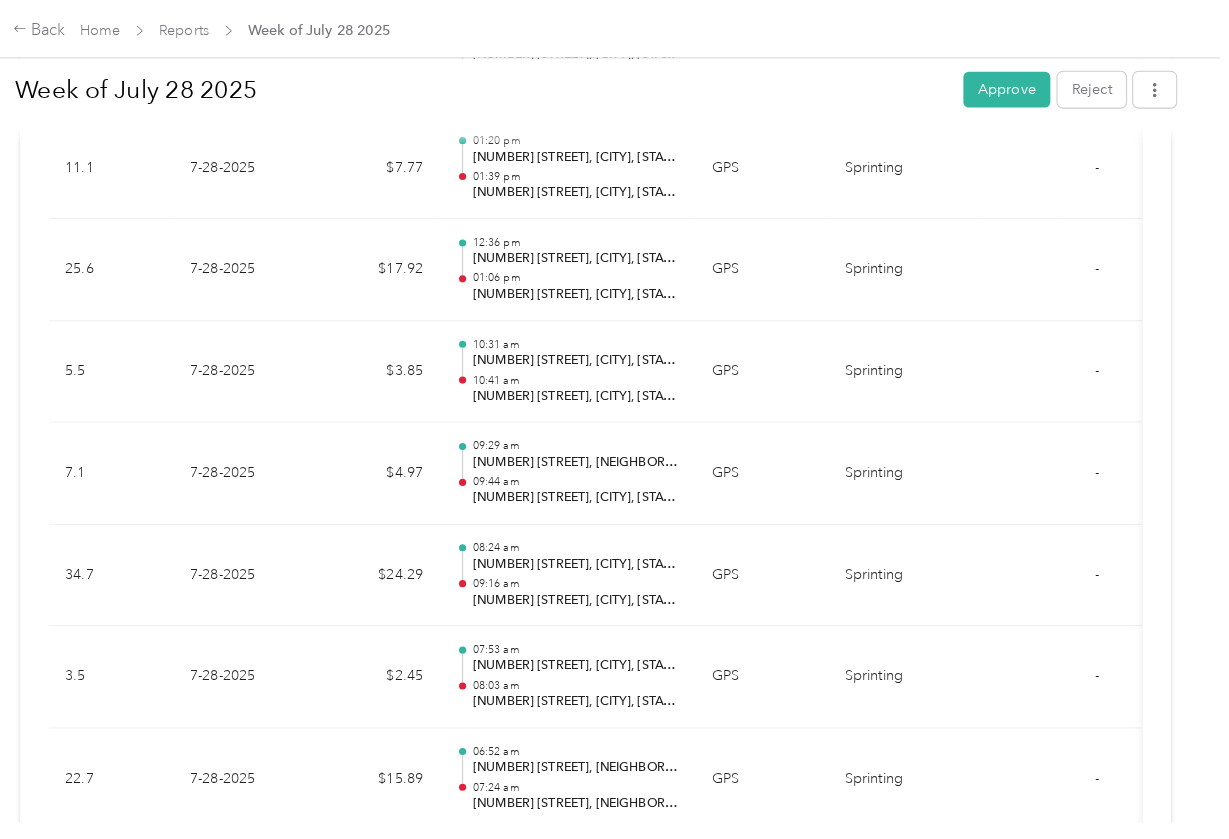 scroll, scrollTop: 4253, scrollLeft: 0, axis: vertical 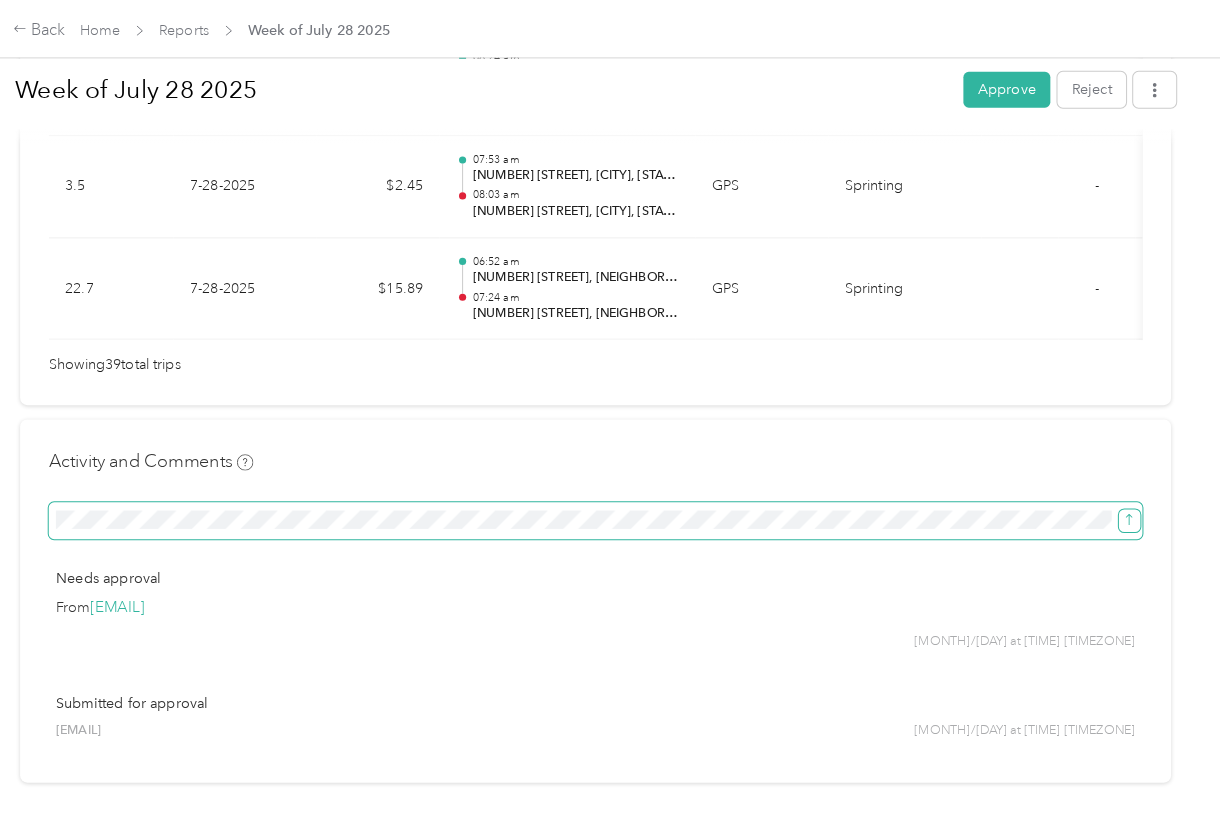 click 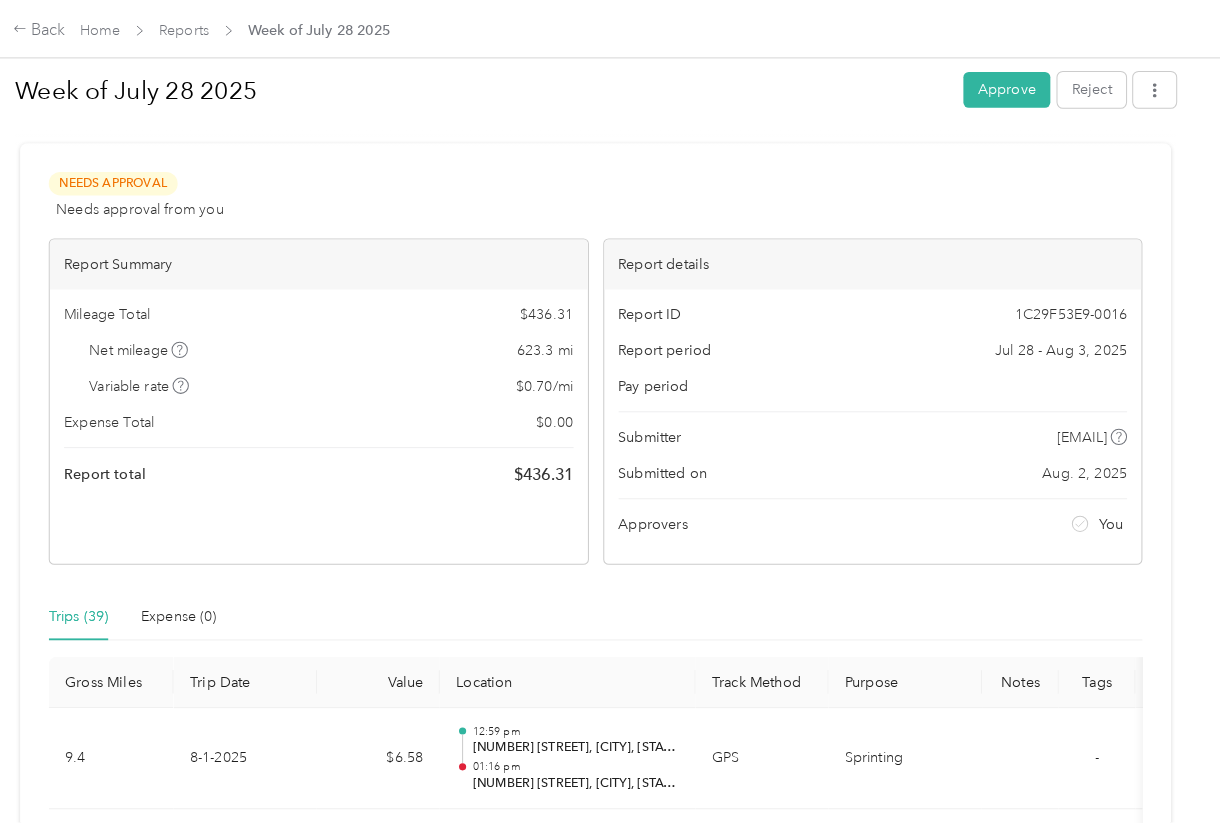 scroll, scrollTop: 0, scrollLeft: 0, axis: both 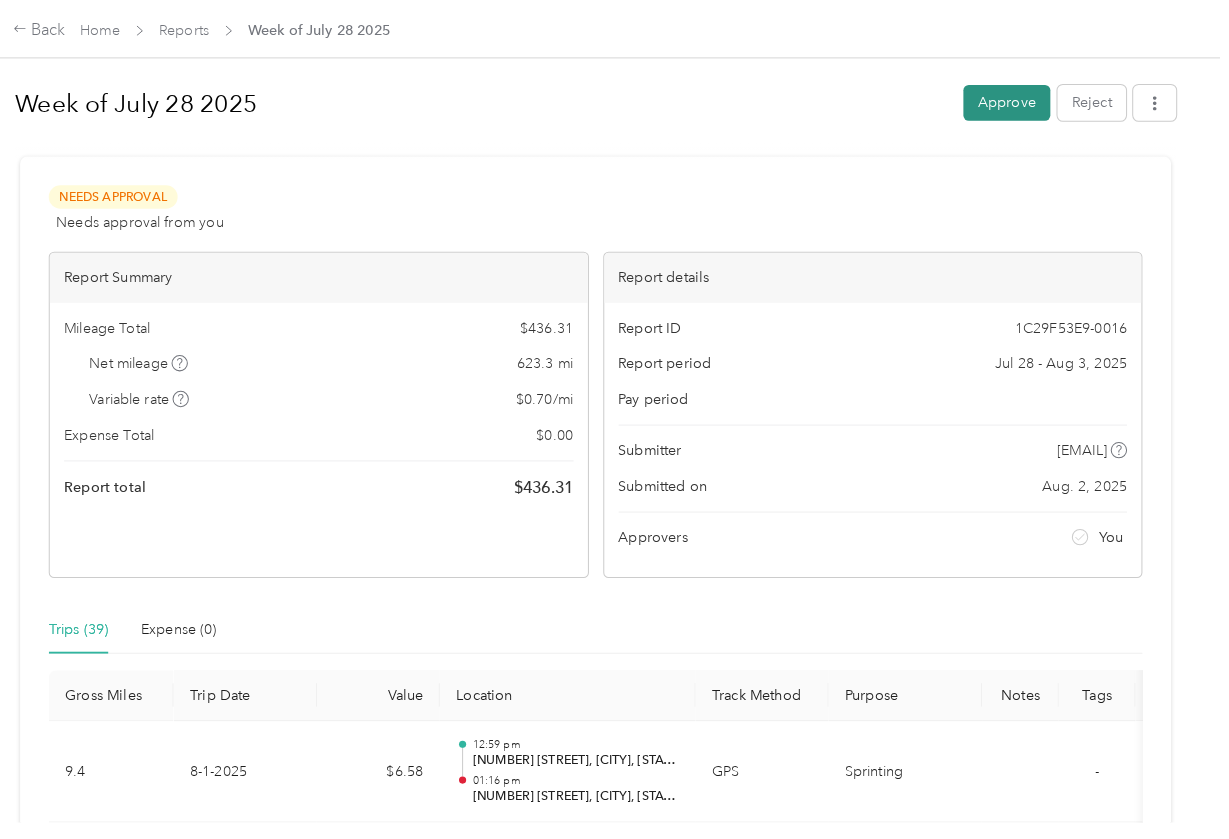 click on "Approve" at bounding box center [1011, 100] 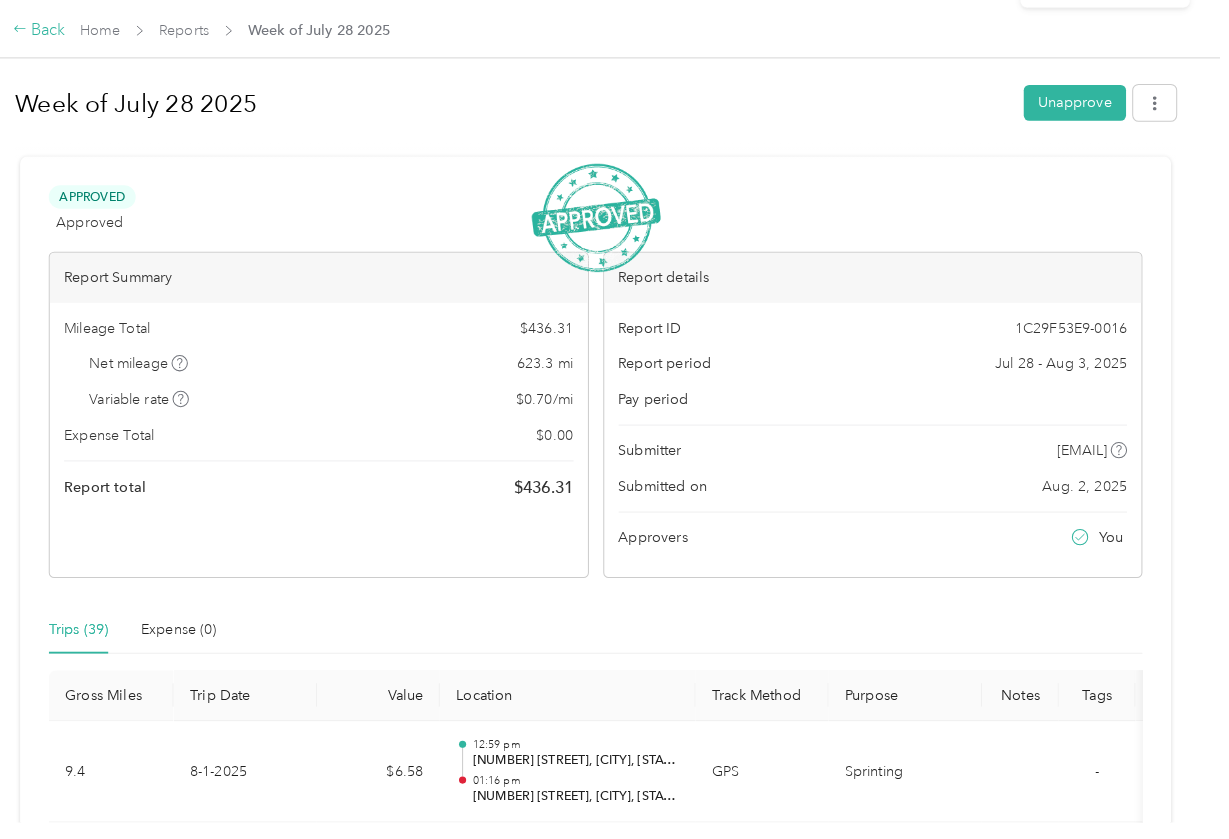 click on "Back" at bounding box center (66, 30) 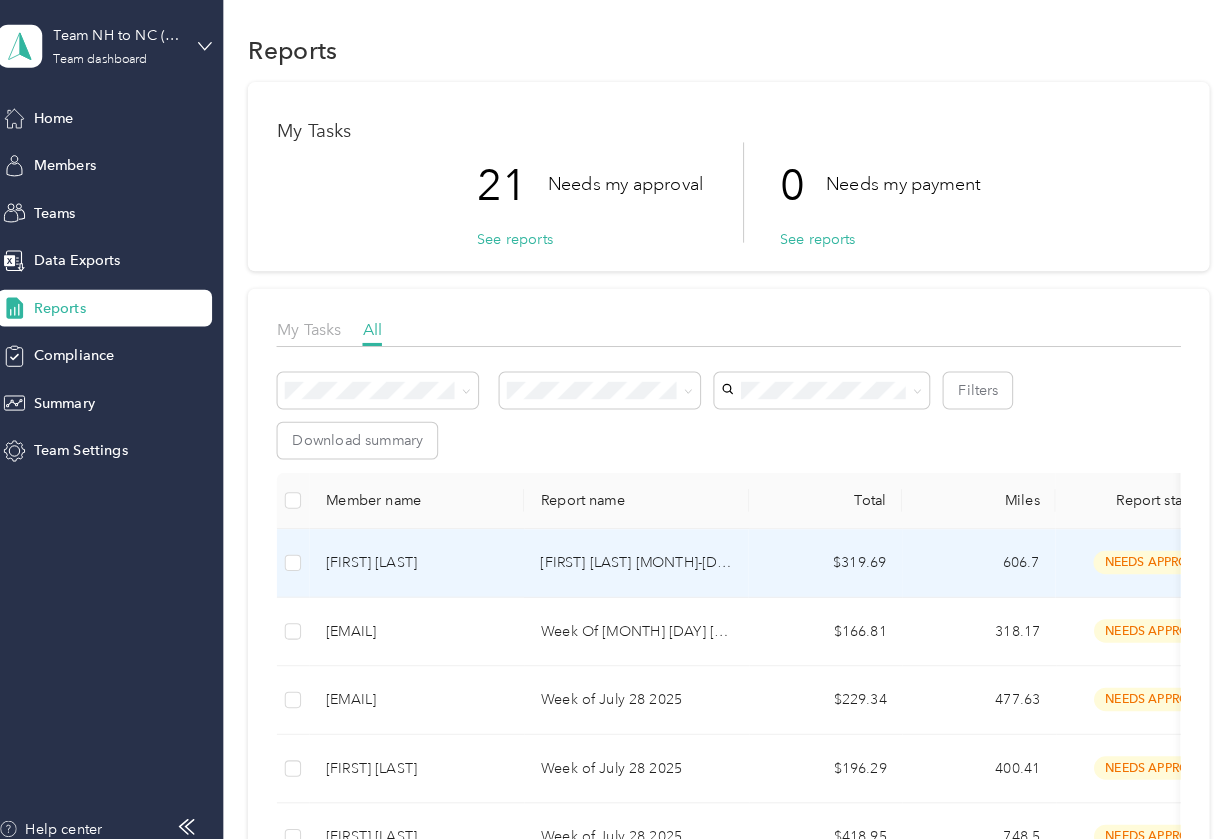 click on "[FIRST] [LAST]" at bounding box center [420, 558] 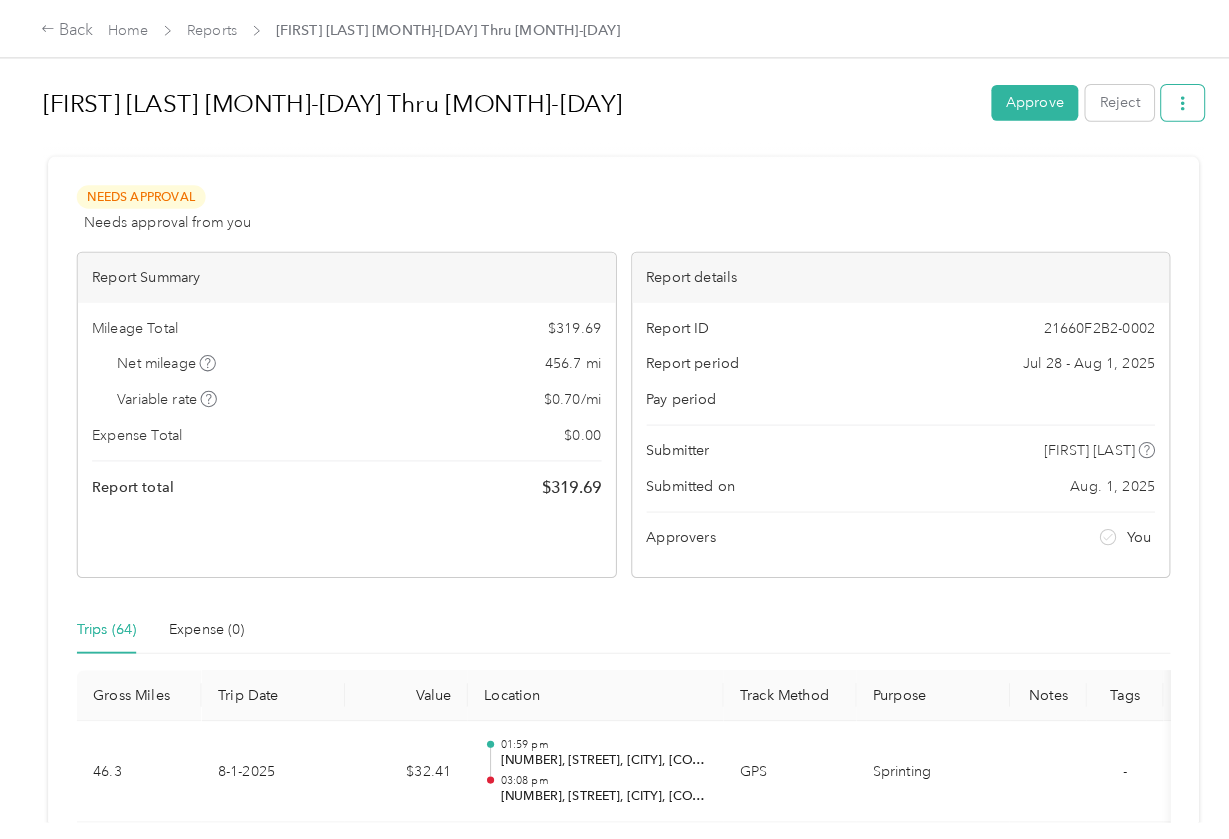 click 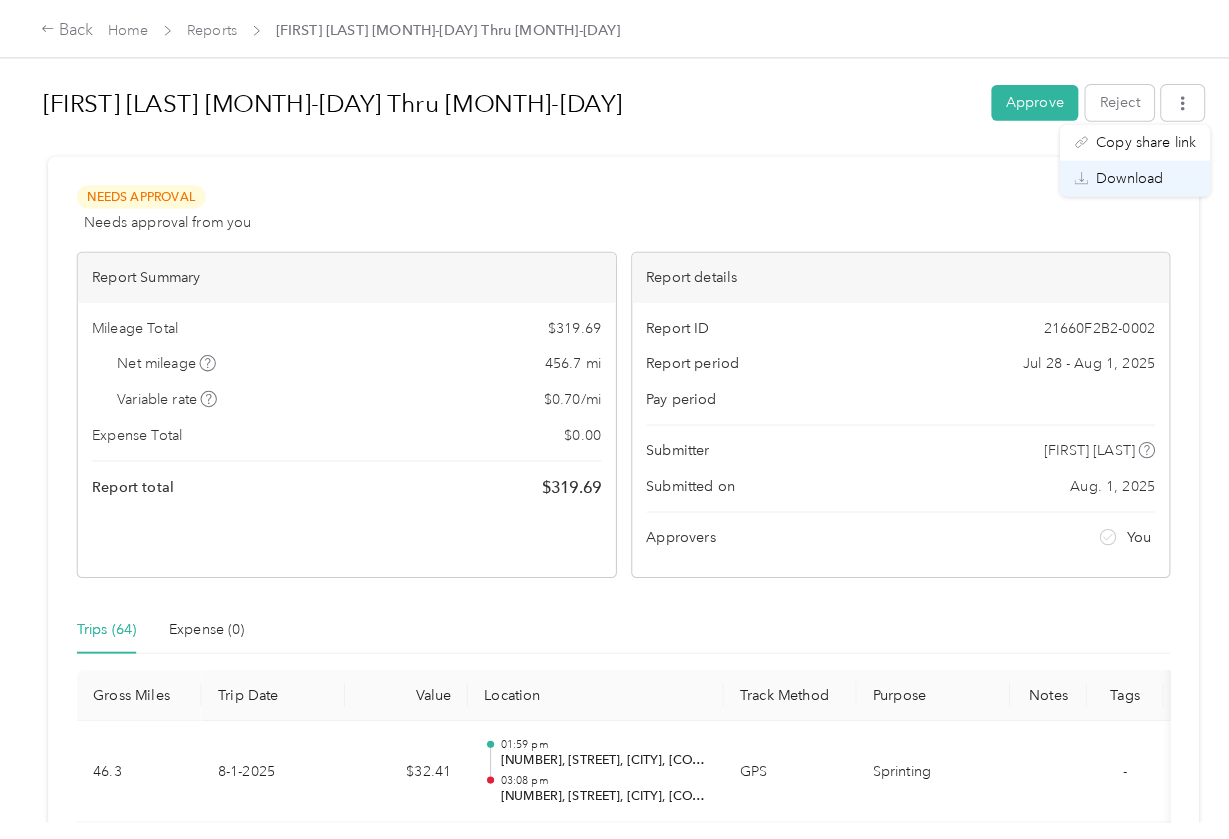 click on "Download" at bounding box center [1104, 174] 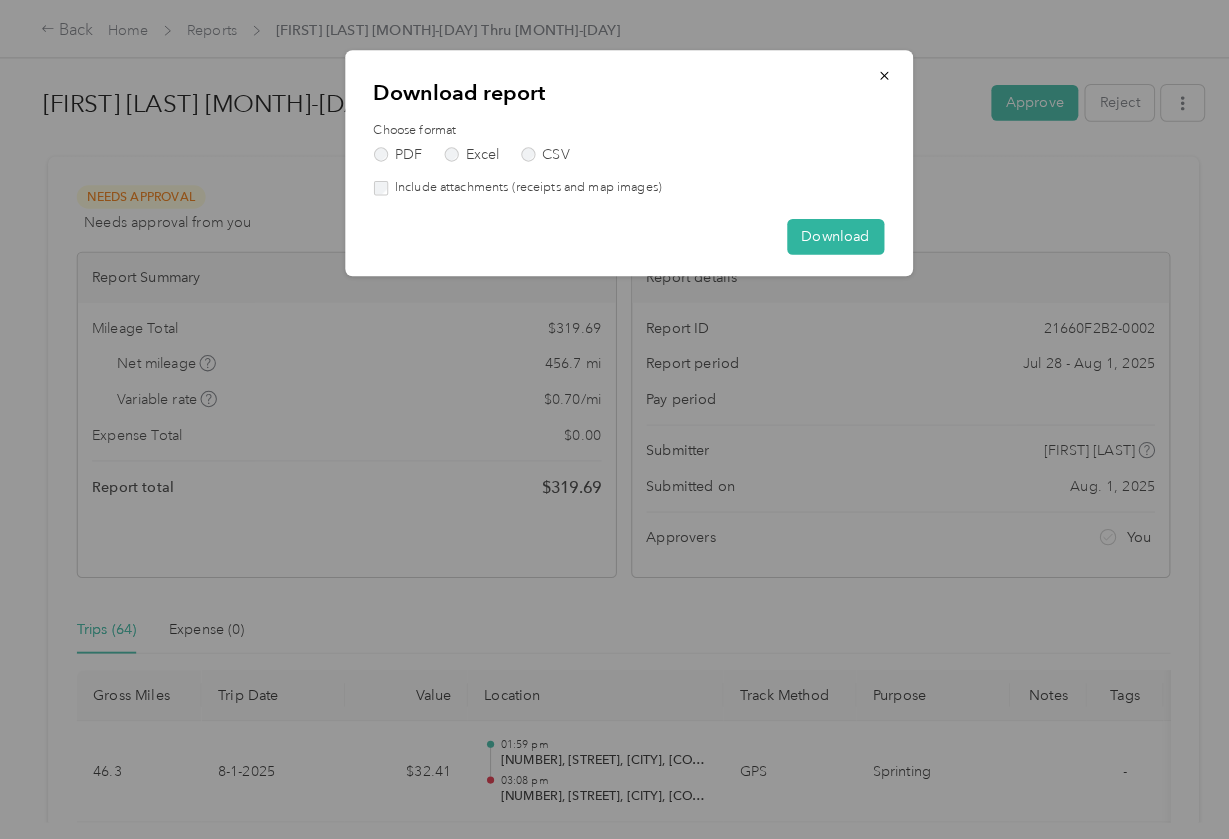 click on "Include attachments (receipts and map images)" at bounding box center (513, 184) 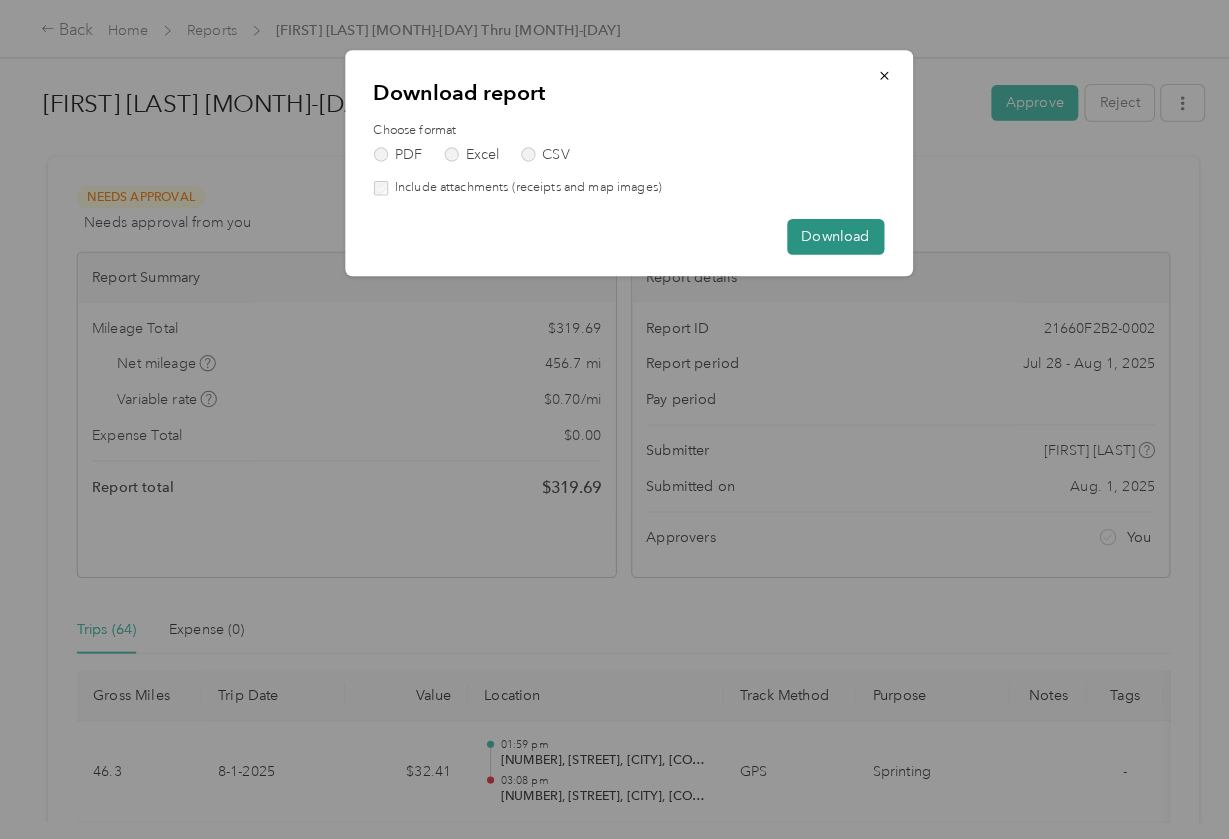 click on "Download" at bounding box center (816, 231) 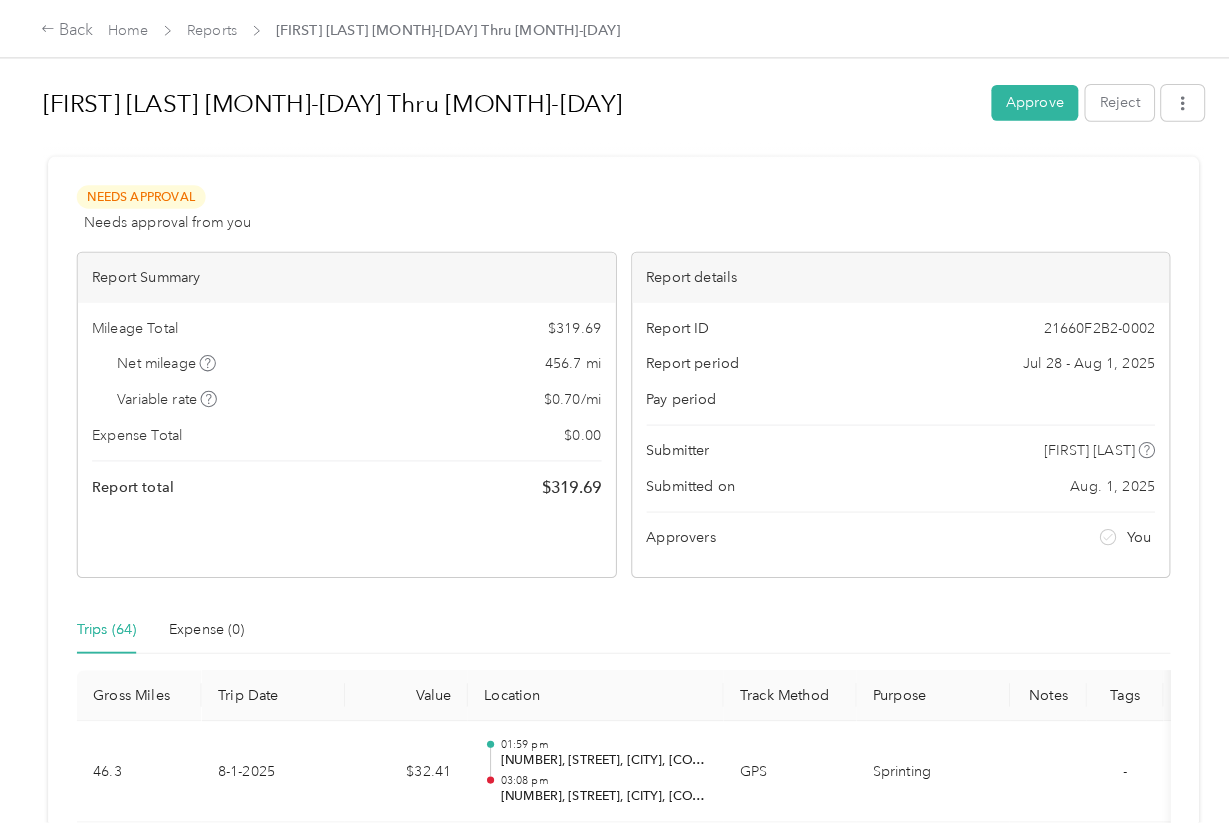 click on "[FIRST] [LAST] [MONTH]-[DAY] Thru [MONTH]-[DAY] Approve Reject Needs Approval Needs approval from you View  activity & comments Report Summary Mileage Total $ 319.69 Net mileage   456.7   mi Variable rate   $ 0.70 / mi Expense Total $ 0.00 Report total $ 319.69 Report details Report ID 21660F2B2-0002 Report period Jul 28 - Aug 1, 2025 Pay period Submitter [FIRST] [LAST] Submitted on Aug. 1, 2025 Approvers You Trips (64) Expense (0) Gross Miles Trip Date Value Location Track Method Purpose Notes Tags                   46.3 8-1-2025 $32.41 01:59 pm [NUMBER], [STREET], [CITY], [COUNTY], [STATE], [POSTAL_CODE], [COUNTRY] 03:08 pm [NUMBER], [STREET], [CITY], [COUNTY], [STATE], [POSTAL_CODE], [COUNTRY] GPS Sprinting - 6.2 8-1-2025 $4.34 01:33 pm [NUMBER] [STREET], [CITY], [STATE] 01:41 pm [NUMBER]–[NUMBER] [STREET], [CITY], [STATE] GPS Sprinting - 2 8-1-2025 $1.40 01:12 pm [NUMBER] [STREET], [CITY], [STATE] 01:16 pm [NUMBER] [STREET], [CITY], [STATE] GPS Sprinting - 5.1 8-1-2025 $3.57 -" at bounding box center [609, 402] 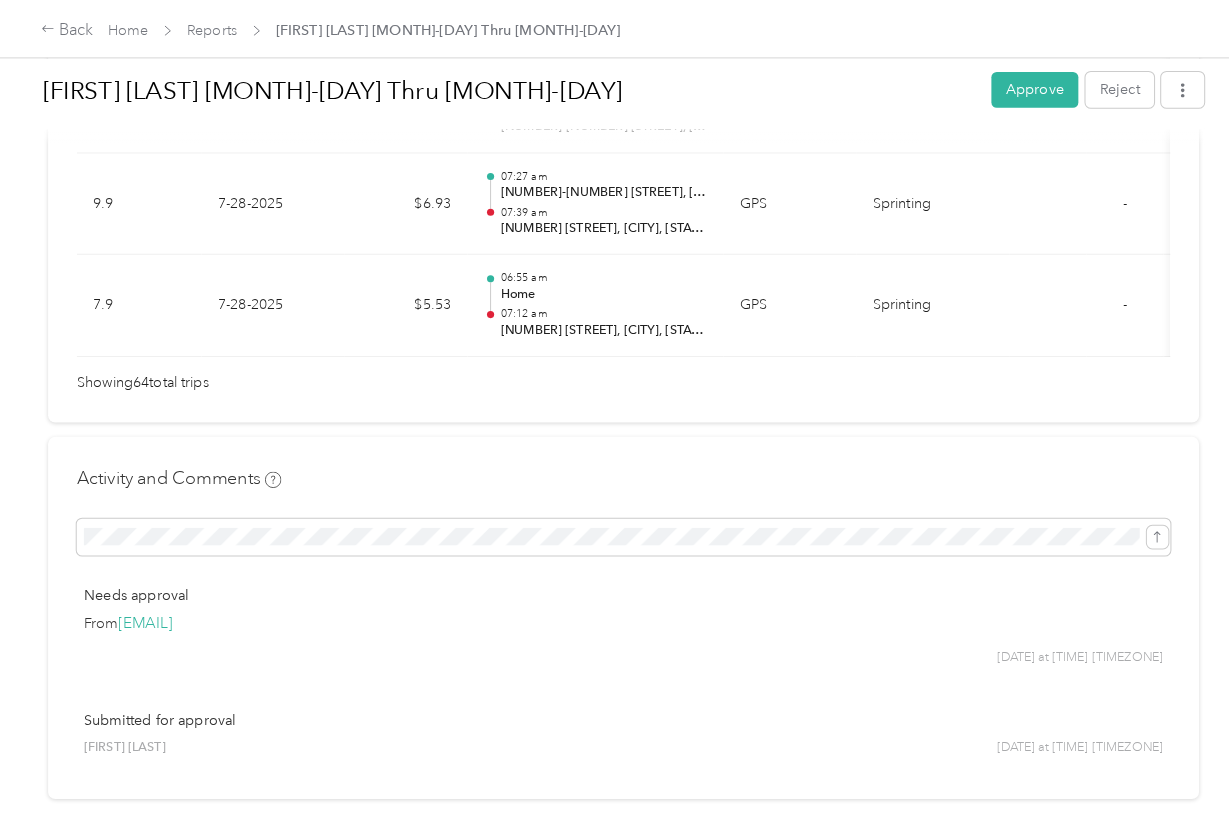 scroll, scrollTop: 6716, scrollLeft: 0, axis: vertical 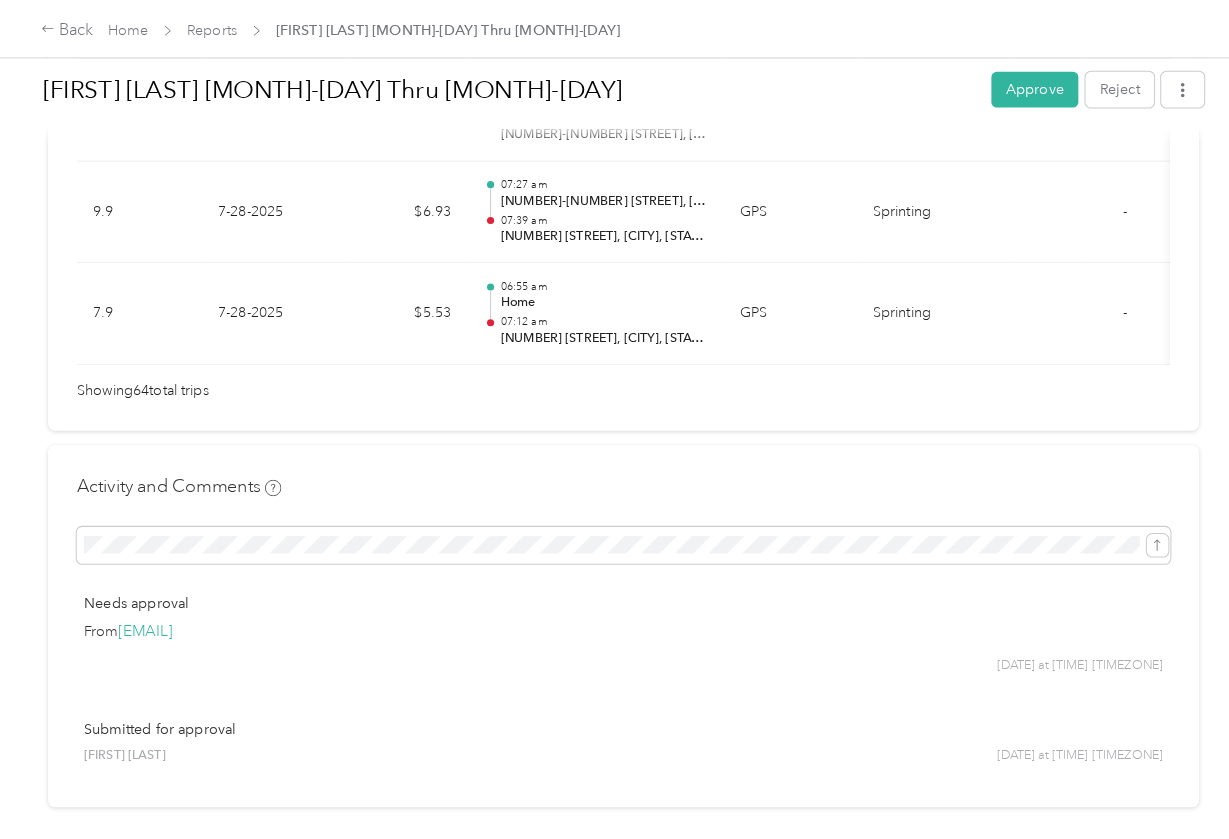 click on "Activity and Comments   Needs approval From  [EMAIL] [DATE] at [TIME] [TIMEZONE] Submitted for approval [NAME] [DATE] at [TIME] [TIMEZONE]" at bounding box center [609, 619] 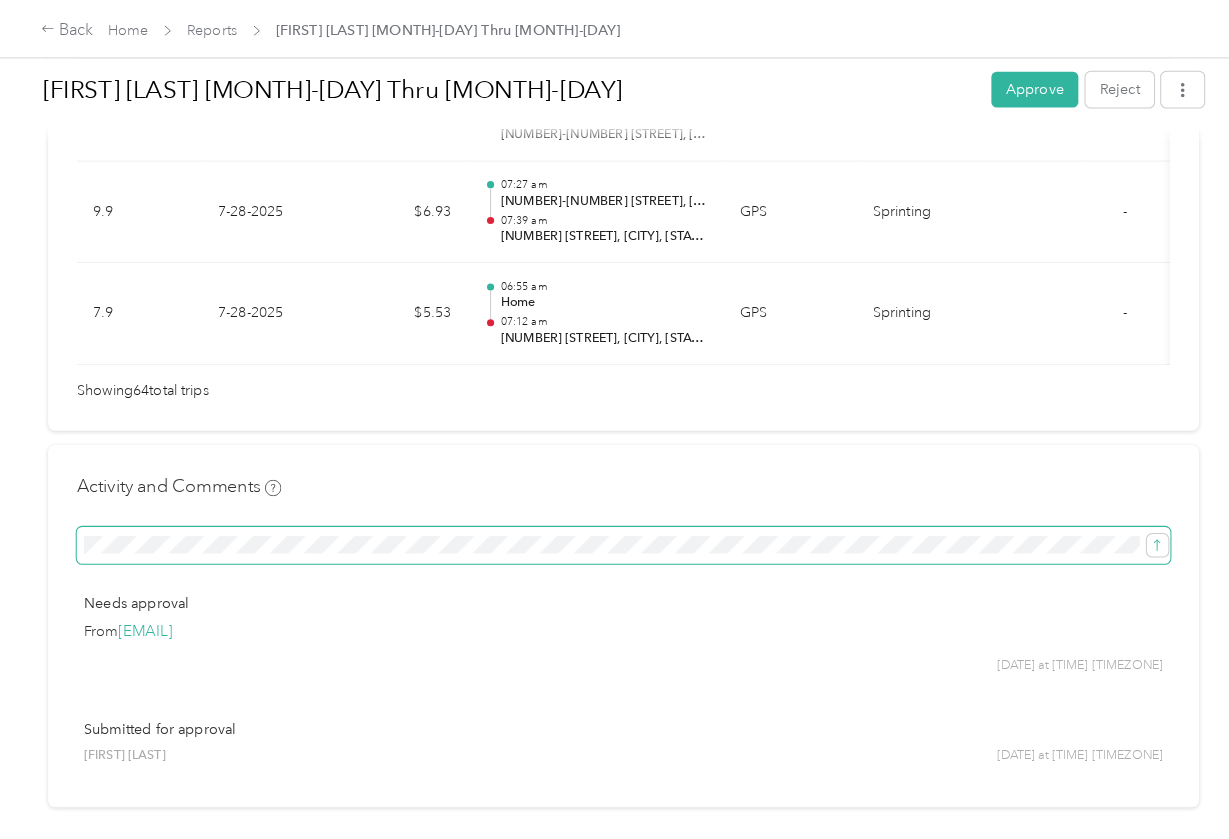 click at bounding box center (609, 533) 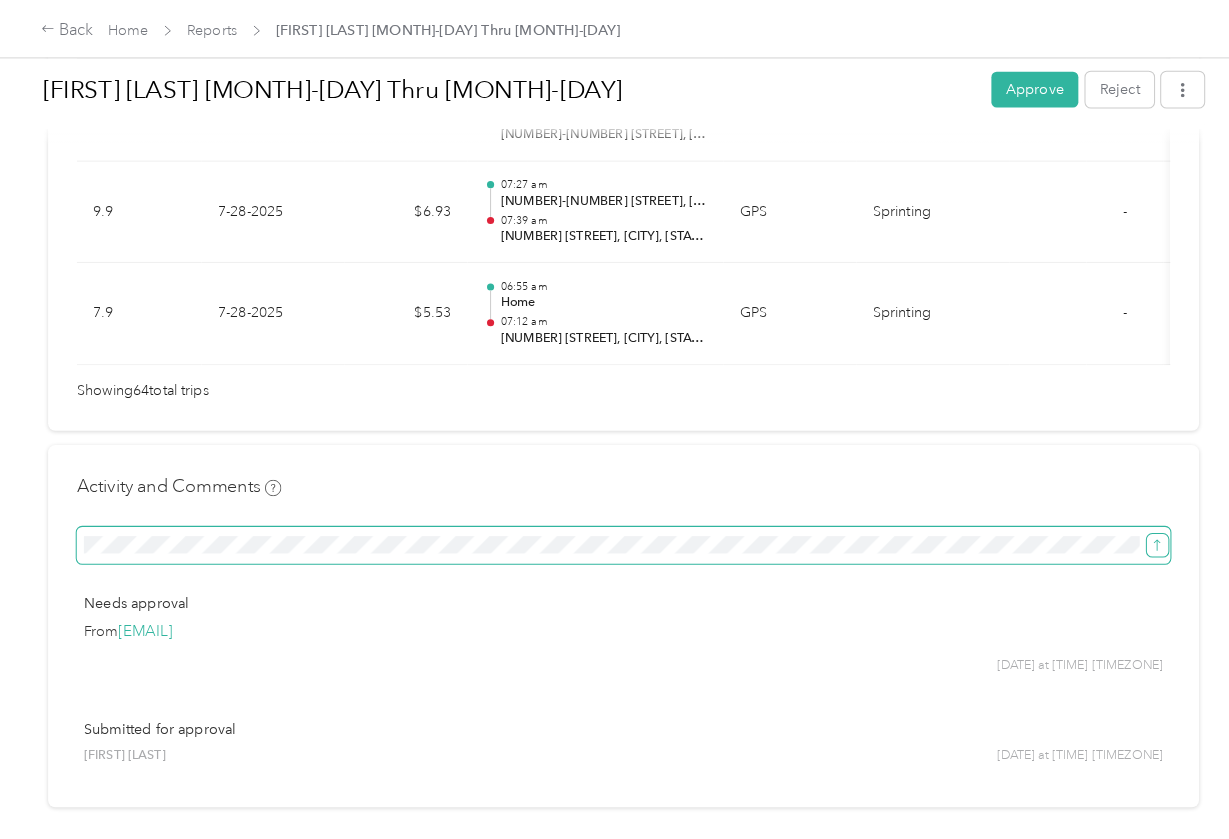 click 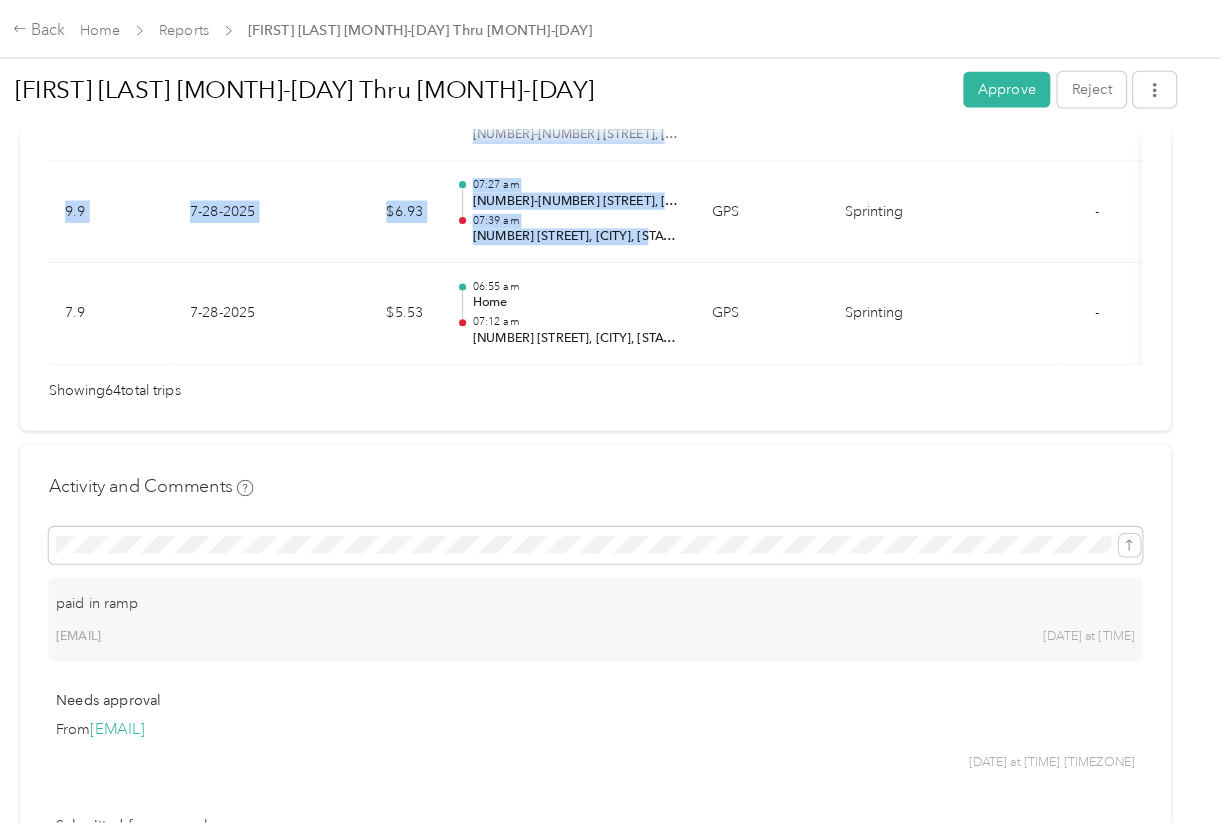 click on "[FIRST] [LAST] [MONTH]-[DAY] Thru [MONTH]-[DAY] Approve Reject Needs Approval Needs approval from you View  activity & comments Report Summary Mileage Total $ 319.69 Net mileage   456.7   mi Variable rate   $ 0.70 / mi Expense Total $ 0.00 Report total $ 319.69 Report details Report ID 21660F2B2-0002 Report period Jul 28 - Aug 1, 2025 Pay period Submitter [FIRST] [LAST] Submitted on Aug. 1, 2025 Approvers You Trips (64) Expense (0) Gross Miles Trip Date Value Location Track Method Purpose Notes Tags                   46.3 8-1-2025 $32.41 01:59 pm [NUMBER], [STREET], [CITY], [COUNTY], [STATE], [POSTAL_CODE], [COUNTRY] 03:08 pm [NUMBER], [STREET], [CITY], [COUNTY], [STATE], [POSTAL_CODE], [COUNTRY] GPS Sprinting - 6.2 8-1-2025 $4.34 01:33 pm [NUMBER] [STREET], [CITY], [STATE] 01:41 pm [NUMBER]–[NUMBER] [STREET], [CITY], [STATE] GPS Sprinting - 2 8-1-2025 $1.40 01:12 pm [NUMBER] [STREET], [CITY], [STATE] 01:16 pm [NUMBER] [STREET], [CITY], [STATE] GPS Sprinting - 5.1 8-1-2025 $3.57 -" at bounding box center (609, 402) 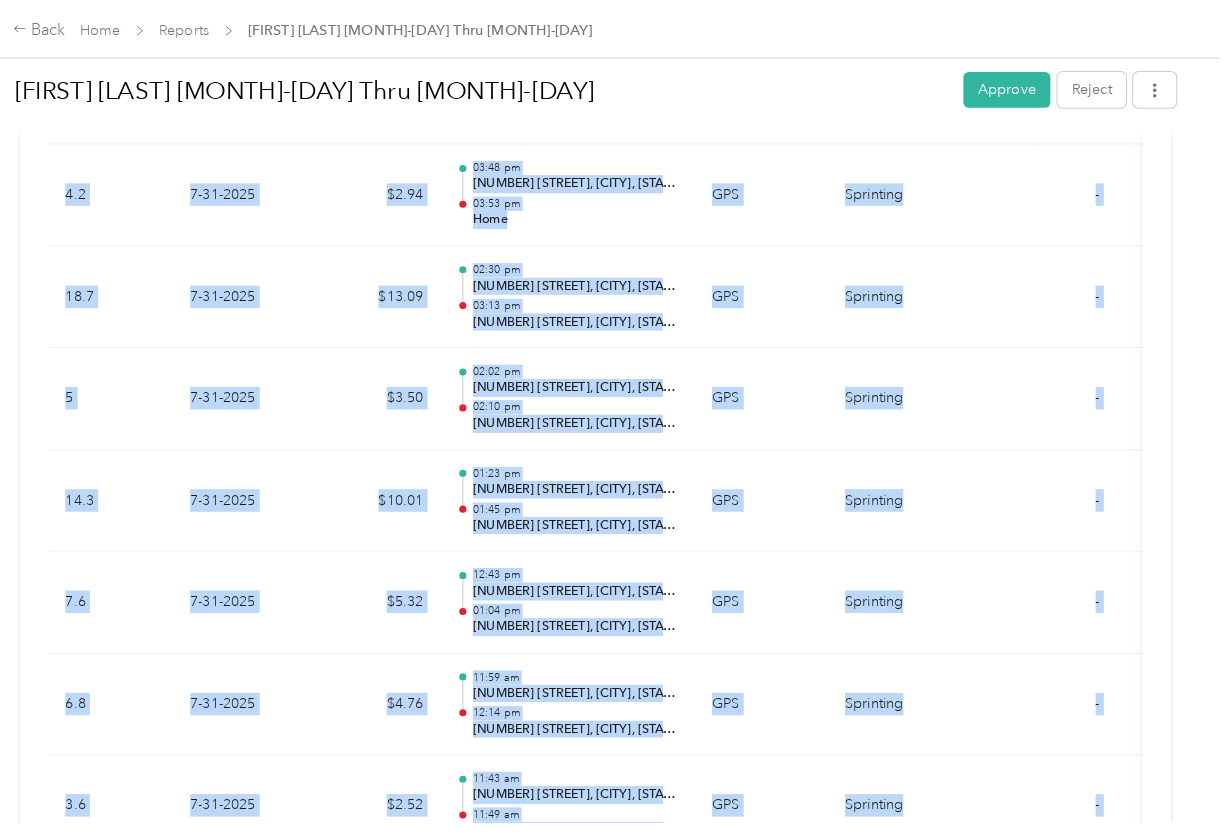 scroll, scrollTop: 1640, scrollLeft: 0, axis: vertical 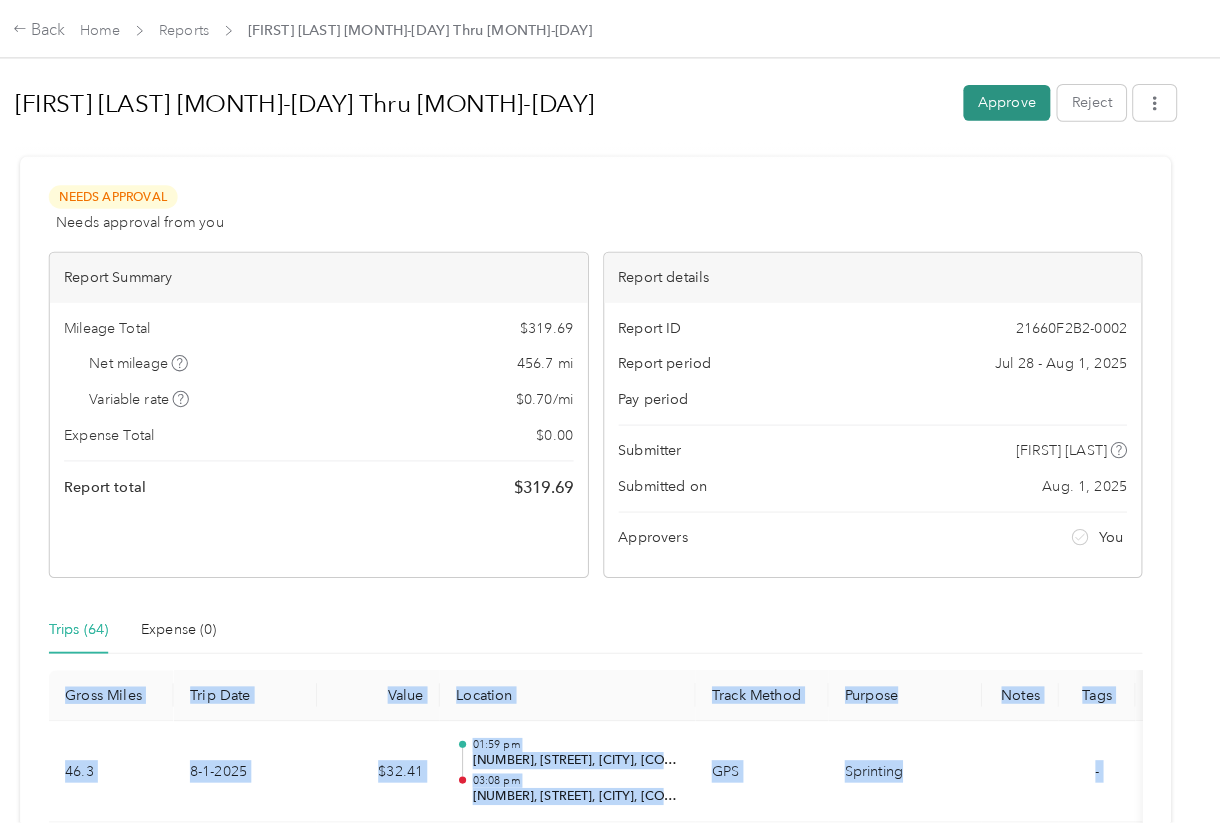 click on "Approve" at bounding box center [1011, 100] 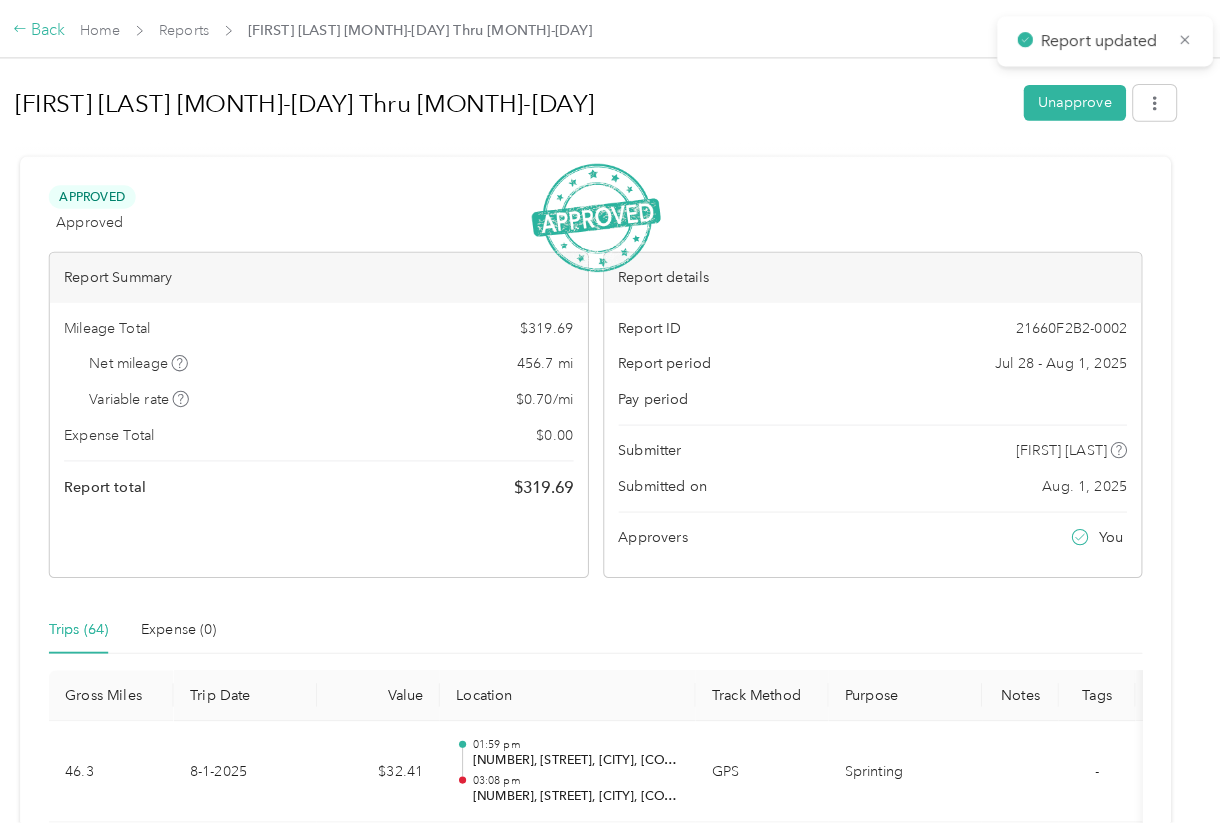 click on "Back" at bounding box center [66, 30] 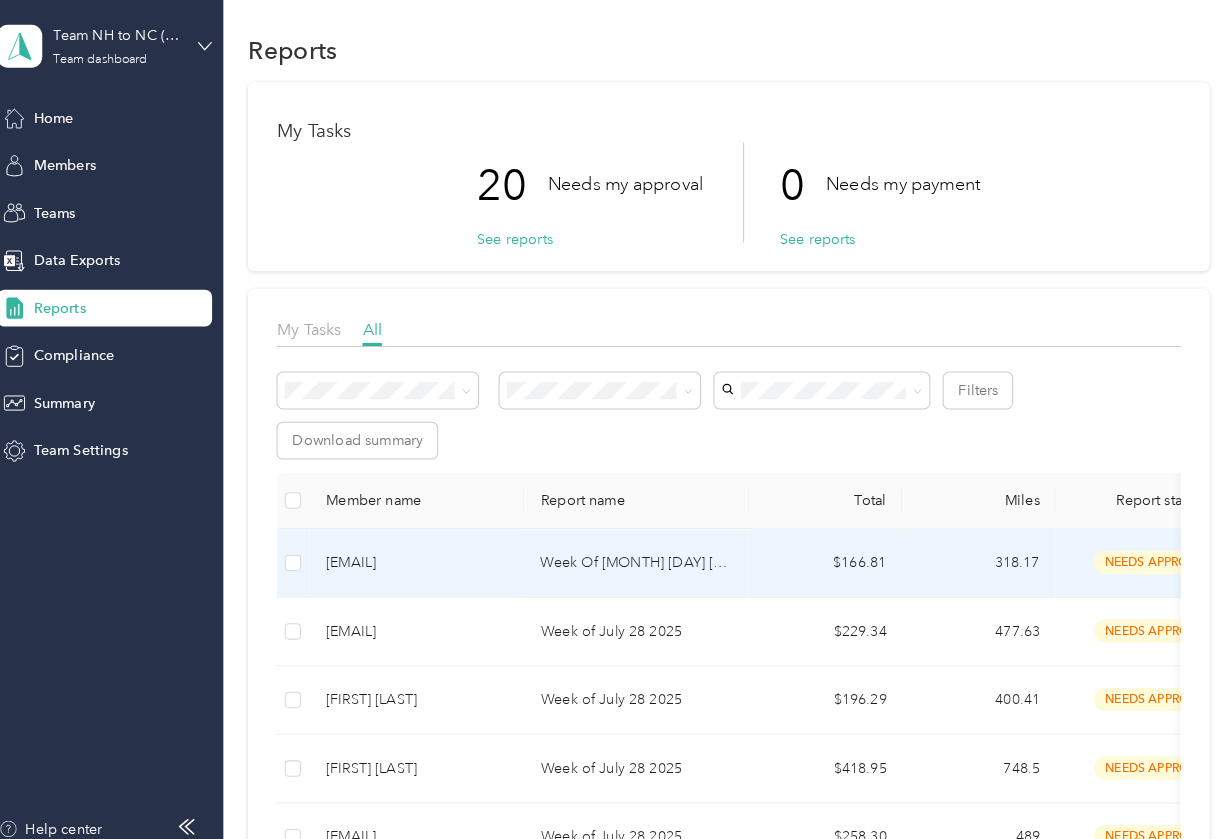 click on "[EMAIL]" at bounding box center [420, 558] 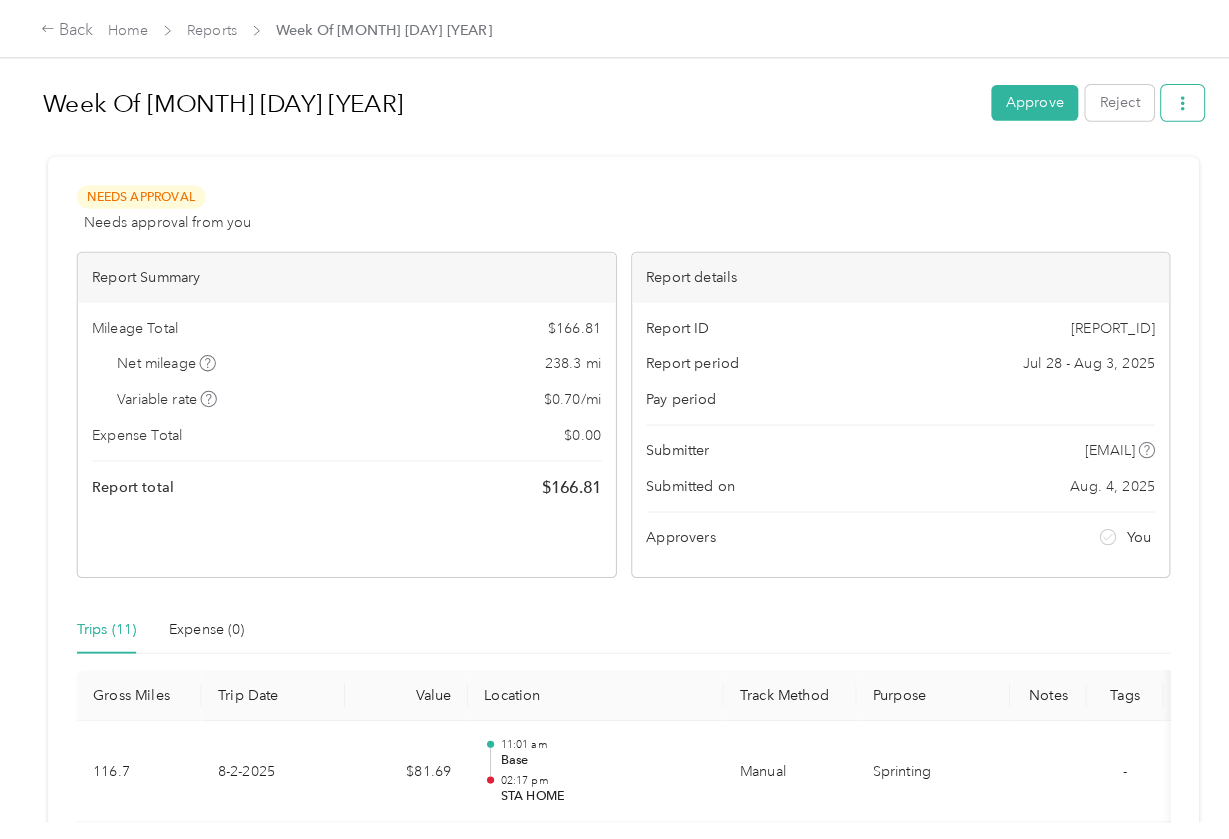 click at bounding box center [1156, 100] 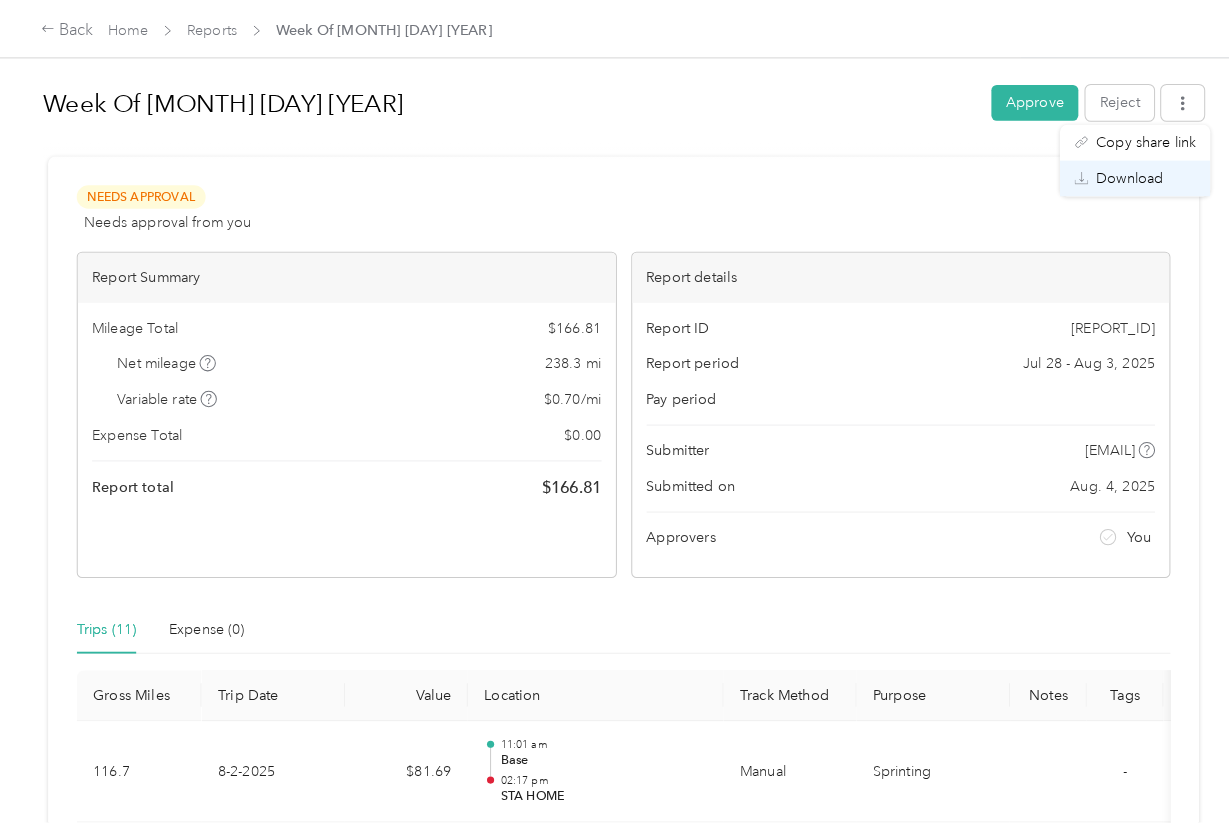 click on "Download" at bounding box center [1104, 174] 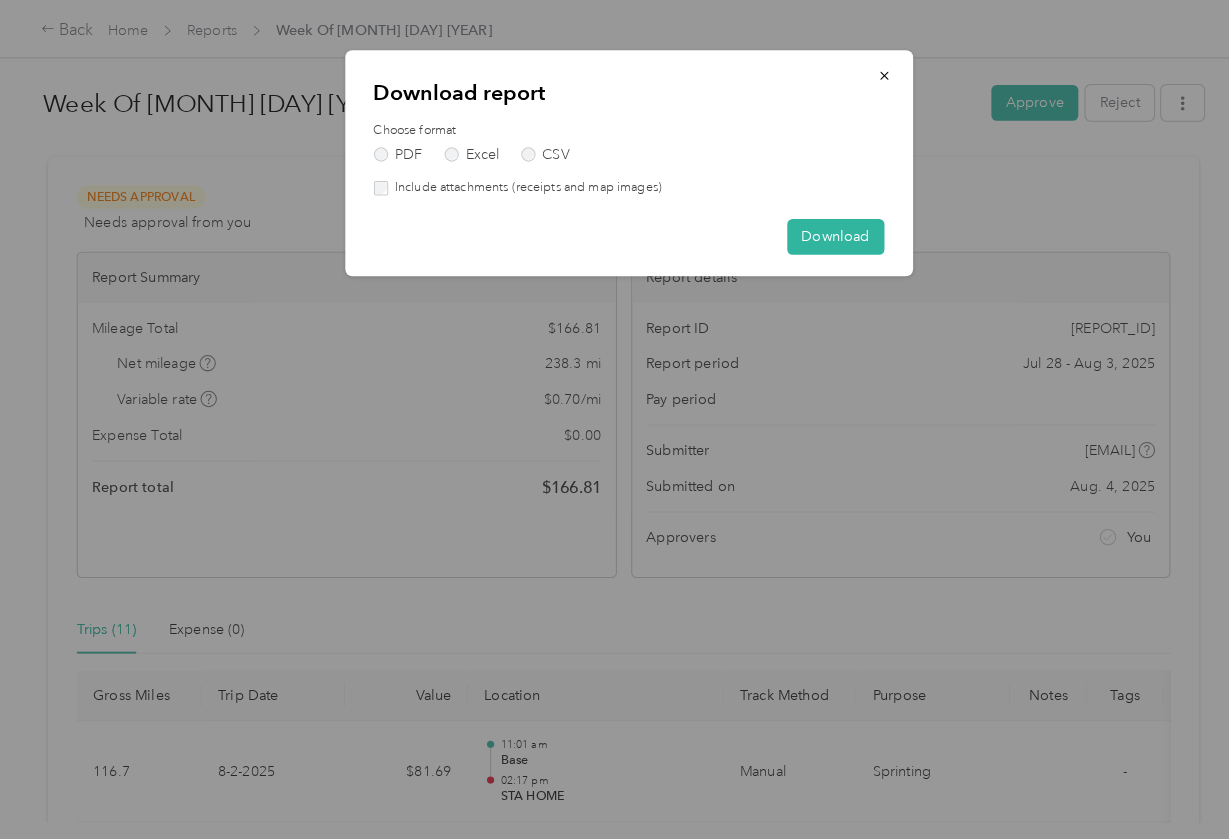 click on "Include attachments (receipts and map images)" at bounding box center (513, 184) 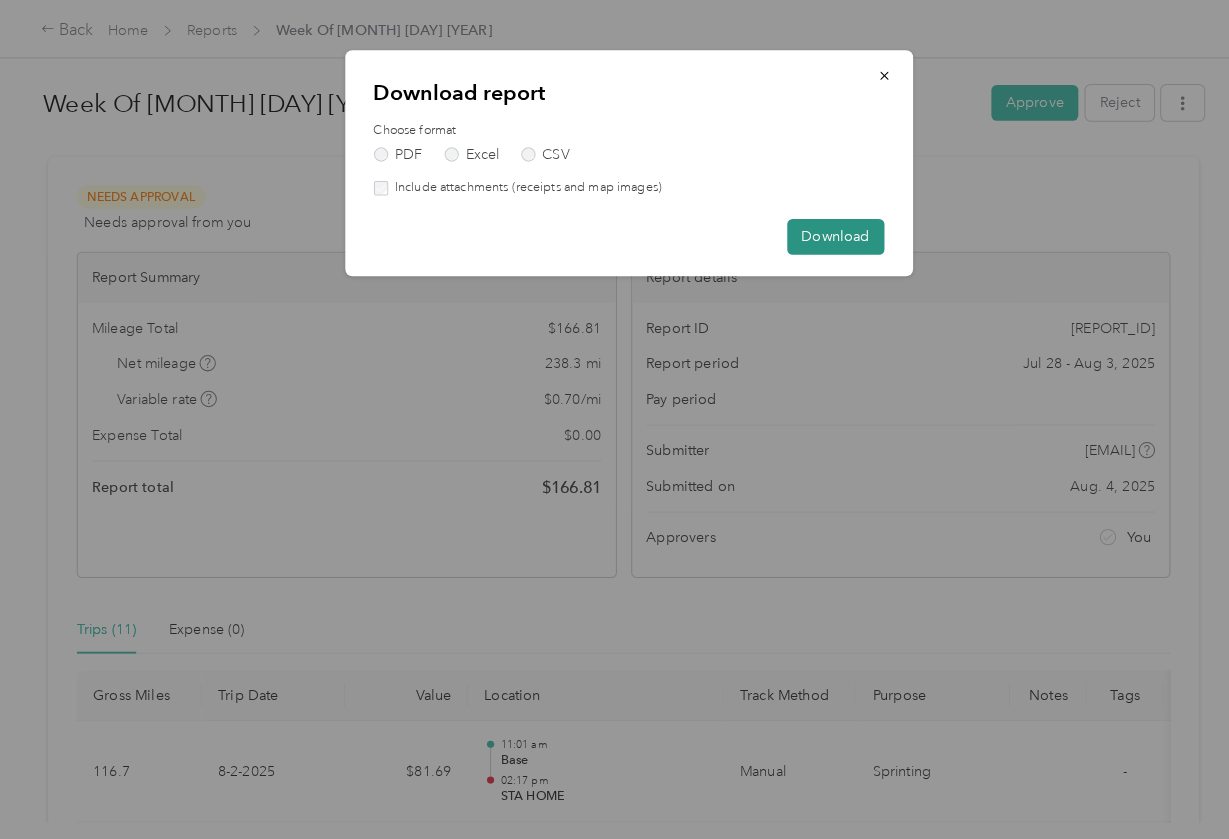 click on "Download" at bounding box center [816, 231] 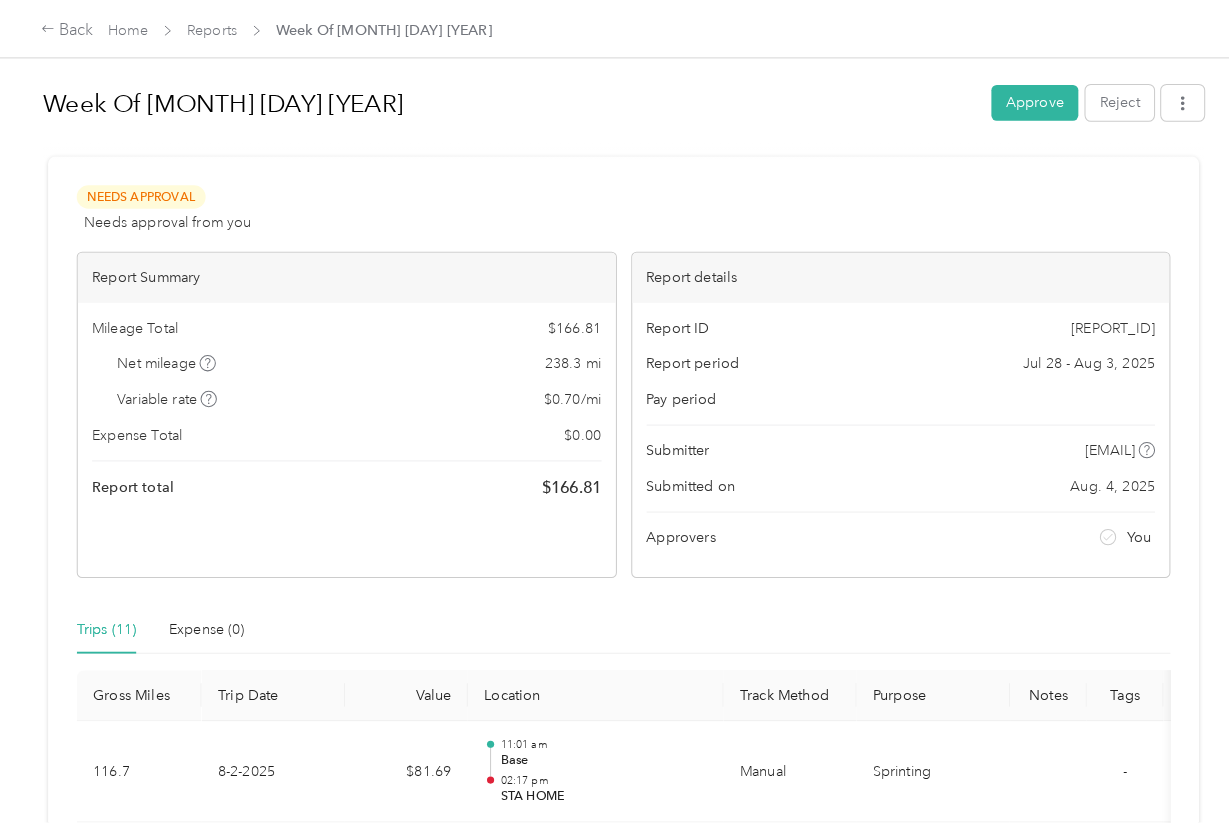click on "Week Of [DATE] Approve Reject Needs Approval Needs approval from you View  activity & comments Report Summary Mileage Total $[PRICE] Net mileage   [NUMBER]   mi Variable rate   $[PRICE] / mi Expense Total $[PRICE] Report total $[PRICE] Report details Report ID [ID] Report period [DATE] - [DATE] Pay period Submitter [EMAIL] Submitted on [DATE] Approvers You Trips (11) Expense (0) Gross Miles Trip Date Value Location Track Method Purpose Notes Tags                   [NUMBER] [DATE] $[PRICE] [TIME] [LOCATION] [TIME] [LOCATION] Manual Sprinting - [NUMBER] [DATE] $[PRICE] [TIME] [NUMBER] [STREET], [CITY], [STATE] [TIME] [LOCATION] GPS Sprinting - [NUMBER] [DATE] $[PRICE] [TIME] [NUMBER] [STREET], [CITY], [STATE] [TIME] [NUMBER] [STREET], [CITY], [STATE] GPS Sprinting - [NUMBER] [DATE] $[PRICE] [TIME] [CITY], [STATE] [TIME] [NUMBER] [STREET], [CITY], [STATE] GPS Sprinting - [NUMBER] [DATE] $[PRICE] [TIME] [HIGHWAY], [CITY], [STATE] [TIME] [CITY], [STATE] -" at bounding box center [609, 402] 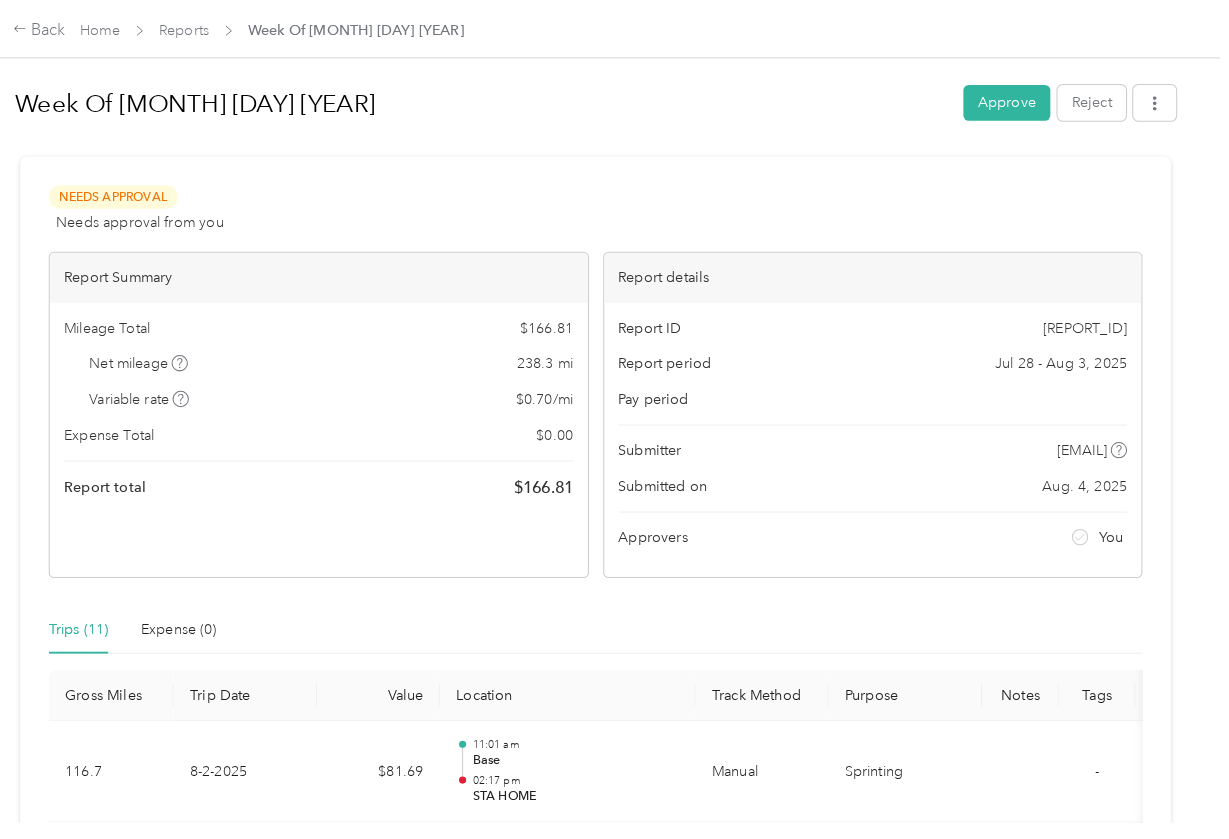 click on "Week Of [DATE] Approve Reject Needs Approval Needs approval from you View  activity & comments Report Summary Mileage Total $[PRICE] Net mileage   [NUMBER]   mi Variable rate   $[PRICE] / mi Expense Total $[PRICE] Report total $[PRICE] Report details Report ID [ID] Report period [DATE] - [DATE] Pay period Submitter [EMAIL] Submitted on [DATE] Approvers You Trips (11) Expense (0) Gross Miles Trip Date Value Location Track Method Purpose Notes Tags                   [NUMBER] [DATE] $[PRICE] [TIME] [LOCATION] [TIME] [LOCATION] Manual Sprinting - [NUMBER] [DATE] $[PRICE] [TIME] [NUMBER] [STREET], [CITY], [STATE] [TIME] [LOCATION] GPS Sprinting - [NUMBER] [DATE] $[PRICE] [TIME] [NUMBER] [STREET], [CITY], [STATE] [TIME] [NUMBER] [STREET], [CITY], [STATE] GPS Sprinting - [NUMBER] [DATE] $[PRICE] [TIME] [CITY], [STATE] [TIME] [NUMBER] [STREET], [CITY], [STATE] GPS Sprinting - [NUMBER] [DATE] $[PRICE] [TIME] [HIGHWAY], [CITY], [STATE] [TIME] [CITY], [STATE] -" at bounding box center [609, 402] 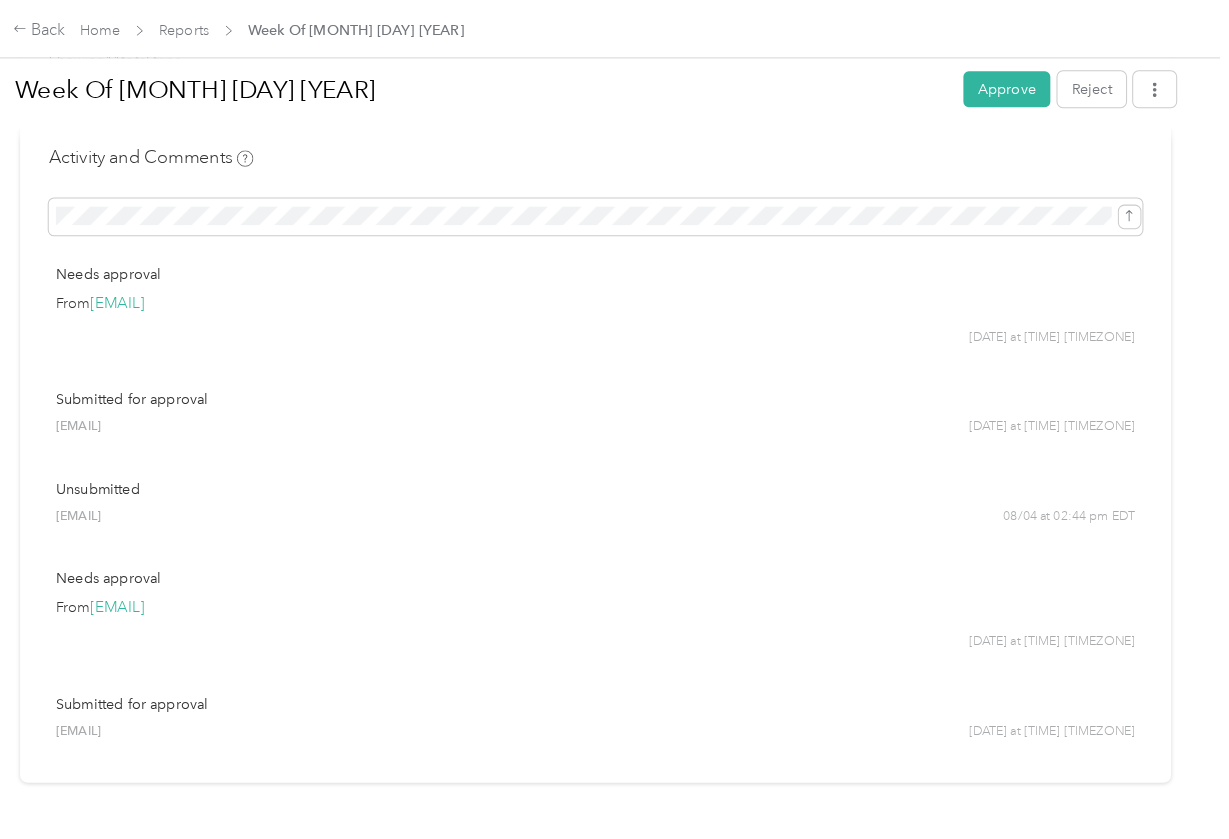 scroll, scrollTop: 1791, scrollLeft: 0, axis: vertical 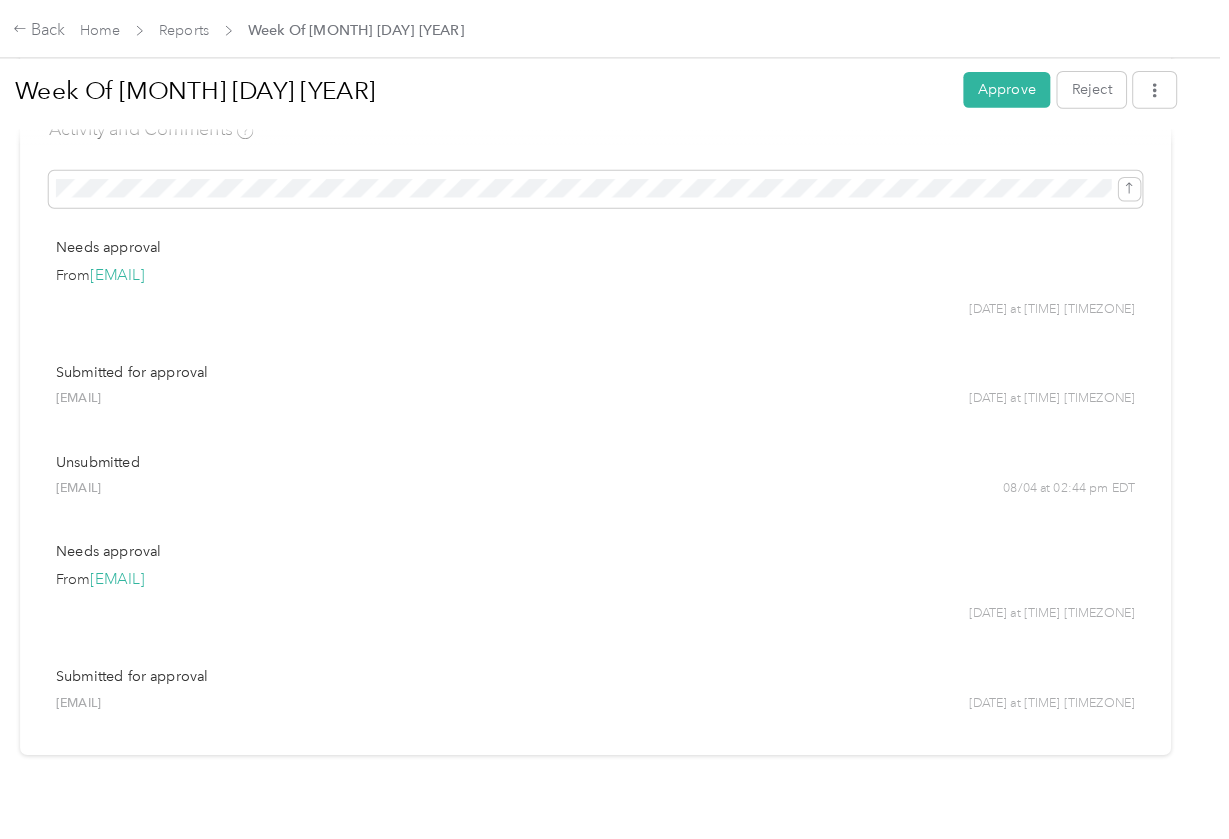 click on "Activity and Comments   Needs approval From  [EMAIL] [MONTH]/[DAY] at [TIME] [TIMEZONE] Submitted for approval [EMAIL] [MONTH]/[DAY] at [TIME] [TIMEZONE] Unsubmitted [EMAIL] [MONTH]/[DAY] at [TIME] [TIMEZONE] Needs approval From  [EMAIL] [MONTH]/[DAY] at [TIME] [TIMEZONE] Submitted for approval [EMAIL] [MONTH]/[DAY] at [TIME] [TIMEZONE]" at bounding box center (609, 419) 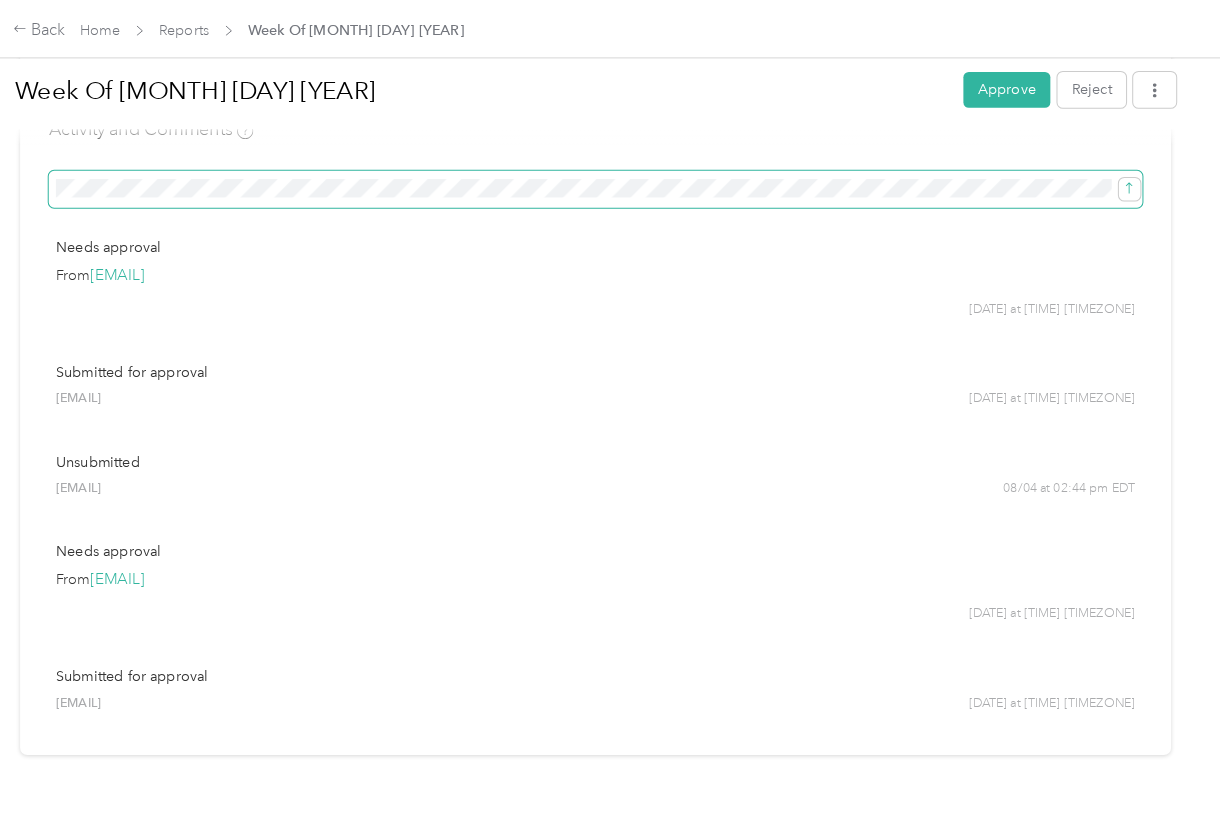 click at bounding box center [609, 185] 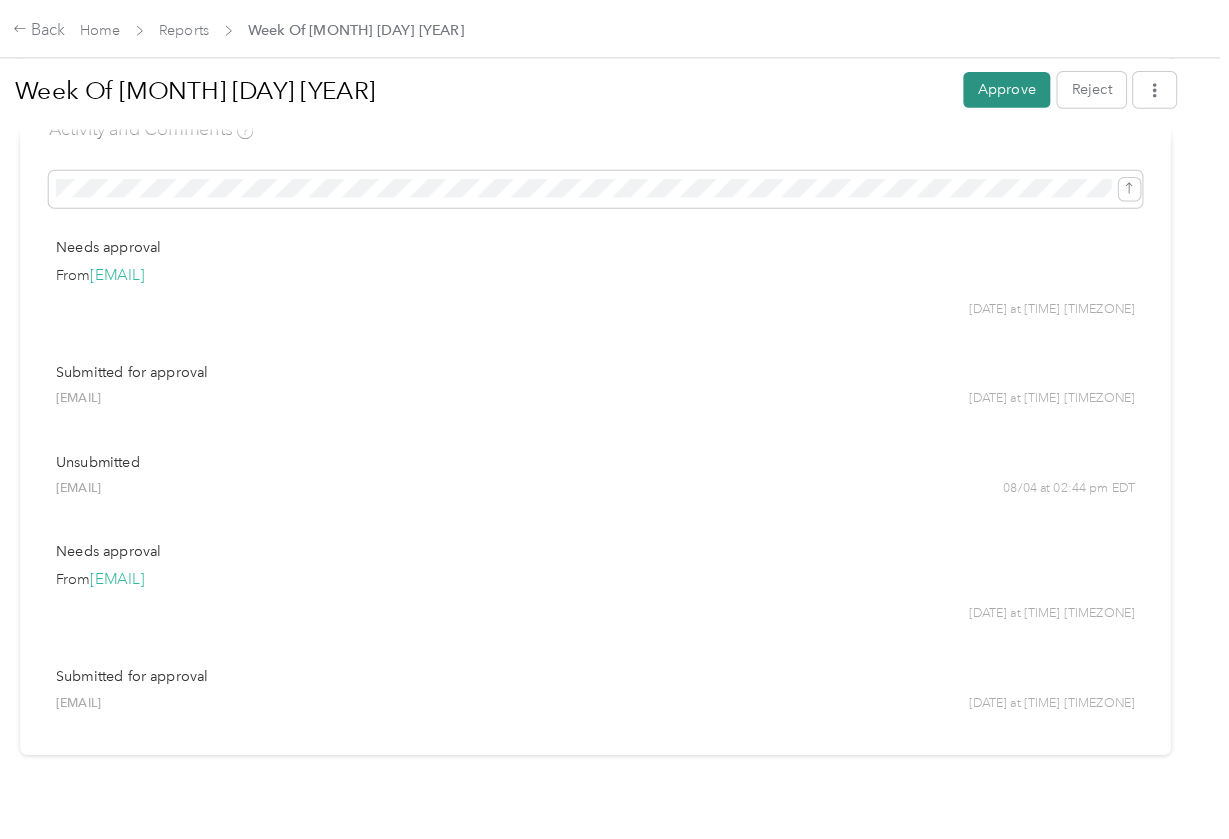 click on "Approve" at bounding box center (1011, 87) 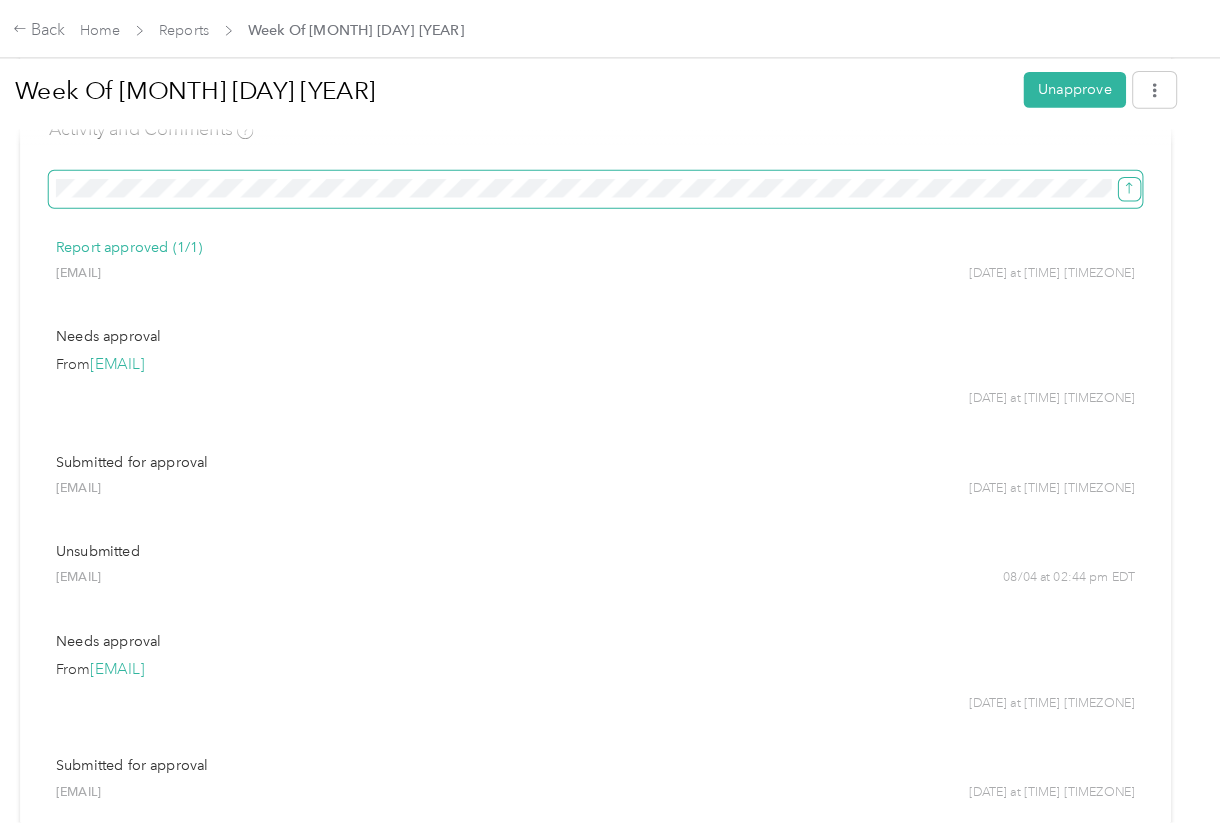 click 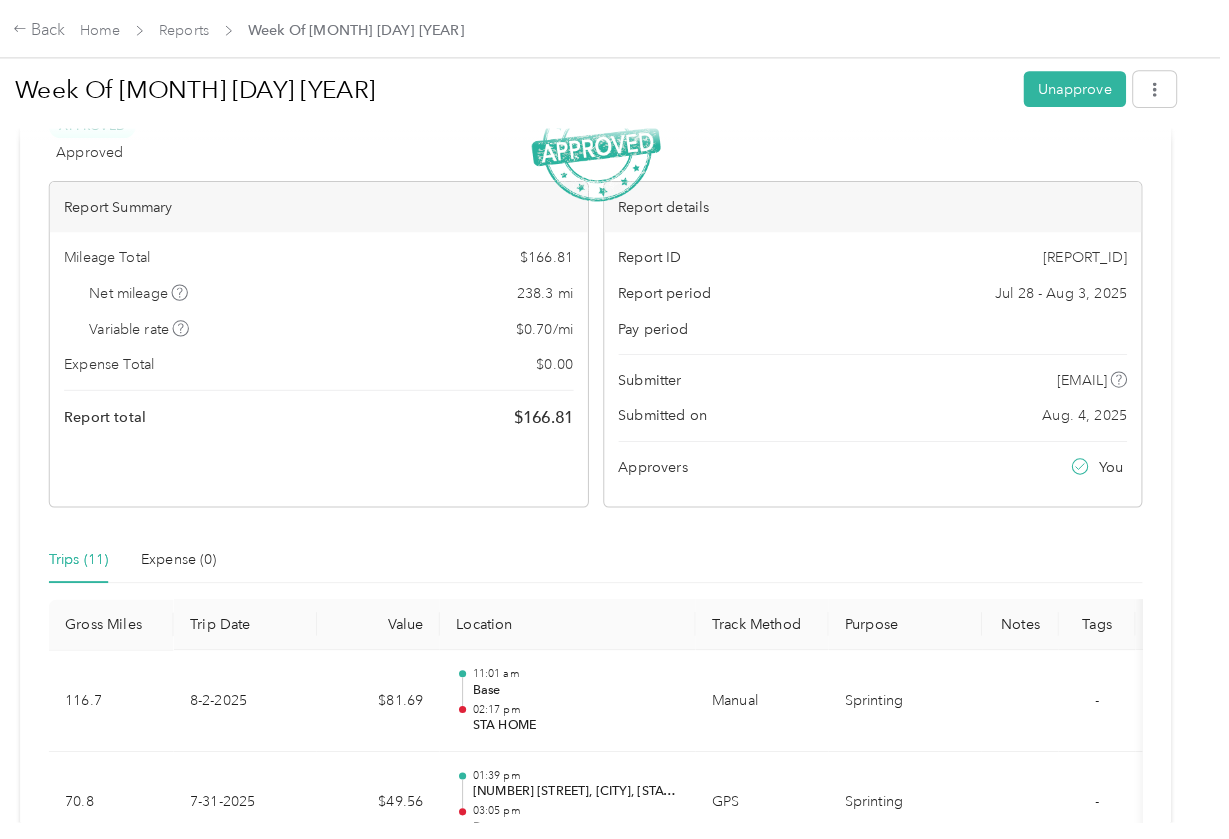 scroll, scrollTop: 0, scrollLeft: 0, axis: both 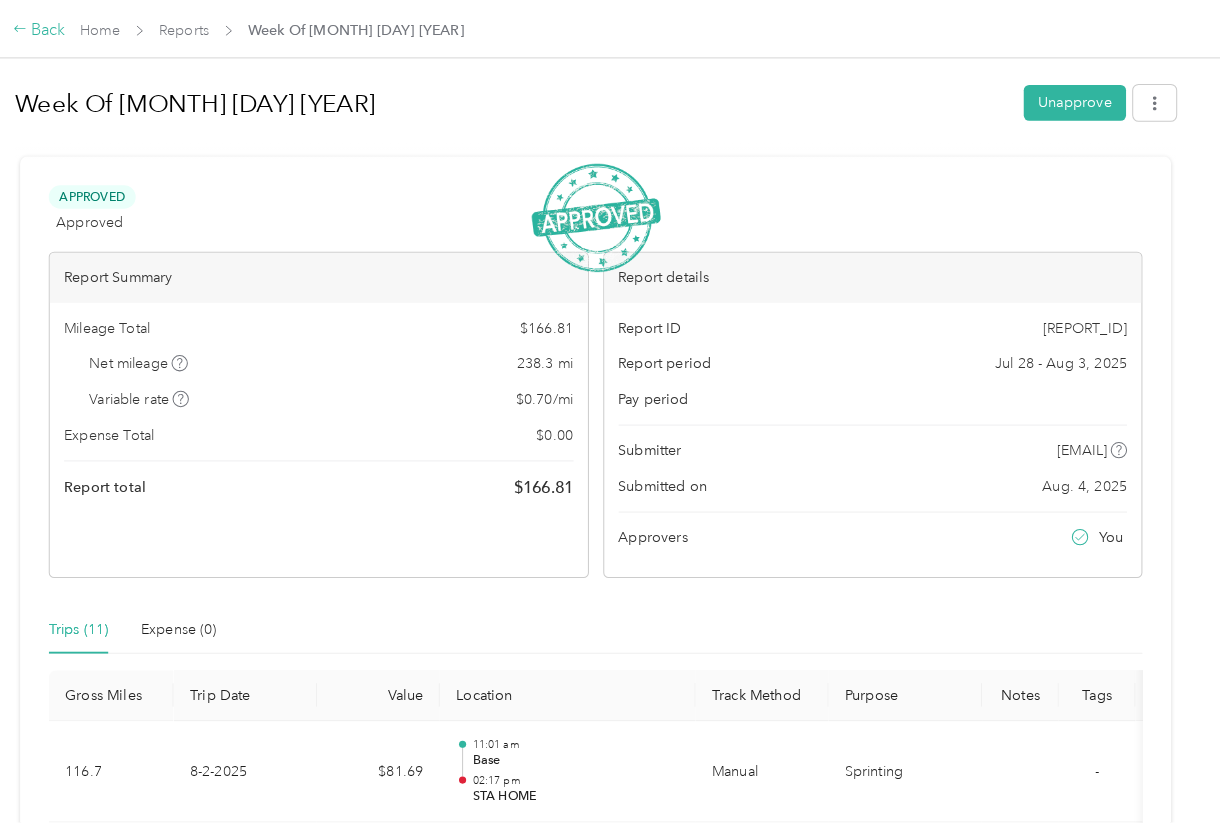 click on "Back" at bounding box center [66, 30] 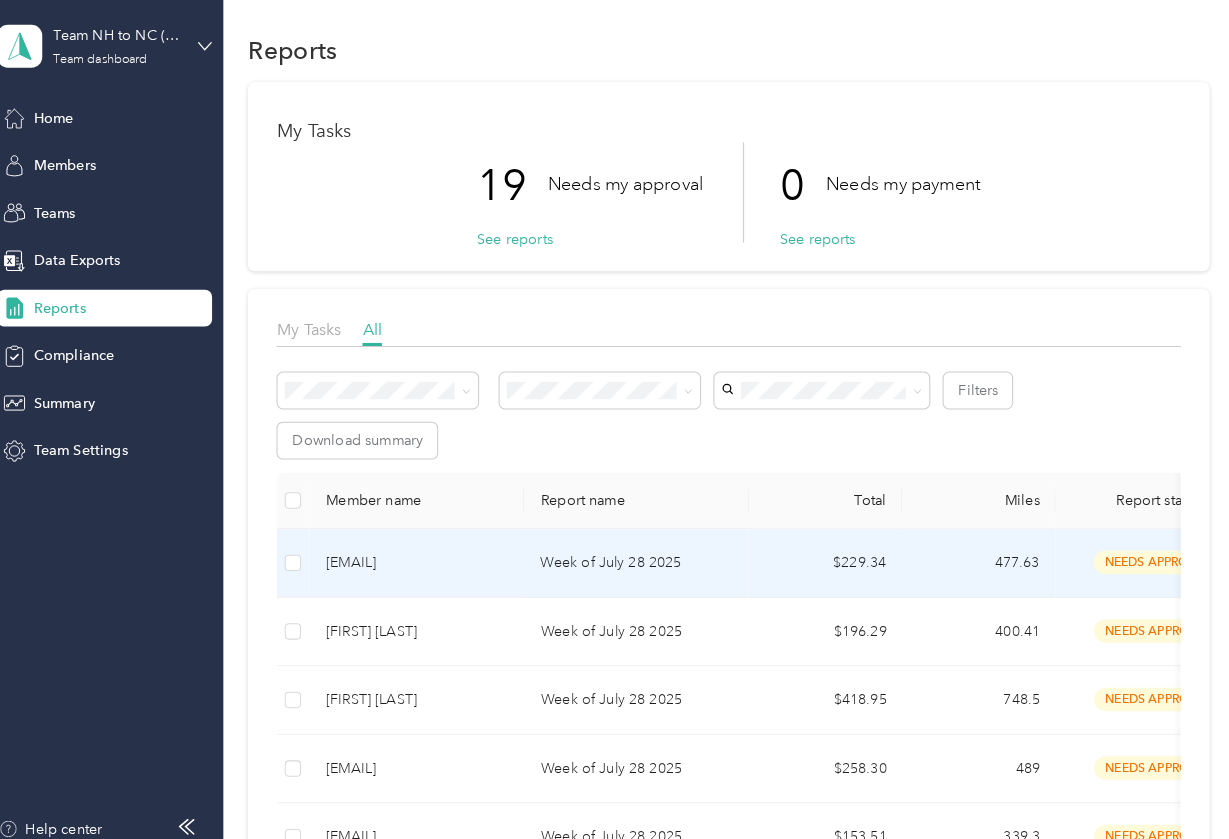 click on "Week of July 28 2025" at bounding box center [635, 558] 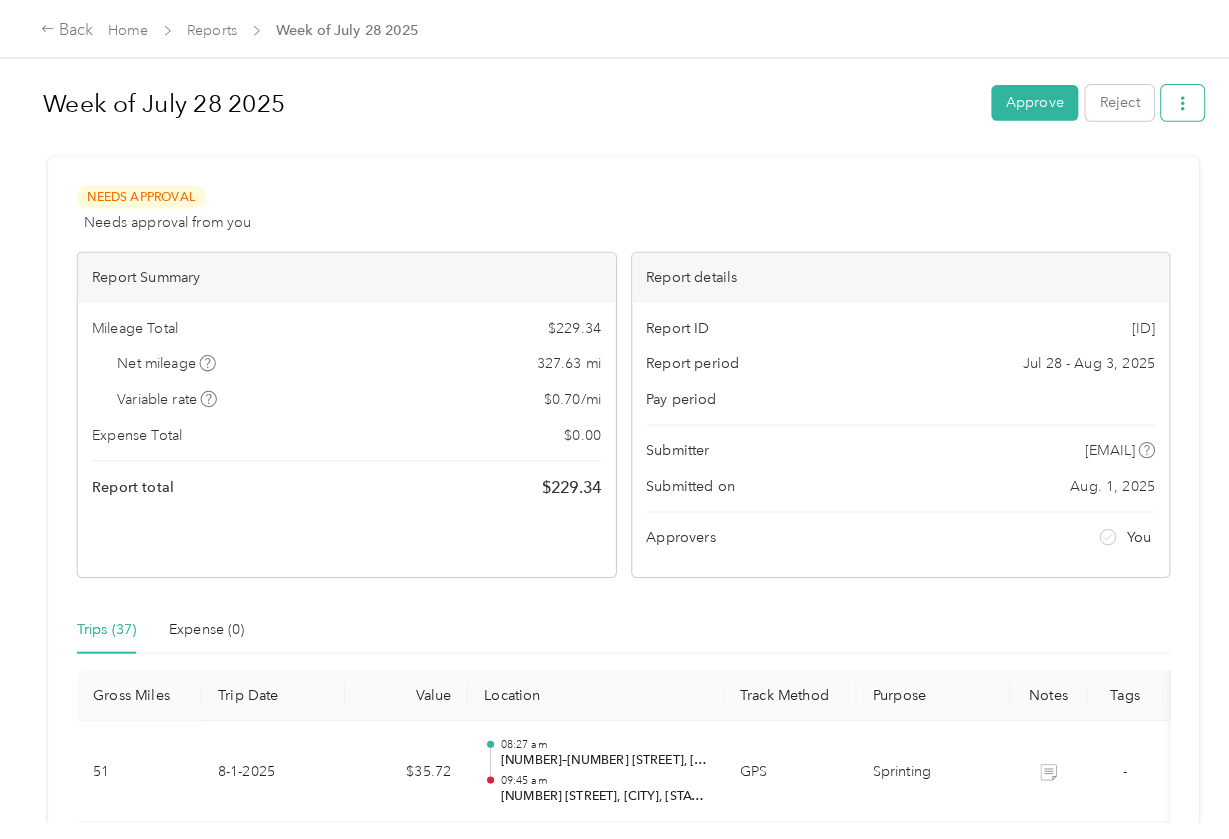 click at bounding box center [1156, 100] 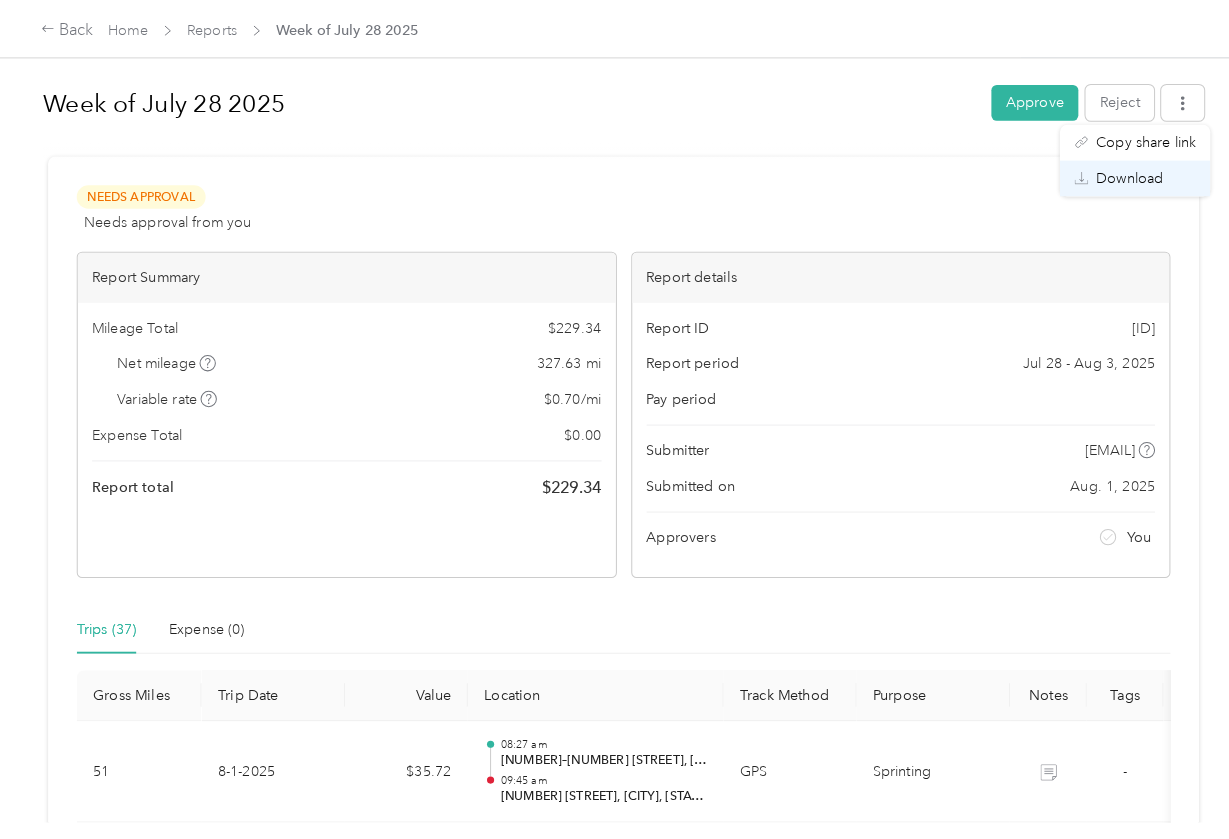 click on "Download" at bounding box center [1104, 174] 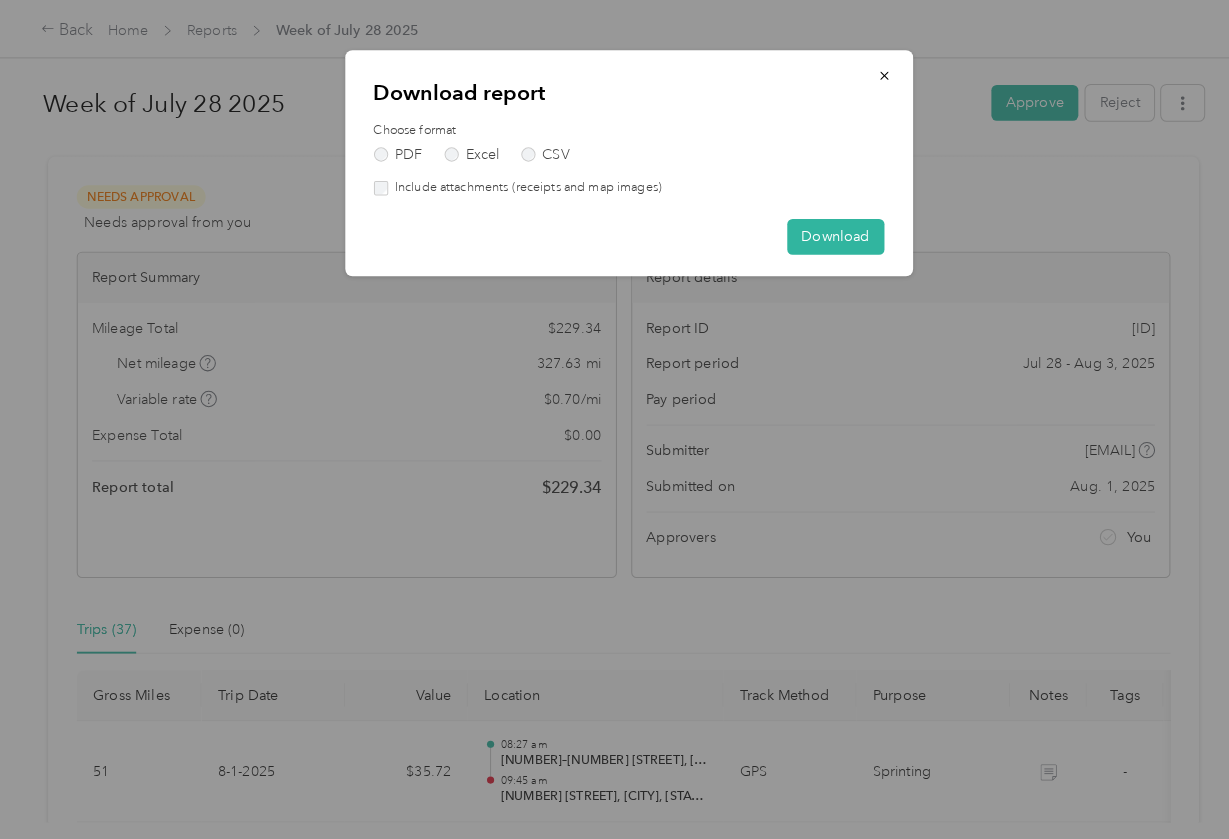 click on "Include attachments (receipts and map images)" at bounding box center [513, 184] 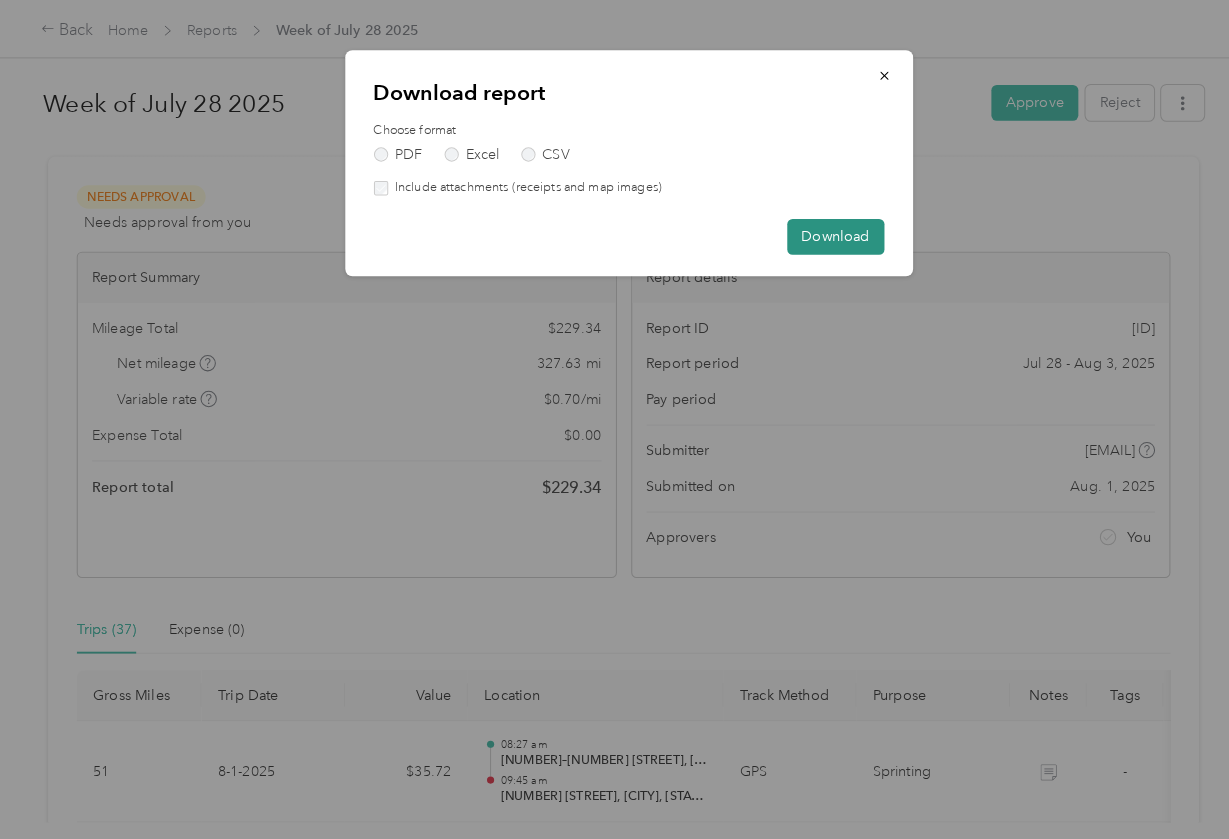 click on "Download" at bounding box center (816, 231) 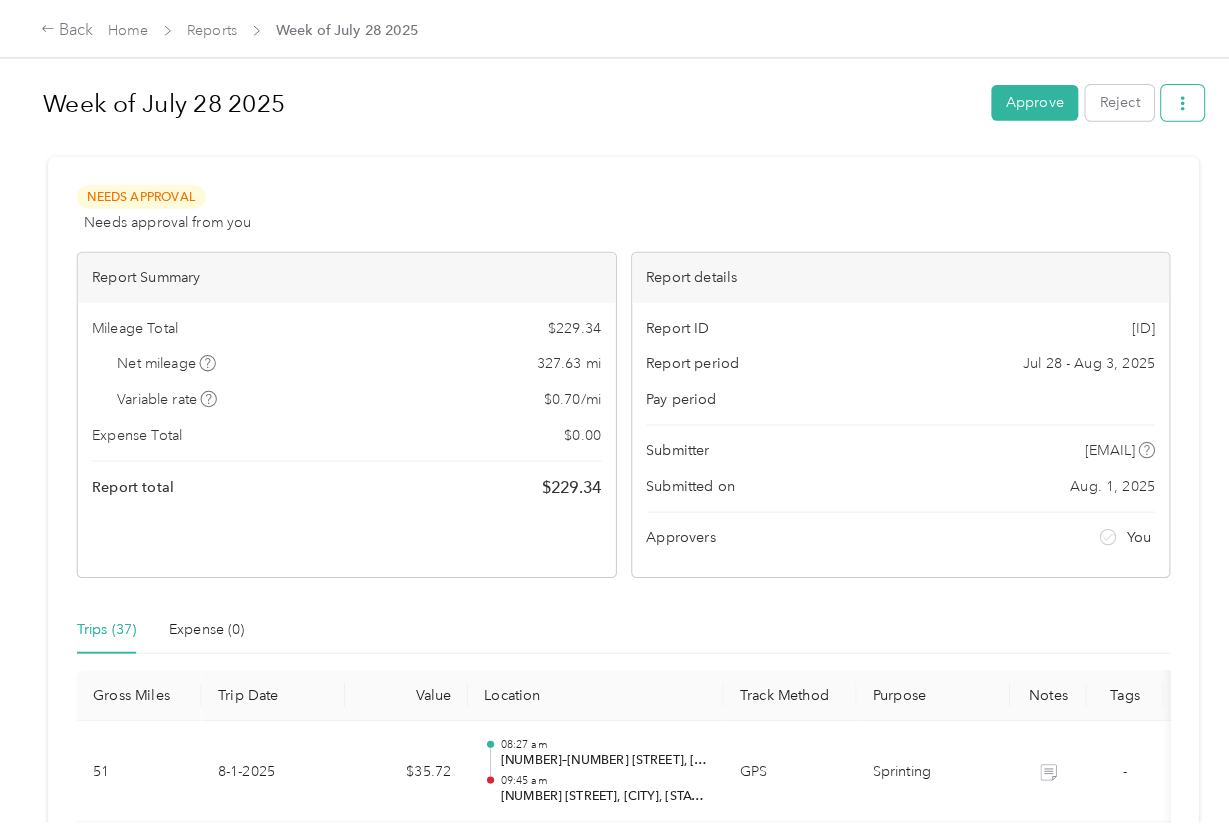 click at bounding box center (1156, 100) 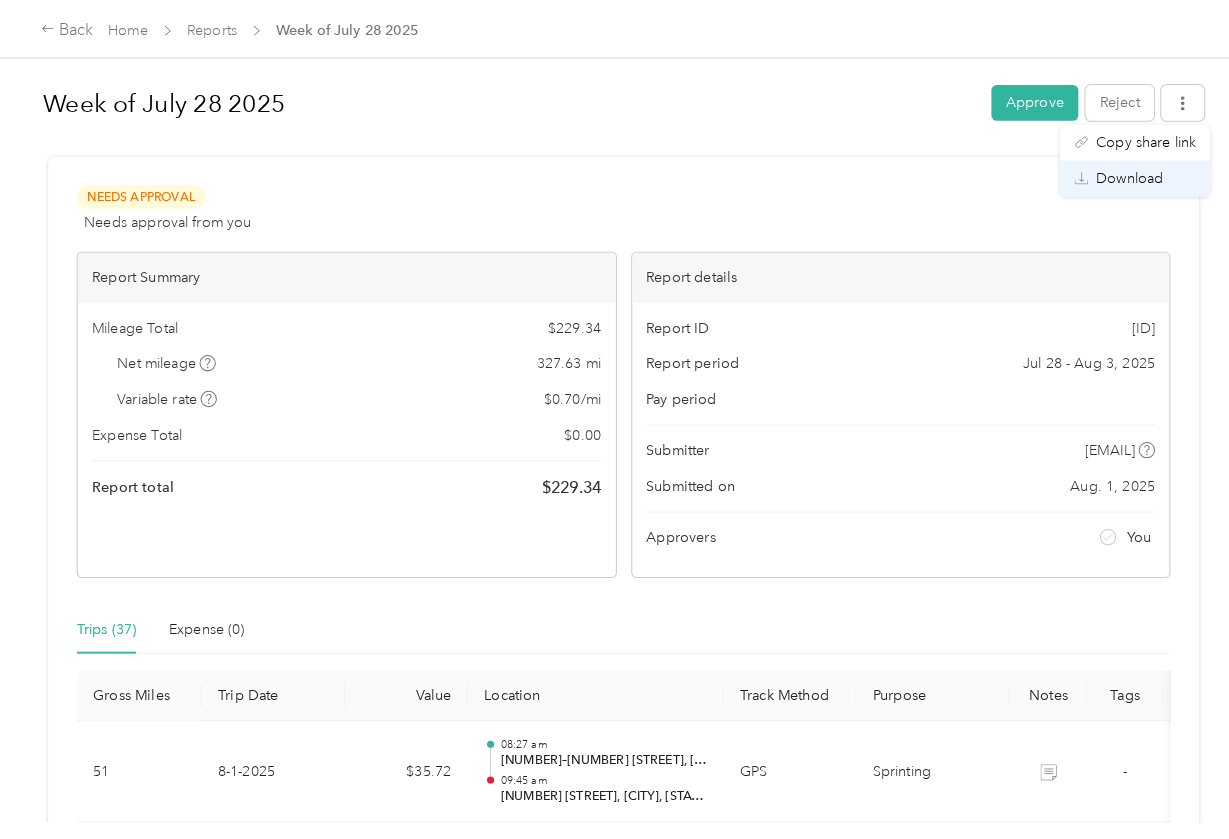 click on "Download" at bounding box center [1104, 174] 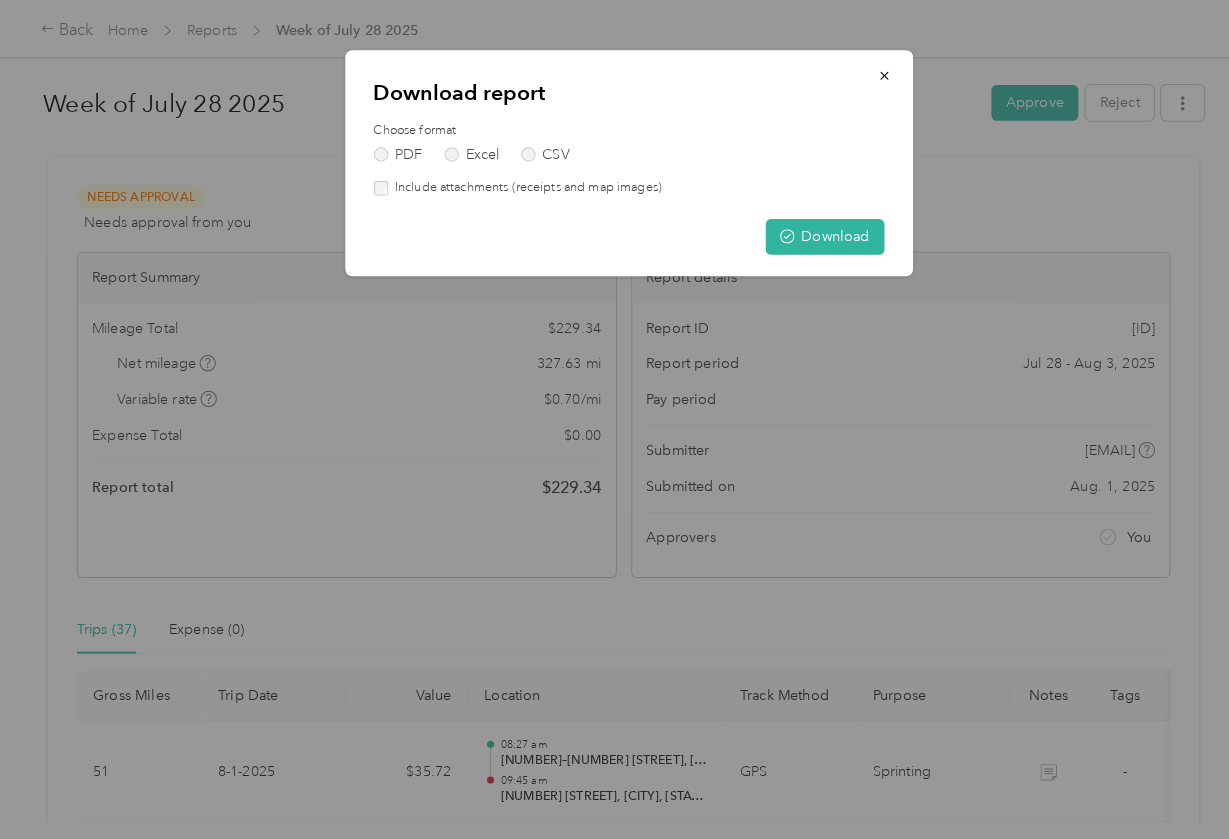 click on "Include attachments (receipts and map images)" at bounding box center (513, 184) 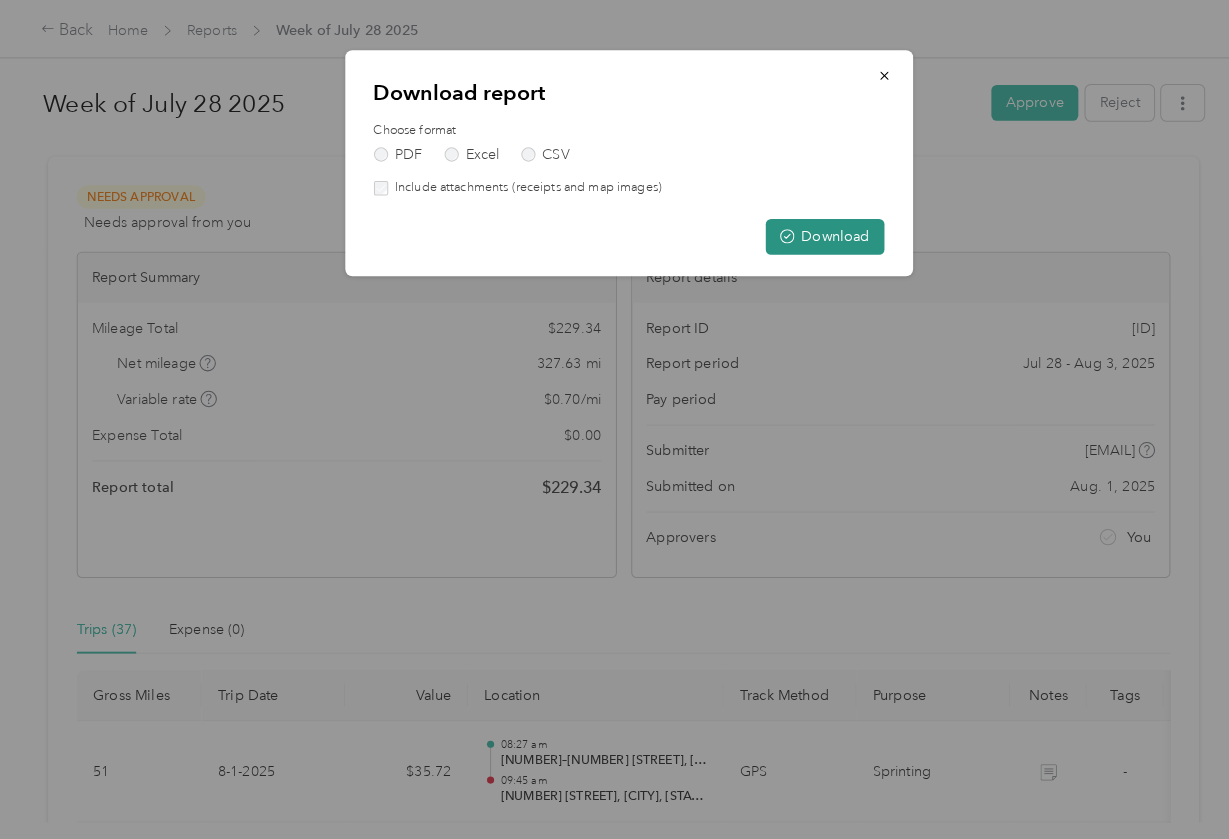 click on "Download" at bounding box center (806, 231) 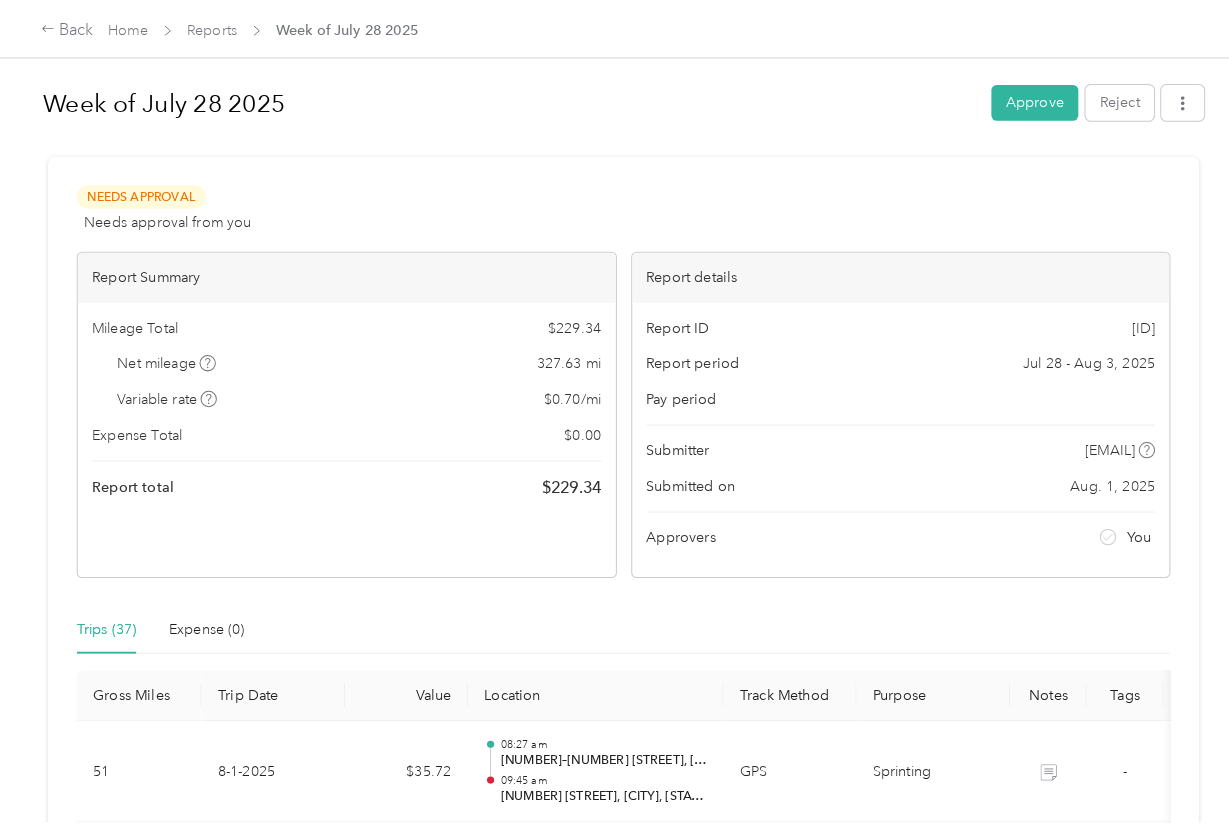 click on "Week of [DATE] Approve Reject Needs Approval Needs approval from you View  activity & comments Report Summary Mileage Total $[PRICE] Net mileage   [NUMBER]   mi Variable rate   $[PRICE] / mi Expense Total $[PRICE] Report total $[PRICE] Report details Report ID [ID] Report period [DATE] - [DATE] Pay period Submitter [EMAIL] Submitted on [DATE] Approvers You Trips (37) Expense (0) Gross Miles Trip Date Value Location Track Method Purpose Notes Tags                   [NUMBER] [DATE] $[PRICE] [TIME] [NUMBER]–[NUMBER] [STREET], [AREA], [CITY], [STATE] [TIME] [NUMBER] [STREET], [AREA], [CITY], [STATE] GPS Sprinting - [NUMBER] [DATE] $[PRICE] [TIME] [NUMBER] [STREET], [AREA], [CITY], [STATE] [TIME] [NUMBER] [STREET], [AREA], [CITY], [STATE] GPS Sprinting - [NUMBER] [DATE] $[PRICE] [TIME] [NUMBER] [STREET], [CITY], [STATE] [TIME] [NUMBER] [STREET], [CITY], [STATE] GPS Sprinting - [NUMBER] [DATE] $[PRICE] [TIME] [NUMBER] [STREET], [CITY], [STATE] GPS" at bounding box center (609, 402) 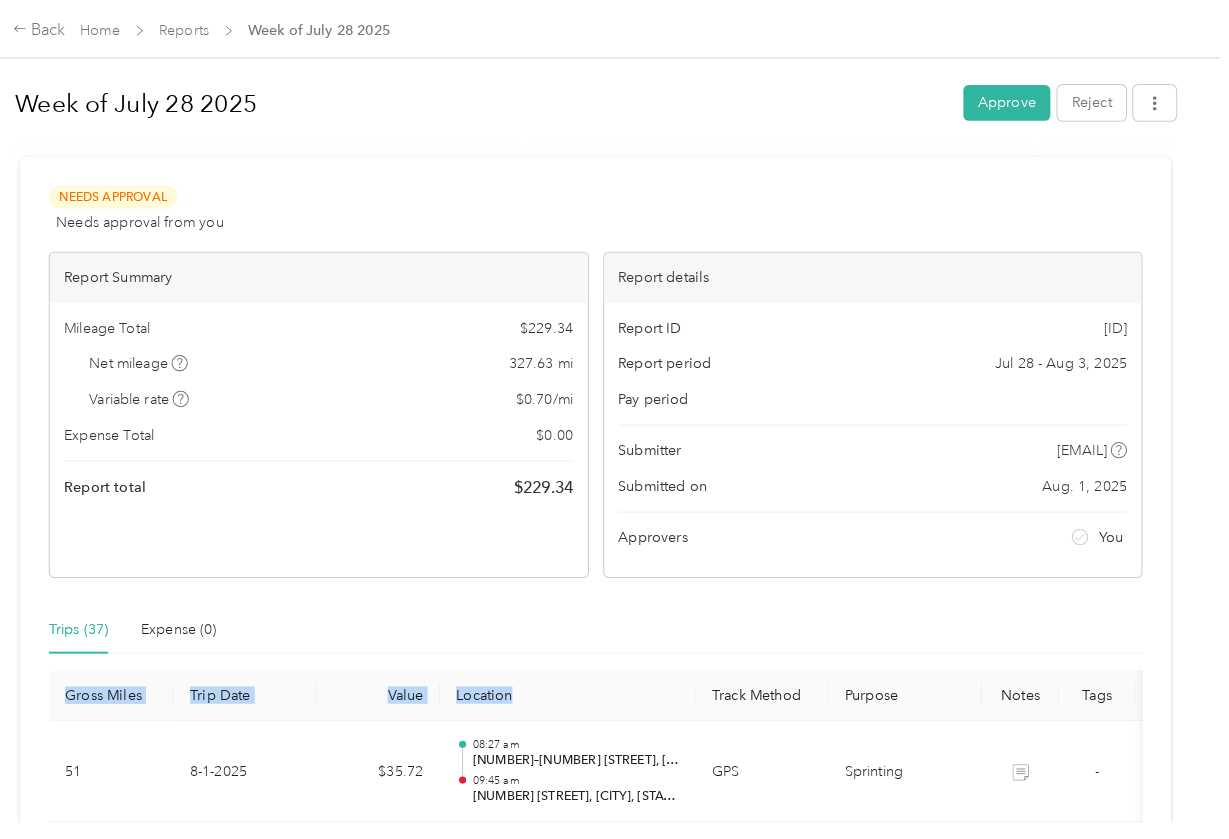 click on "Week of [DATE] Approve Reject Needs Approval Needs approval from you View  activity & comments Report Summary Mileage Total $[PRICE] Net mileage   [NUMBER]   mi Variable rate   $[PRICE] / mi Expense Total $[PRICE] Report total $[PRICE] Report details Report ID [ID] Report period [DATE] - [DATE] Pay period Submitter [EMAIL] Submitted on [DATE] Approvers You Trips (37) Expense (0) Gross Miles Trip Date Value Location Track Method Purpose Notes Tags                   [NUMBER] [DATE] $[PRICE] [TIME] [NUMBER]–[NUMBER] [STREET], [AREA], [CITY], [STATE] [TIME] [NUMBER] [STREET], [AREA], [CITY], [STATE] GPS Sprinting - [NUMBER] [DATE] $[PRICE] [TIME] [NUMBER] [STREET], [AREA], [CITY], [STATE] [TIME] [NUMBER] [STREET], [AREA], [CITY], [STATE] GPS Sprinting - [NUMBER] [DATE] $[PRICE] [TIME] [NUMBER] [STREET], [CITY], [STATE] [TIME] [NUMBER] [STREET], [CITY], [STATE] GPS Sprinting - [NUMBER] [DATE] $[PRICE] [TIME] [NUMBER] [STREET], [CITY], [STATE] GPS" at bounding box center (609, 402) 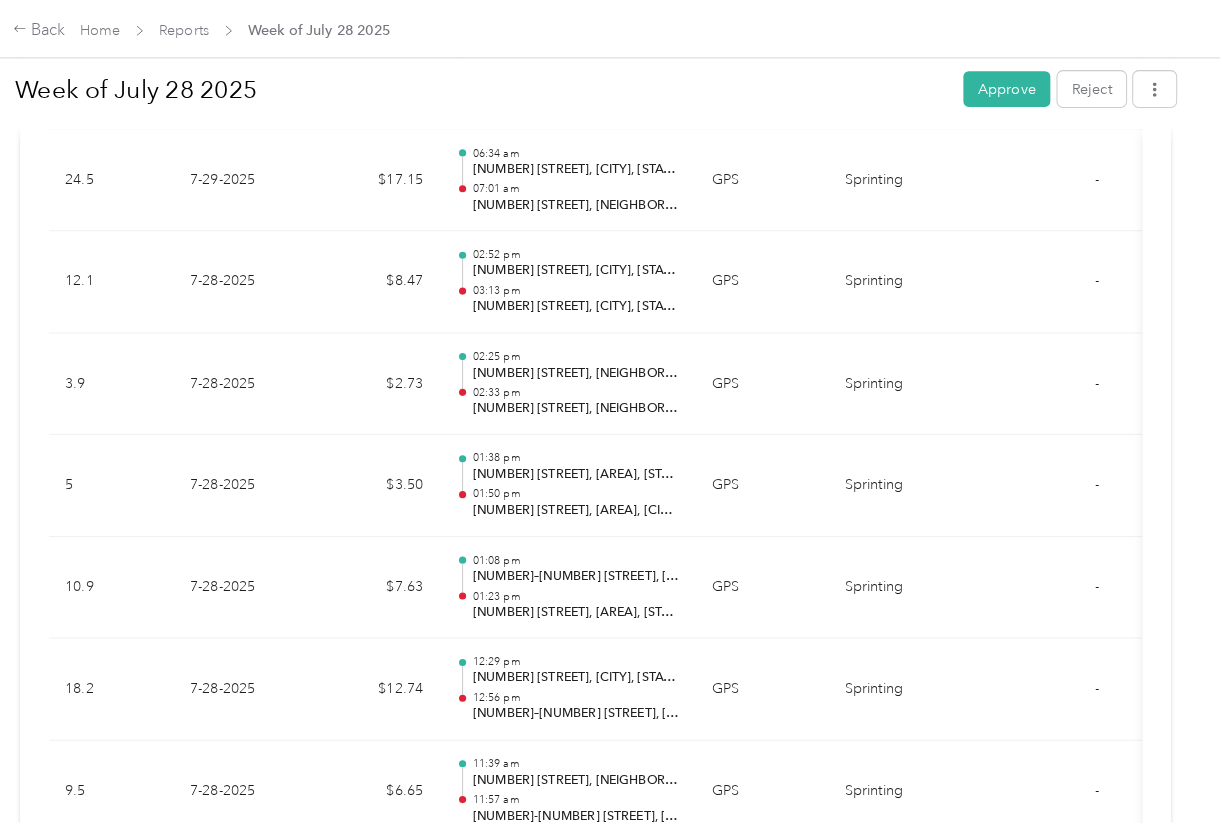 scroll, scrollTop: 3970, scrollLeft: 0, axis: vertical 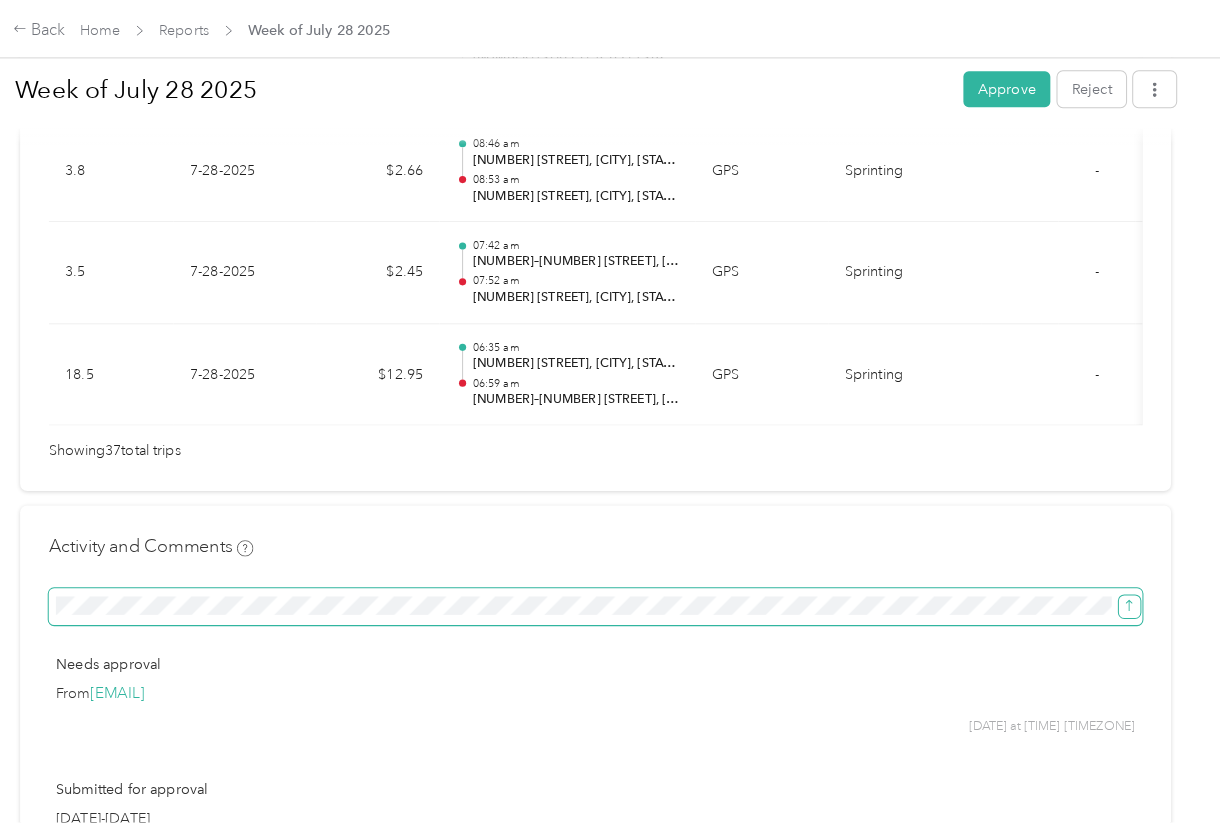 click 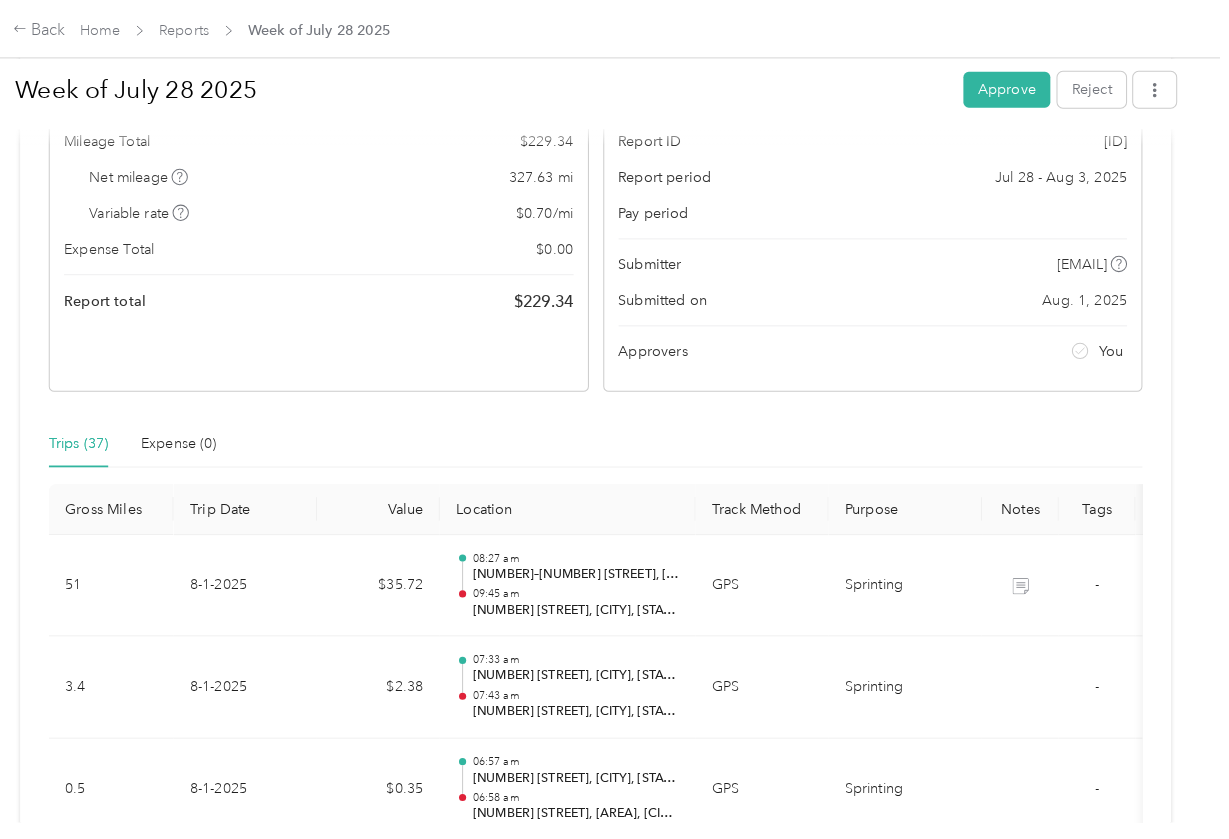 scroll, scrollTop: 0, scrollLeft: 0, axis: both 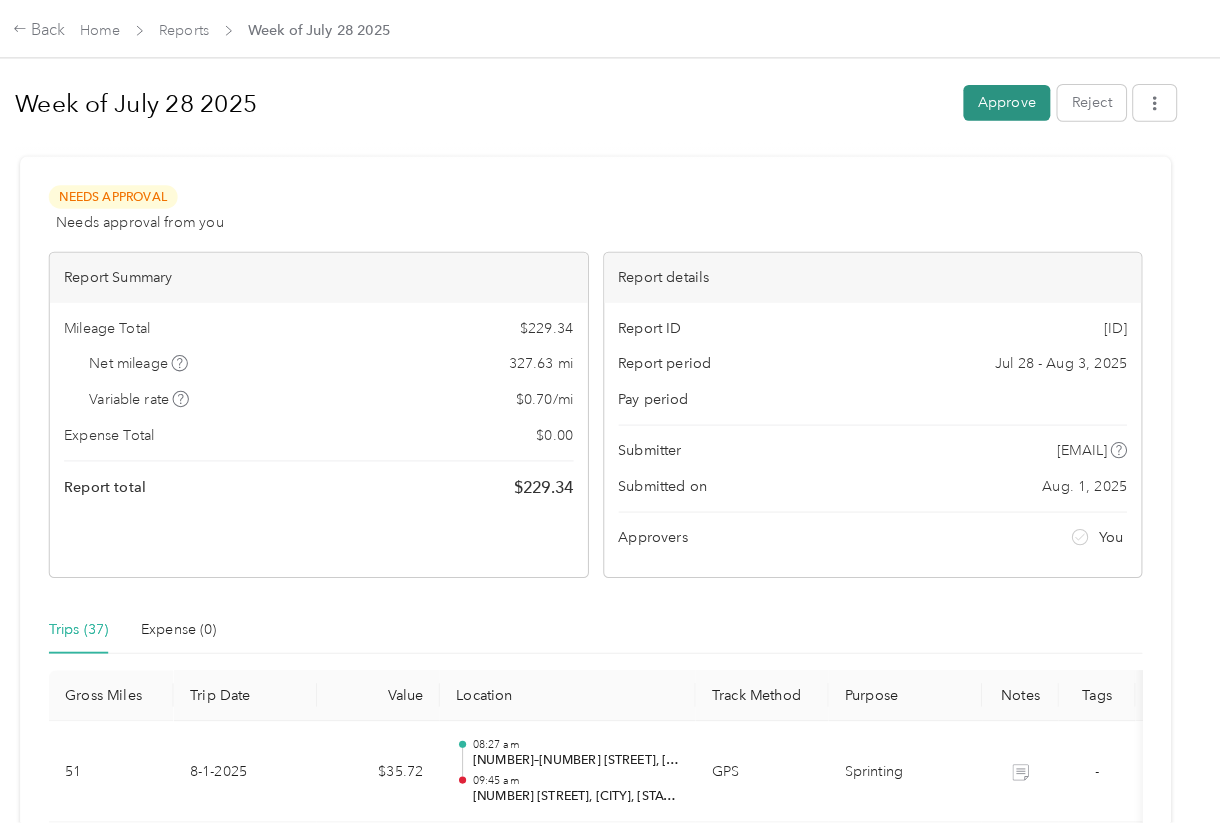 click on "Approve" at bounding box center [1011, 100] 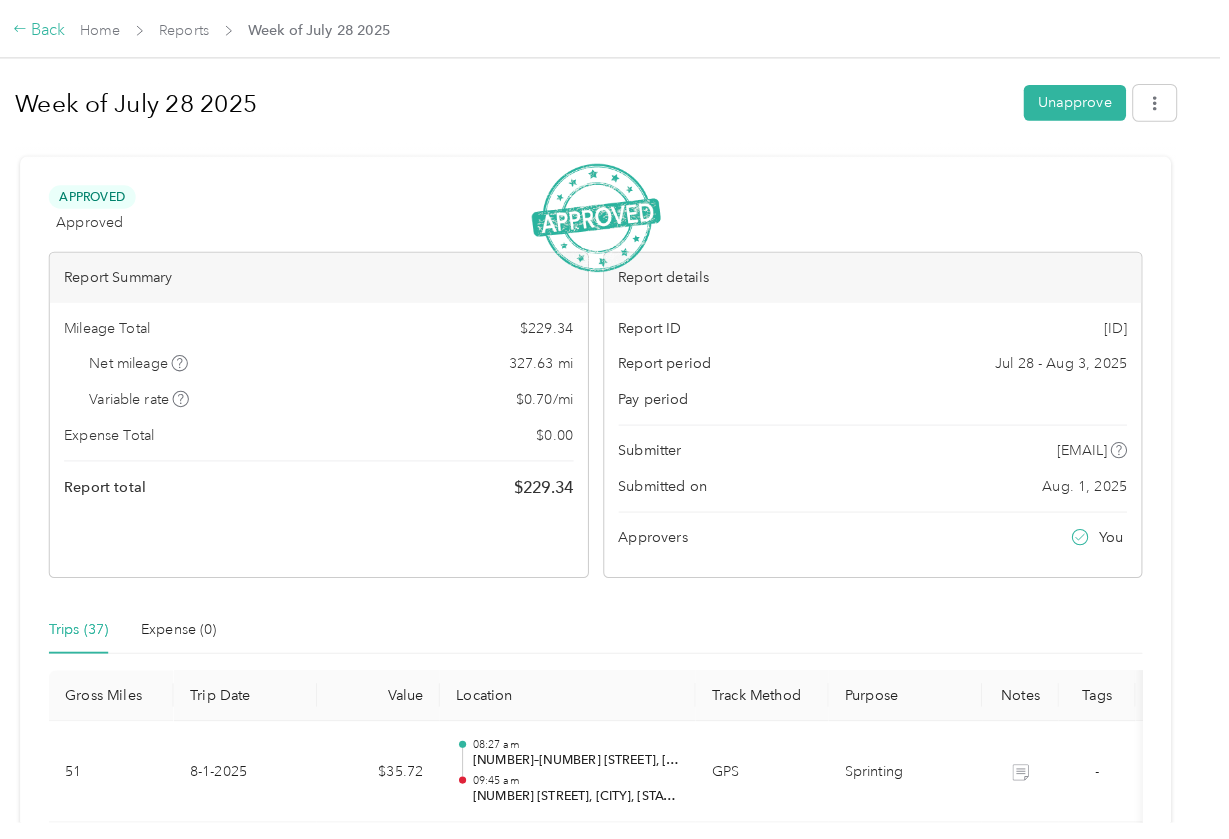 click on "Back" at bounding box center (66, 30) 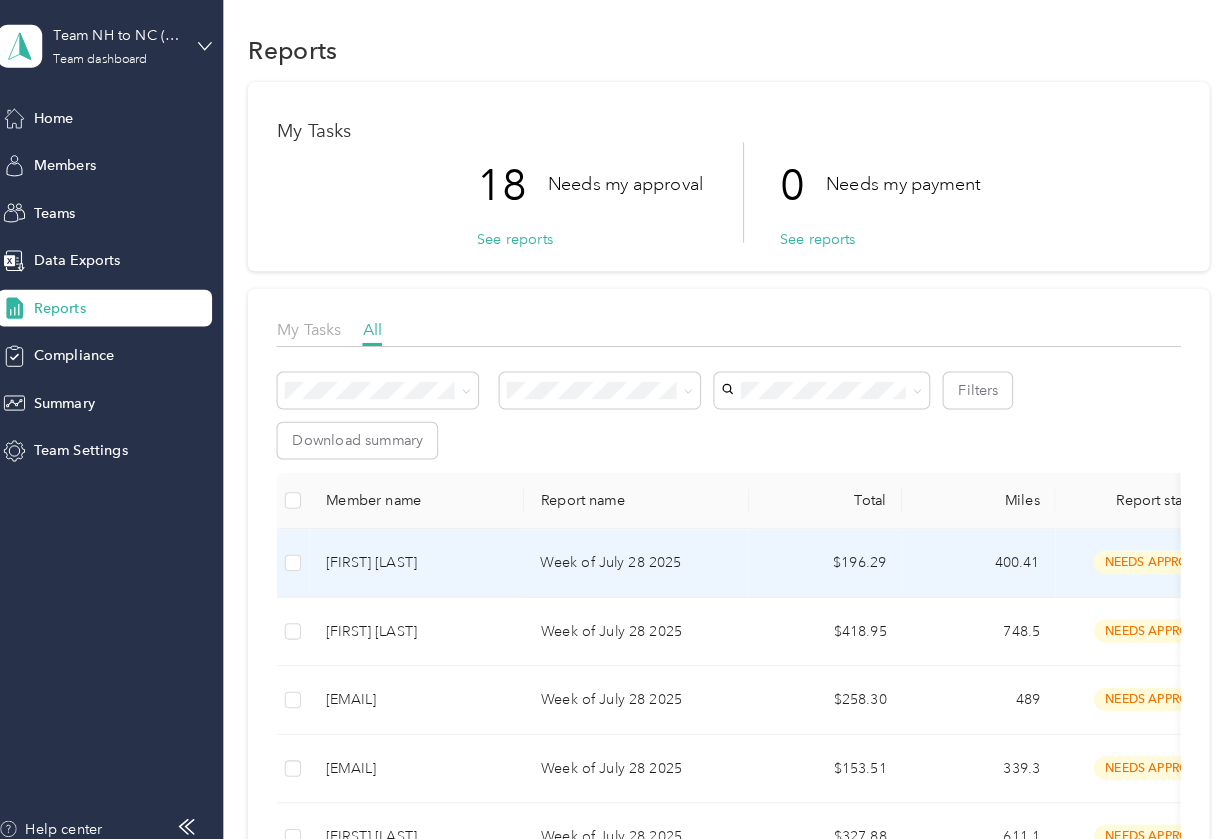 click on "[FIRST] [LAST]" at bounding box center (420, 558) 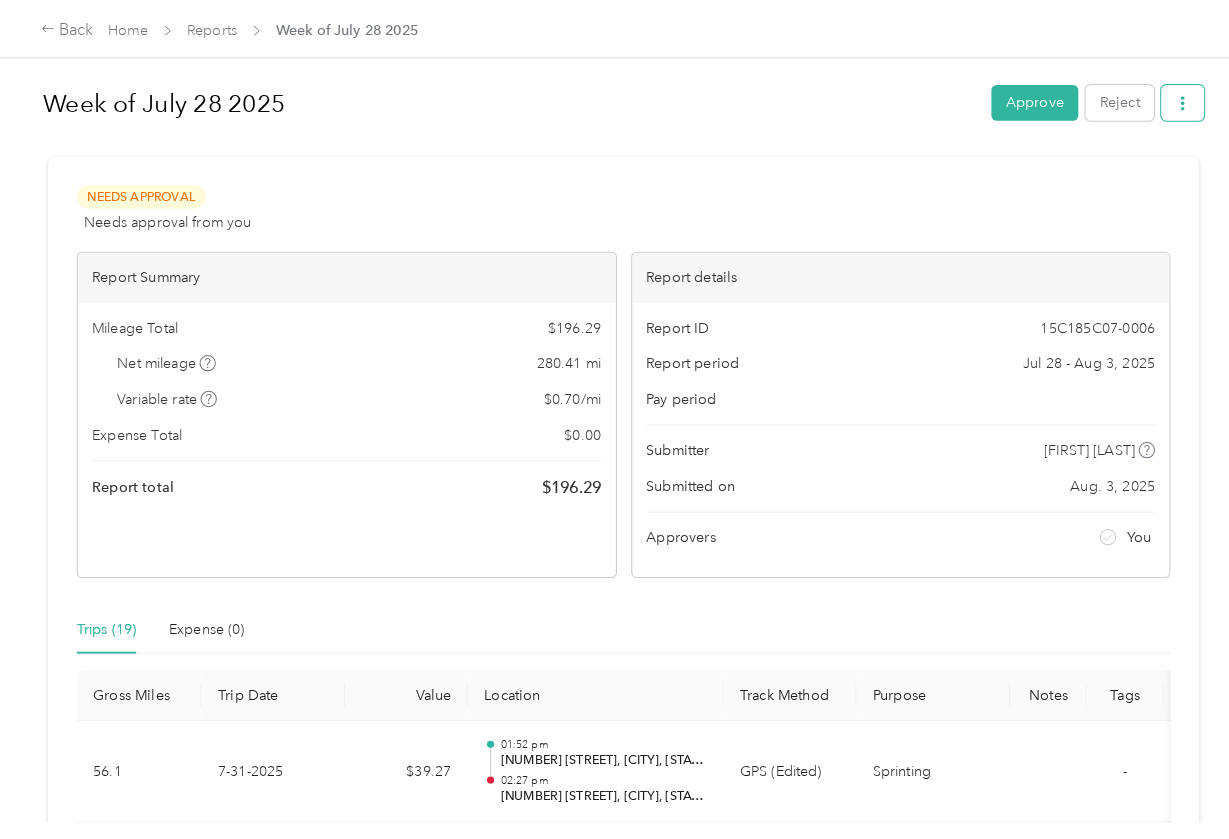 click 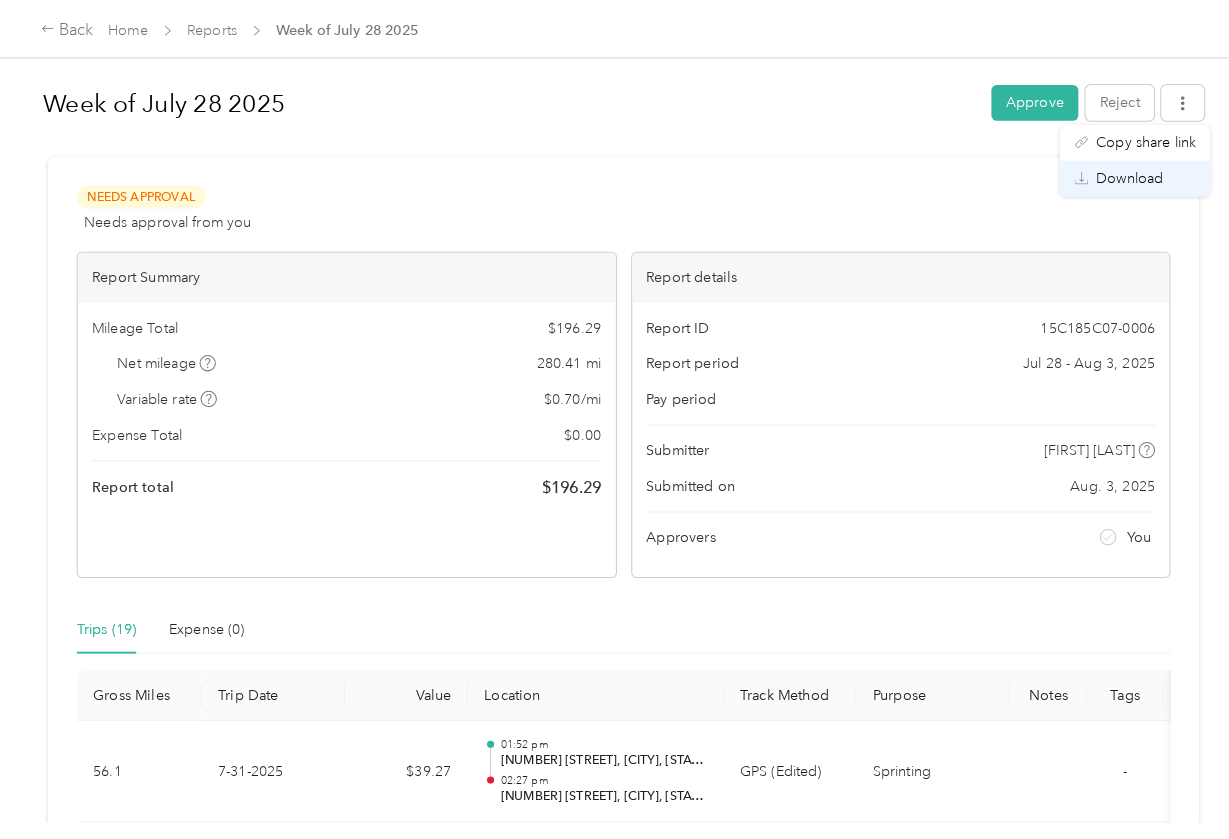 click on "Download" at bounding box center [1104, 174] 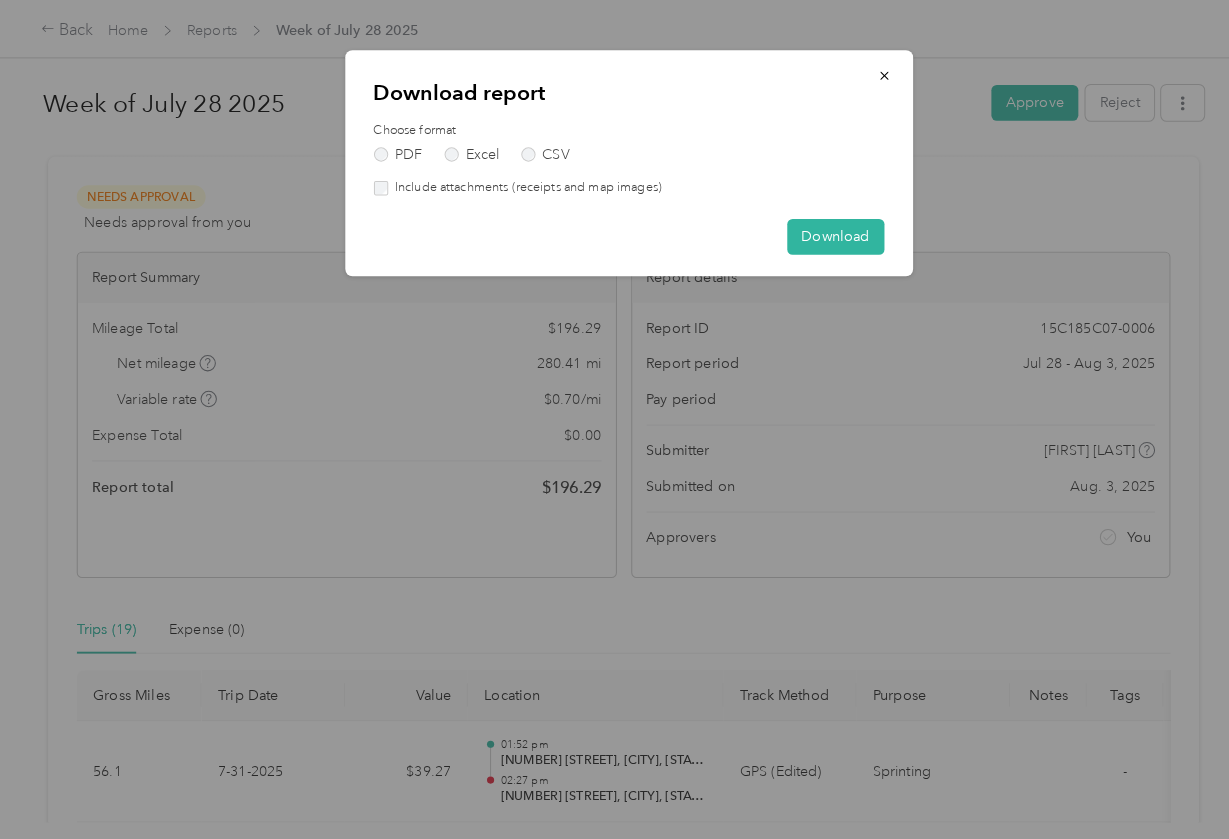 click on "Choose format   PDF Excel CSV Include attachments (receipts and map images)" at bounding box center [614, 156] 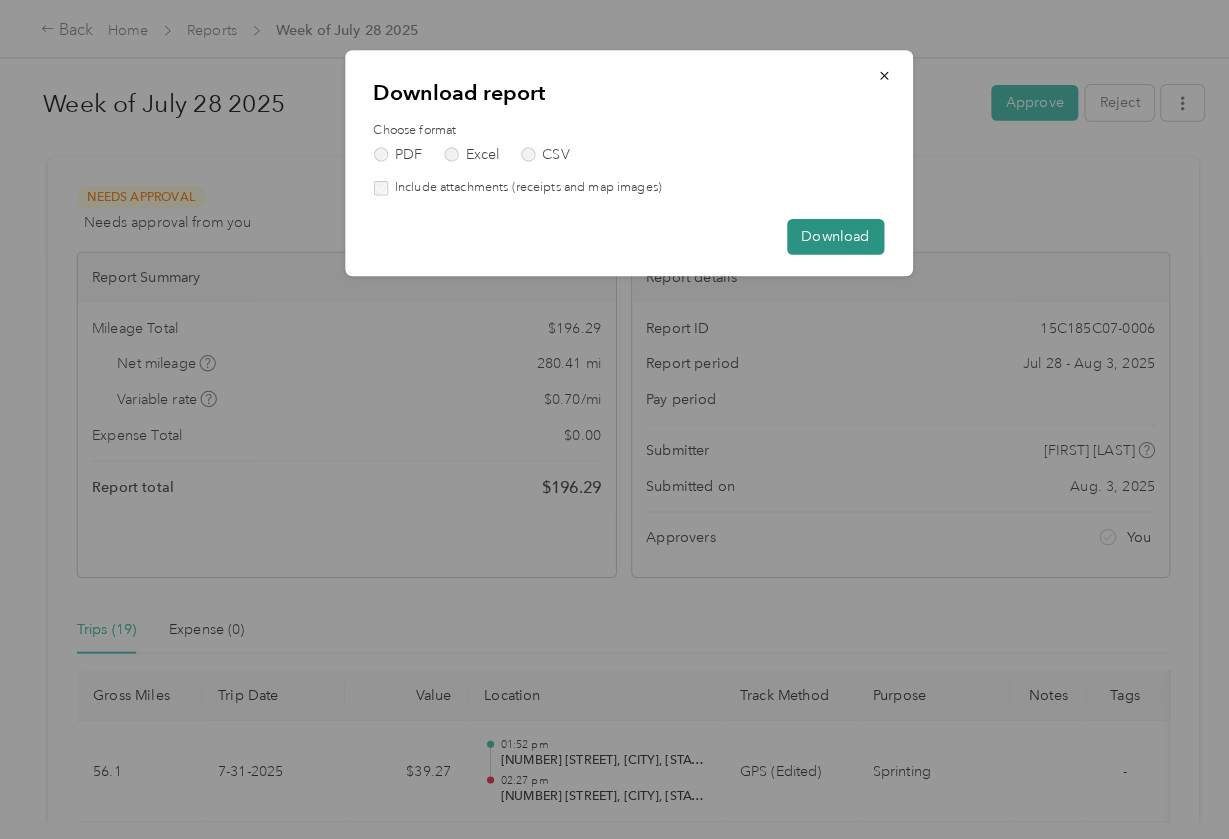 click on "Download" at bounding box center (816, 231) 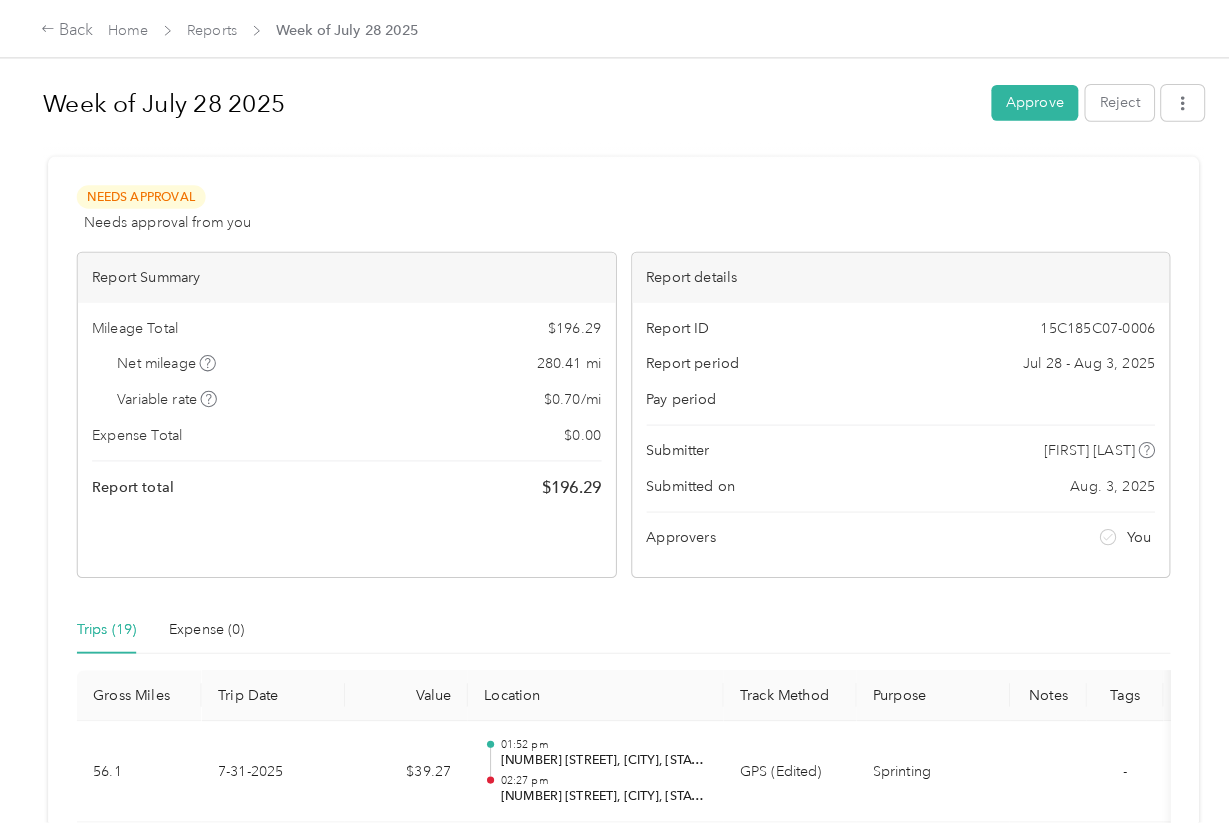 click on "Needs Approval Needs approval from you View  activity & comments Report Summary Mileage Total $ 196.29 Net mileage   280.41   mi Variable rate   $ 0.70 / mi Expense Total $ 0.00 Report total $ 196.29 Report details Report ID 15C185C07-0006 Report period Jul 28 - Aug 3, 2025 Pay period Submitter [FIRST] [LAST] Submitted on Aug. 3, 2025 Approvers You Trips (19) Expense (0) Gross Miles Trip Date Value Location Track Method Purpose Notes Tags                   56.1 7-31-2025 $39.27 01:52 pm [NUMBER] [STREET], [CITY], [STATE] 02:27 pm 42 [STREET], [CITY], [STATE], [COUNTRY] GPS (Edited) Sprinting - 1.8 7-31-2025 $1.26 01:05 pm [NUMBER] [STREET], [CITY], [STATE] 01:12 pm [NUMBER] [STREET], [CITY], [STATE] GPS Sprinting - 3.2 7-31-2025 $2.25 12:14 pm [NUMBER] [STREET], [CITY], [STATE] 12:18 pm [NUMBER] [STREET], [CITY], [STATE] GPS Sprinting - 10 7-31-2025 $7.00 10:36 am [NUMBER]–[NUMBER] [STREET], [CITY], [STATE] 10:51 am [NUMBER] [STREET], [CITY], [STATE] GPS Sprinting - 15.4 7-31-2025 $10.75 10:10 am -" at bounding box center (609, 1406) 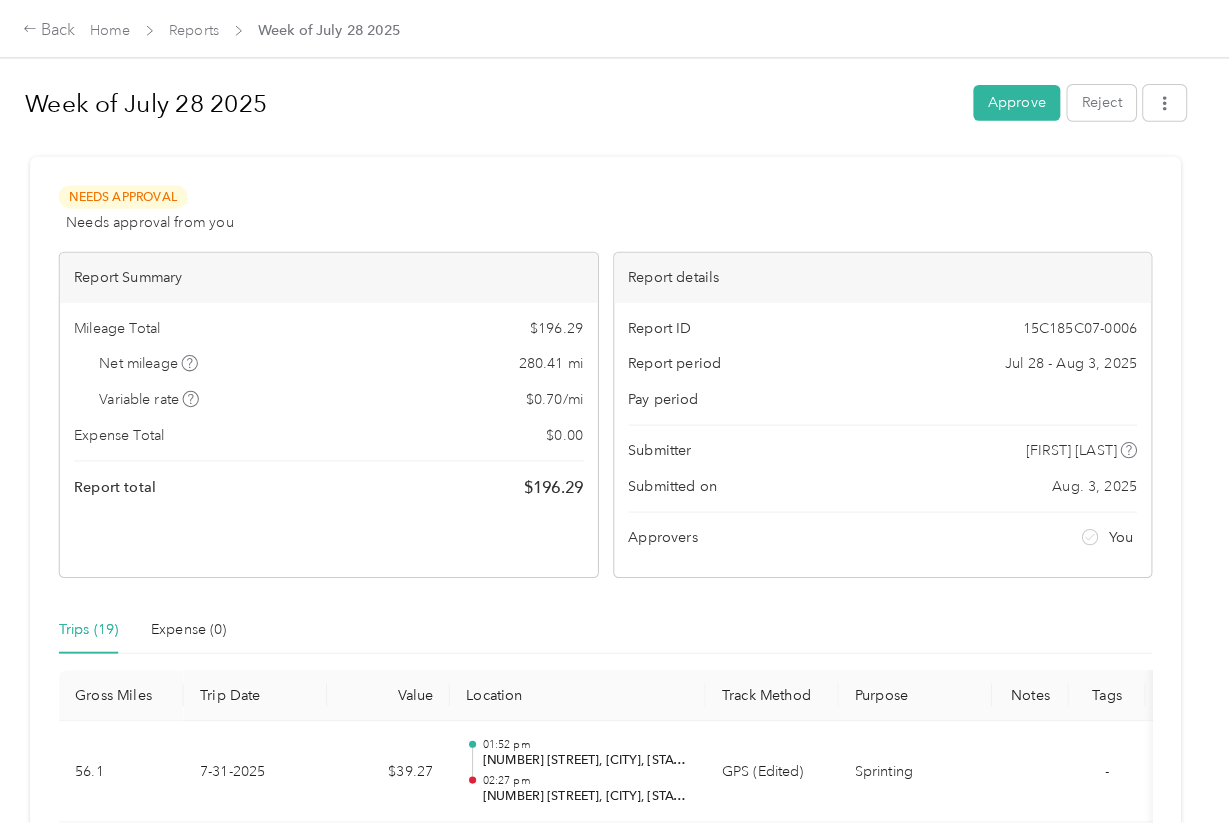 click on "Week of July 28 2025 Approve Reject Needs Approval Needs approval from [NAME], [NAME], [NAME], [NAME], [NAME], [NAME], [EMAIL], [NAME], [NAME], [NAME] View  activity & comments Report Summary Mileage Total $ 196.29 Net mileage   280.41   mi Variable rate   $ 0.70 / mi Expense Total $ 0.00 Report total $ 196.29 Report details Report ID [REPORT_ID] Report period Jul 28 - Aug 3, 2025 Pay period Submitter [NAME] Submitted on Aug. 3, 2025 Approvers You Trips (19) Expense (0) Gross Miles Trip Date Value Location Track Method Purpose Notes Tags                   56.1 7-31-2025 $39.27 01:52 pm [NUMBER] [STREET], [NEIGHBORHOOD], [CITY], [STATE], United States GPS (Edited) Sprinting - 1.8 7-31-2025 $1.26 01:05 pm [NUMBER] [STREET], [CITY], [STATE] 01:12 pm [NUMBER] [STREET], [CITY], [STATE] GPS Sprinting - 3.2 7-31-2025 $2.25 12:14 pm [NUMBER] [STREET], [CITY], [STATE] 12:18 pm [NUMBER] [STREET], [CITY], [STATE] GPS Sprinting - 10 7-31-2025 $7.00 10:36 am [NUMBER]–[NUMBER] [HIGHWAY_NUMBER], [CITY], [STATE] 10:51 am [NUMBER] [STREET], [CITY], [STATE] GPS Sprinting" at bounding box center [609, 402] 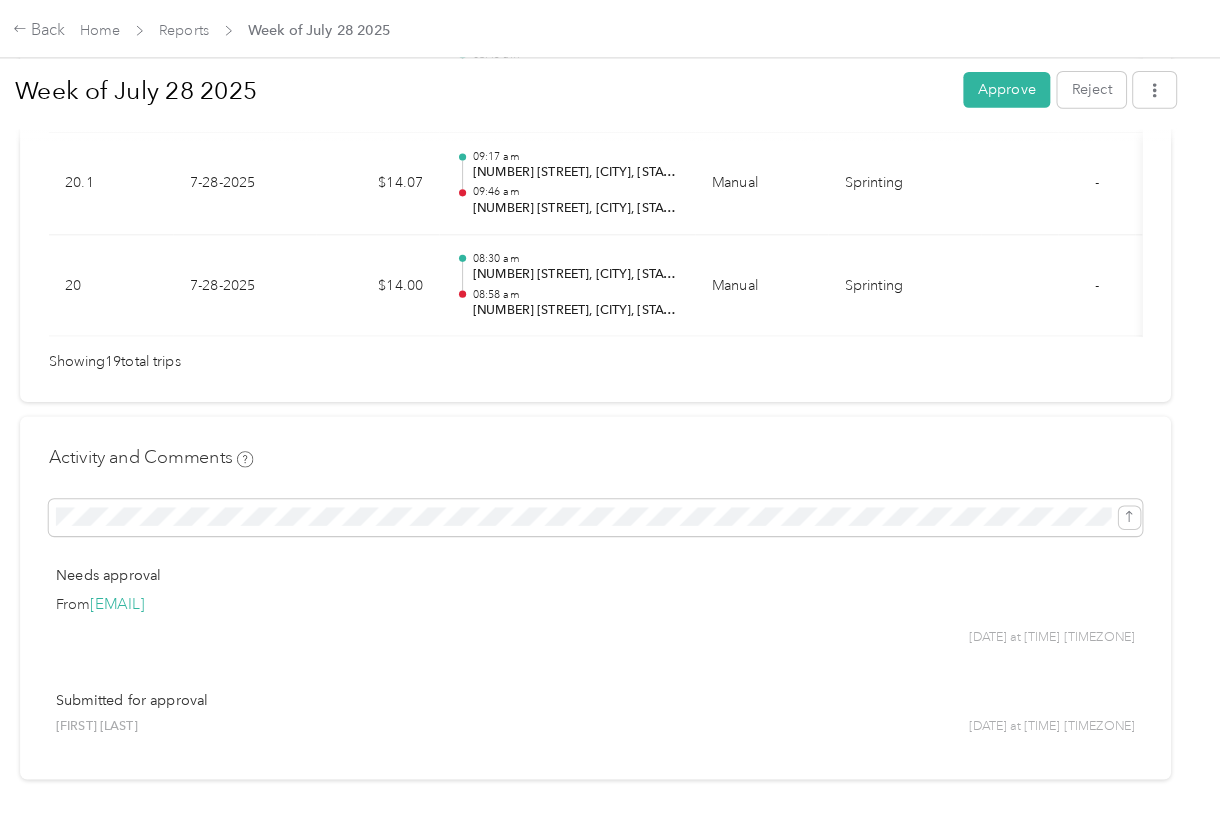 scroll, scrollTop: 2283, scrollLeft: 0, axis: vertical 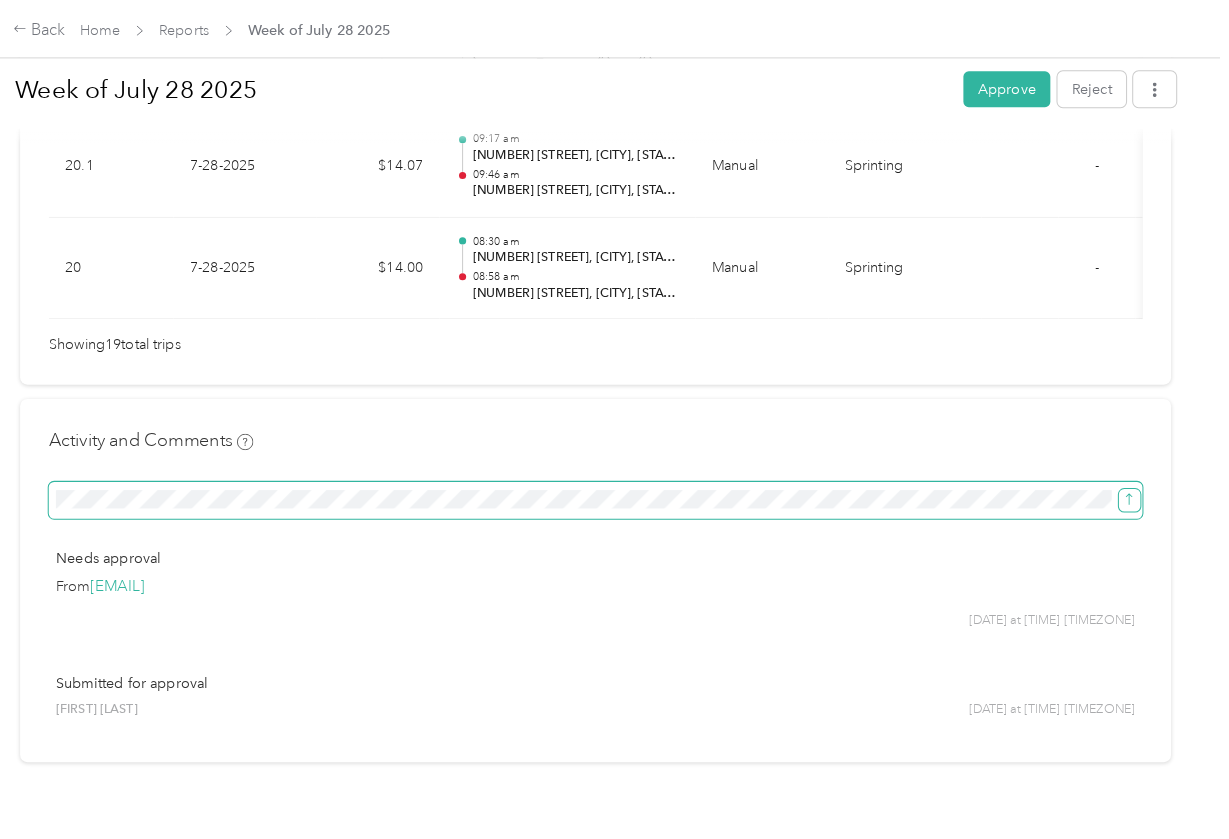 click 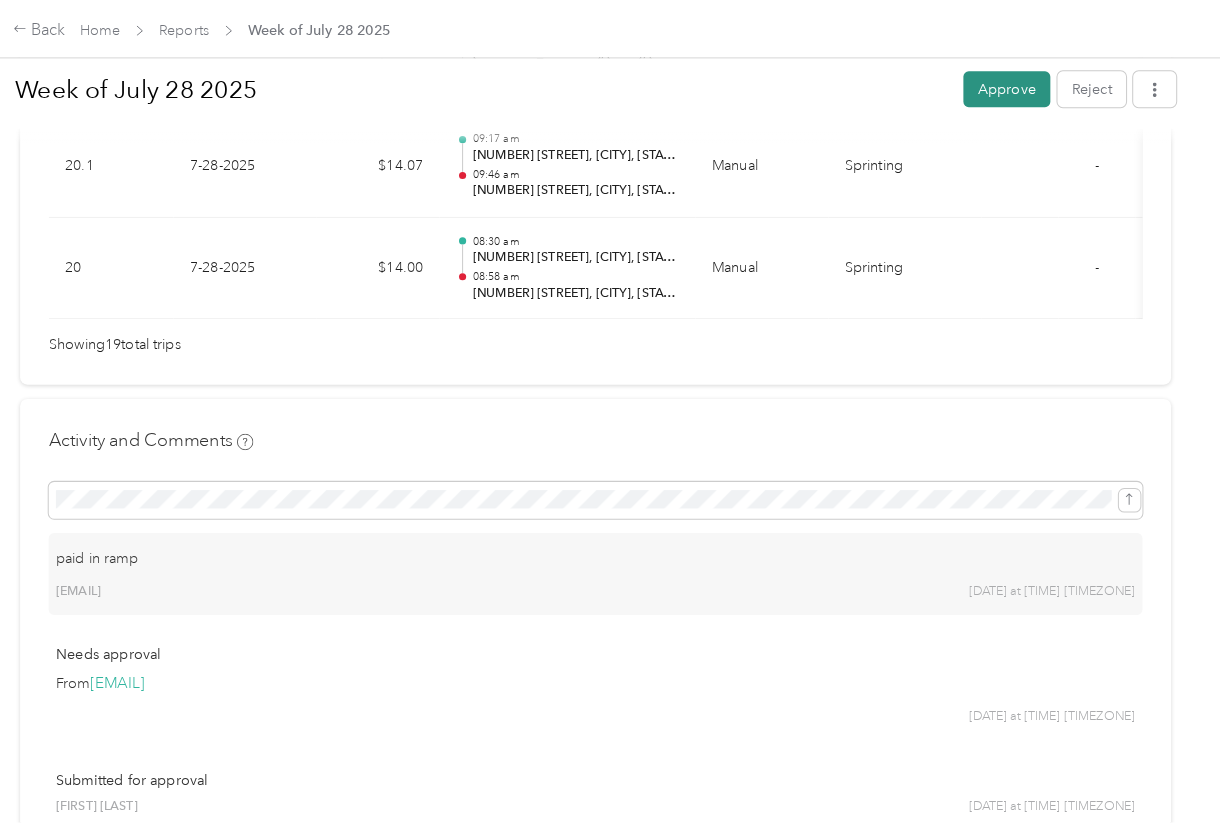 click on "Approve" at bounding box center [1011, 87] 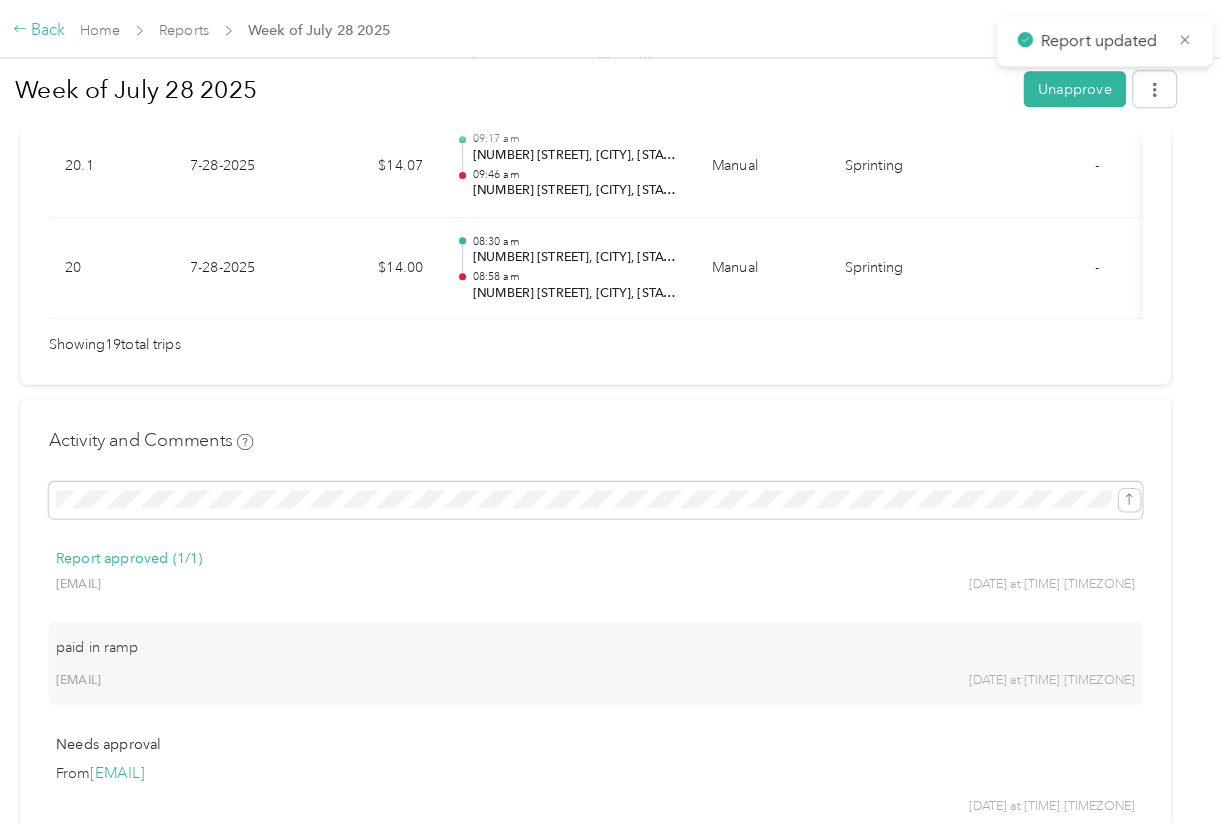 click on "Back" at bounding box center (66, 30) 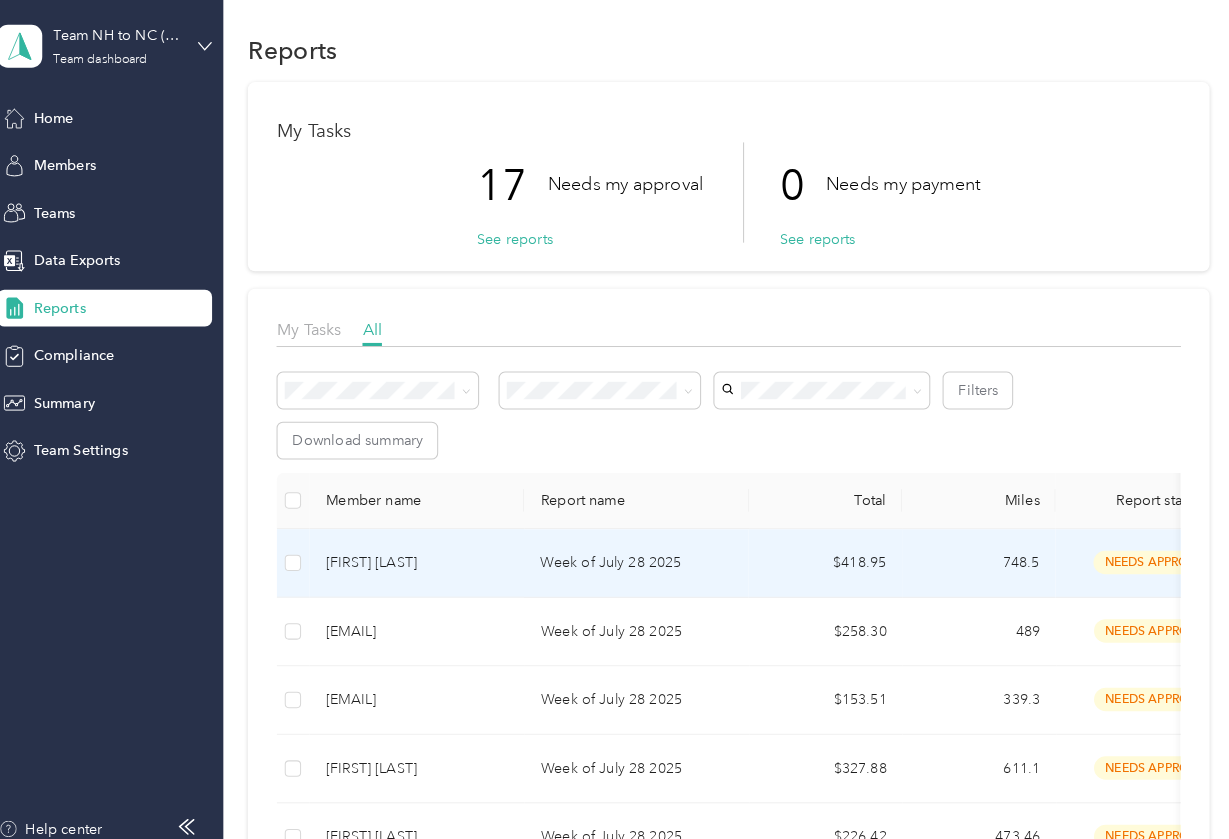 click on "[FIRST] [LAST]" at bounding box center [420, 558] 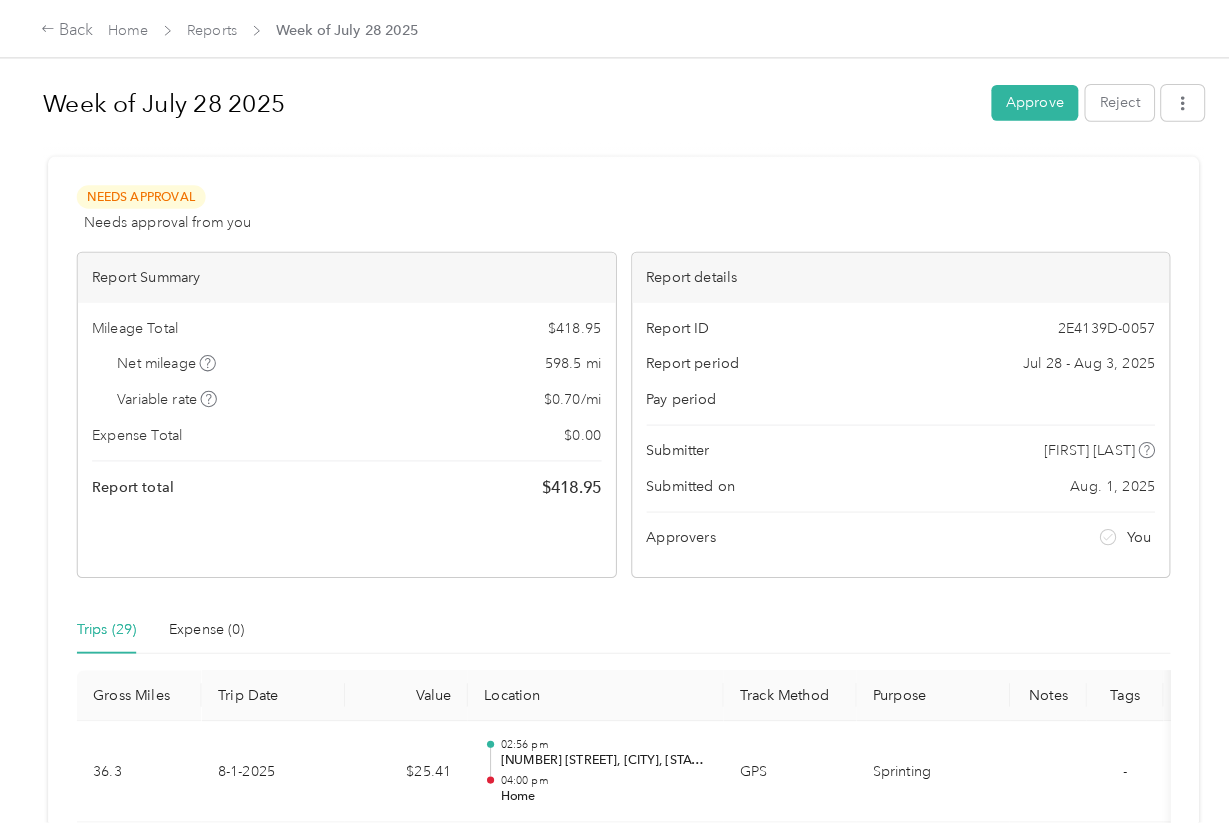 click on "Trips (29) Expense (0)" at bounding box center (609, 616) 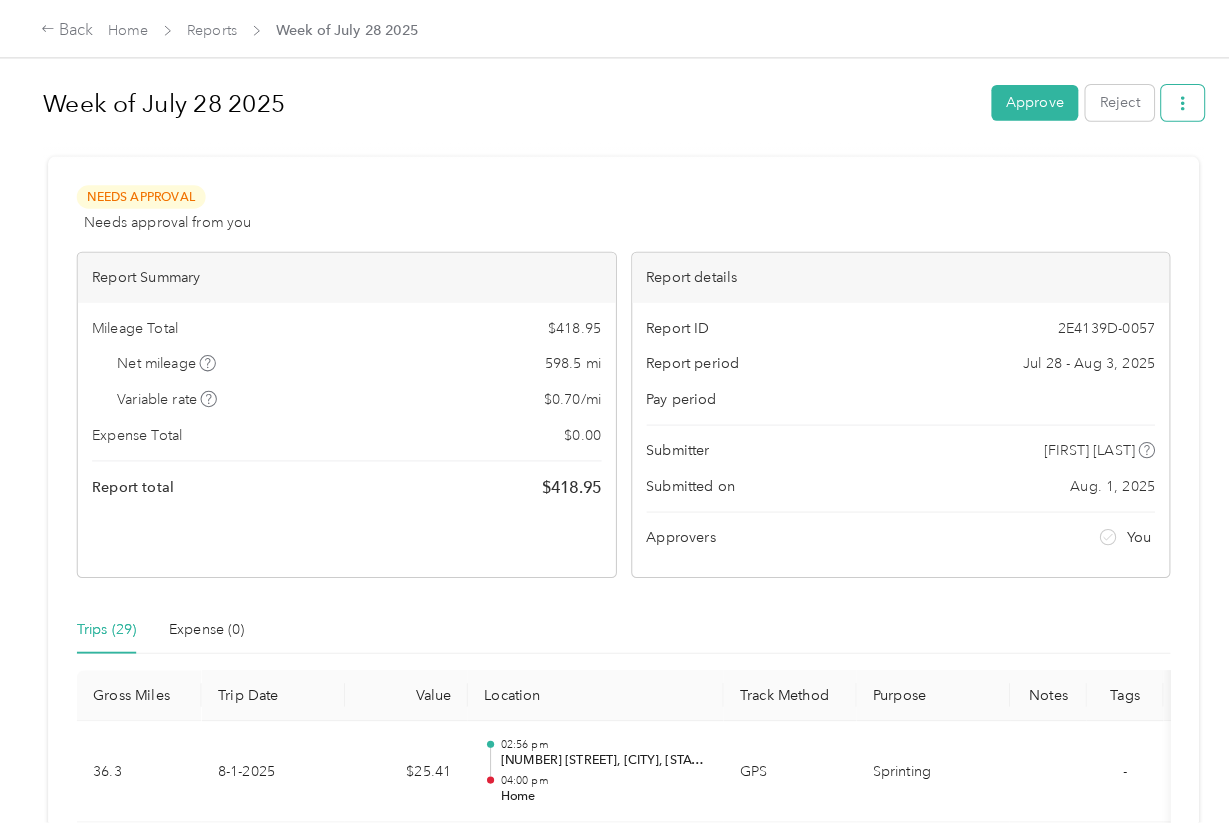 click 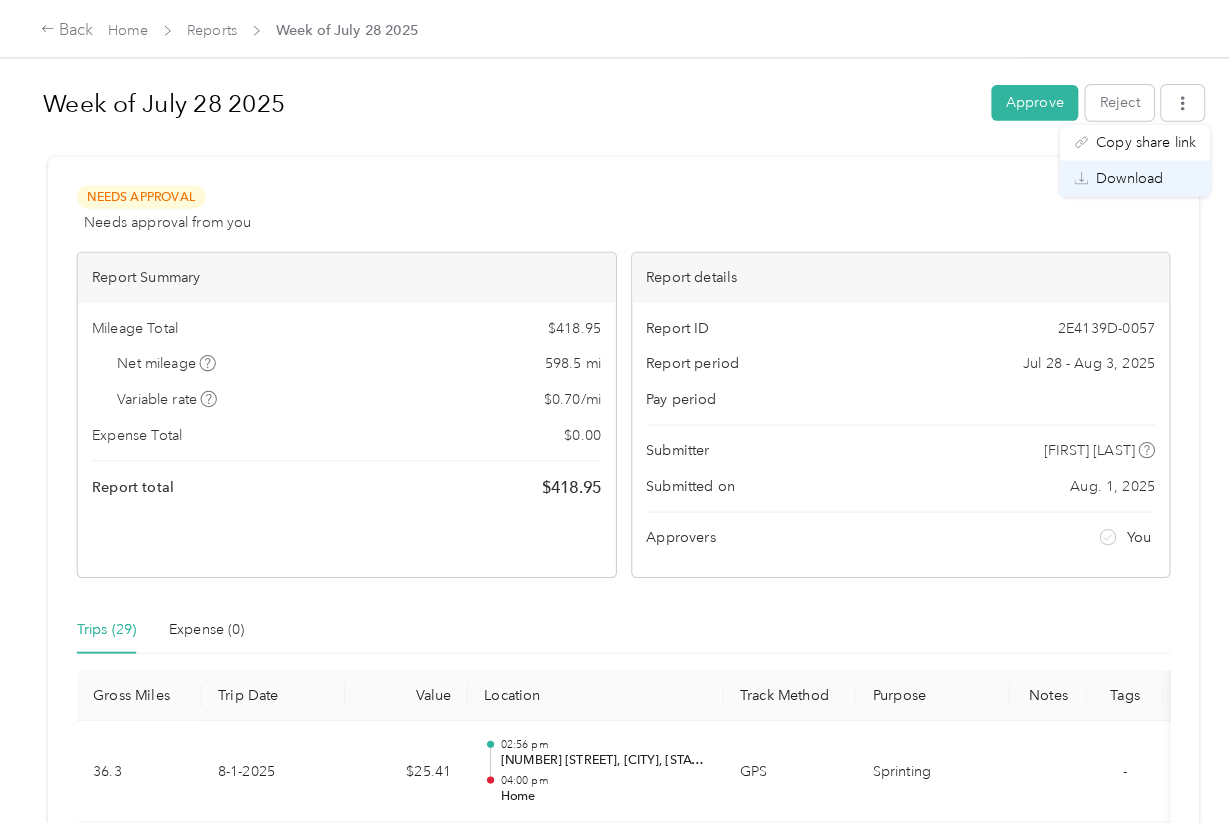 click on "Download" at bounding box center [1104, 174] 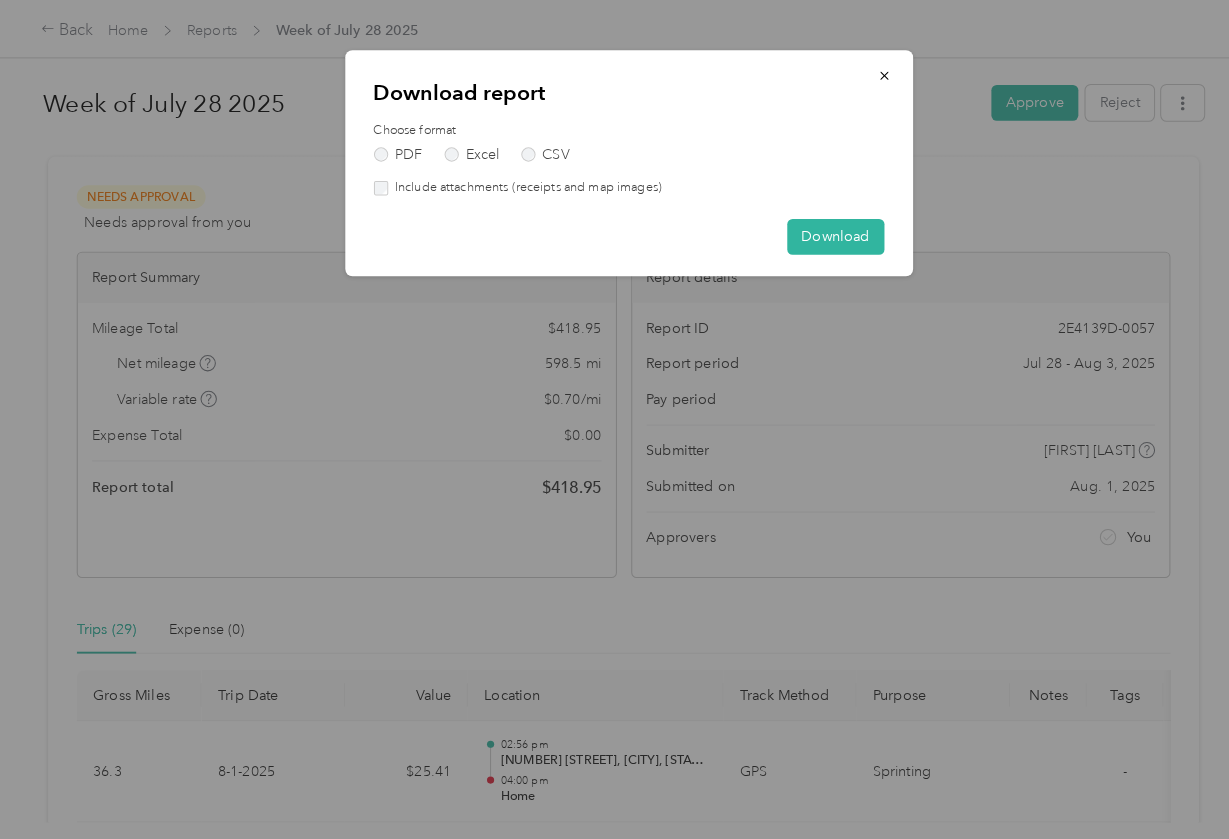 click on "Include attachments (receipts and map images)" at bounding box center [513, 184] 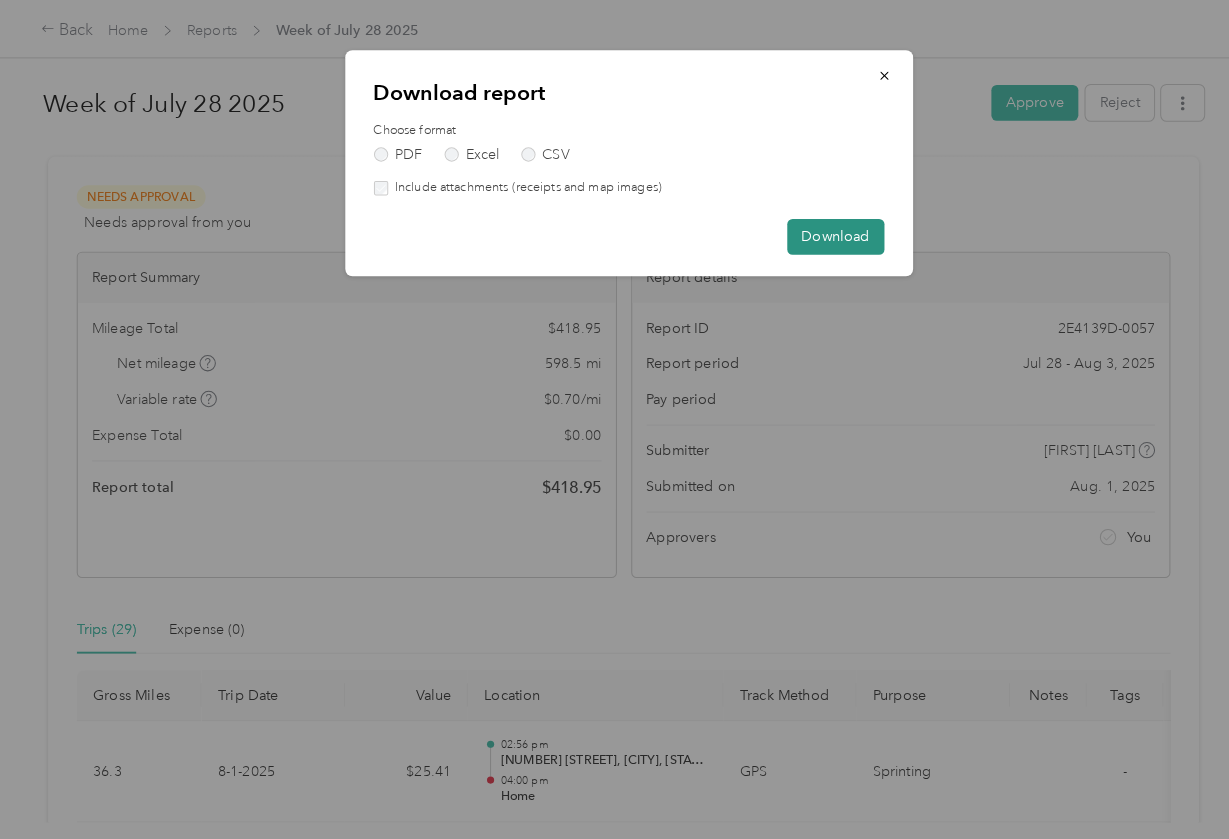 click on "Download" at bounding box center [816, 231] 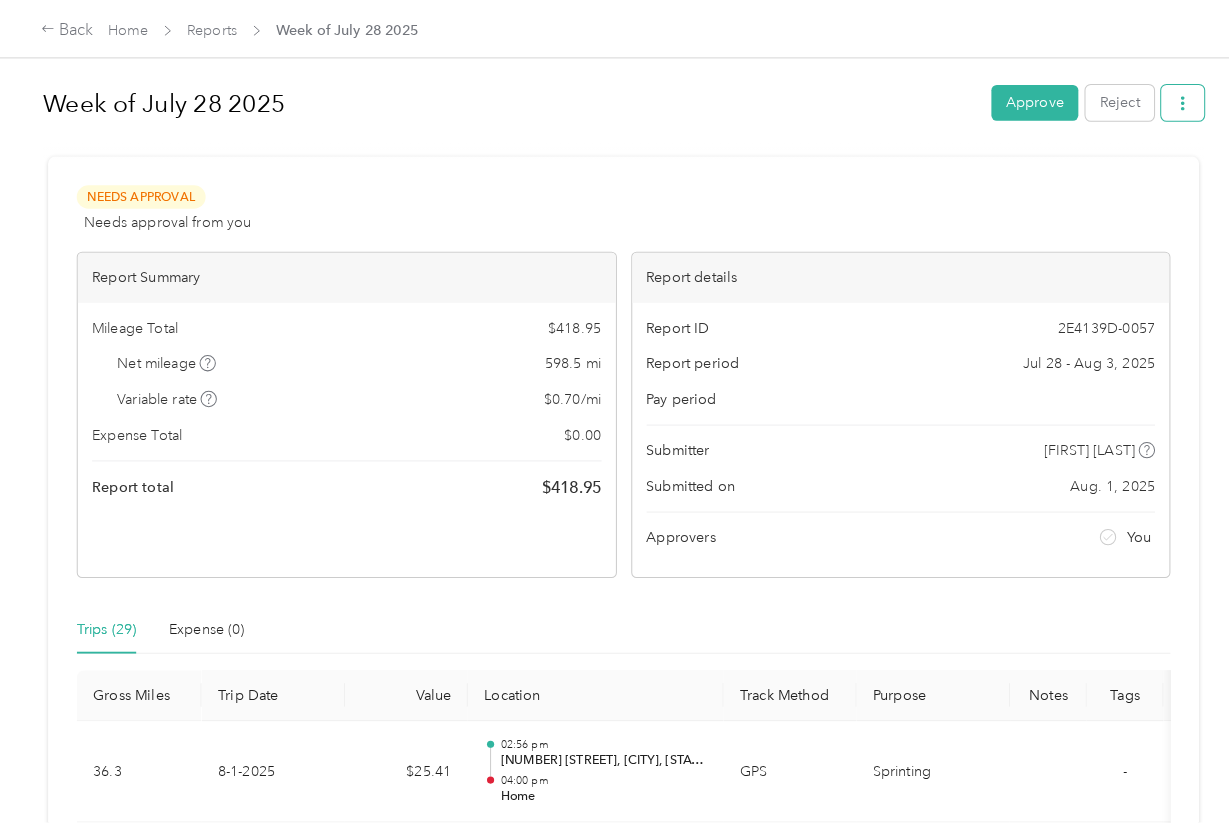 click 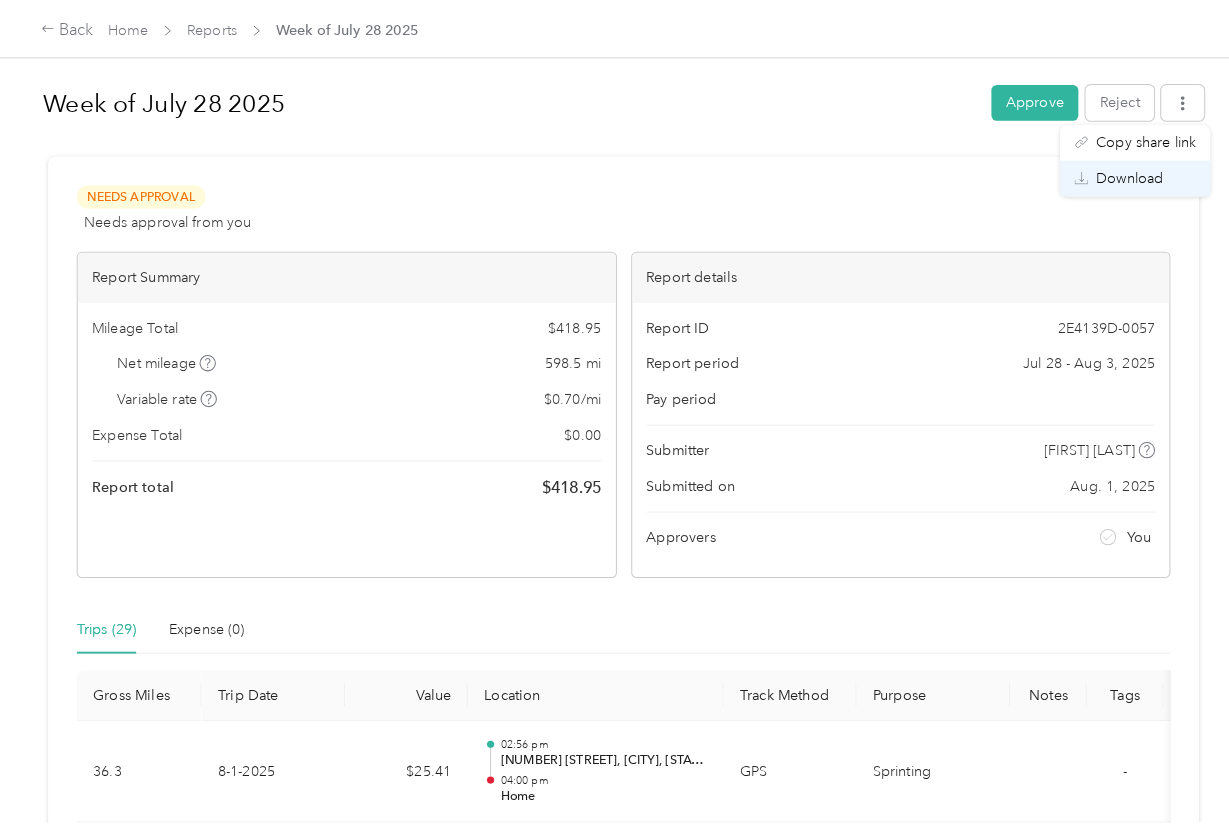 click on "Download" at bounding box center [1104, 174] 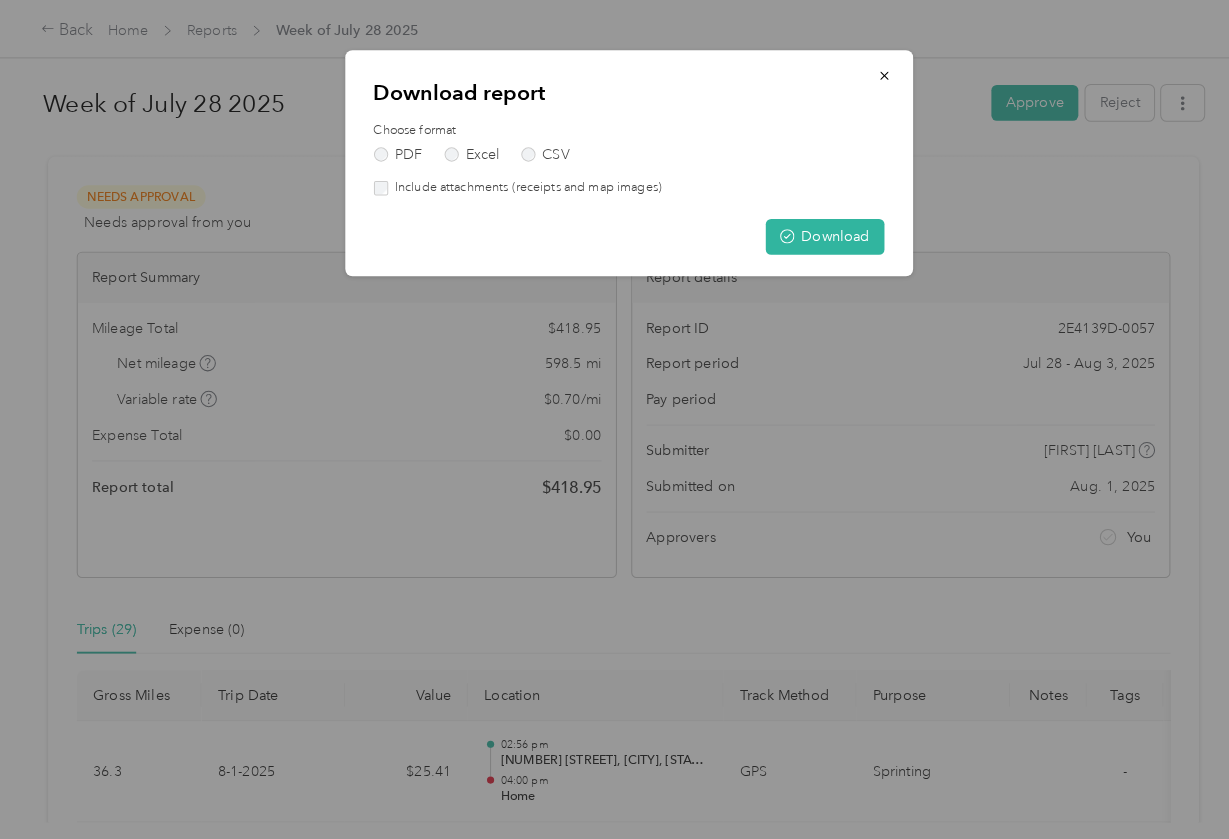 click on "Include attachments (receipts and map images)" at bounding box center [513, 184] 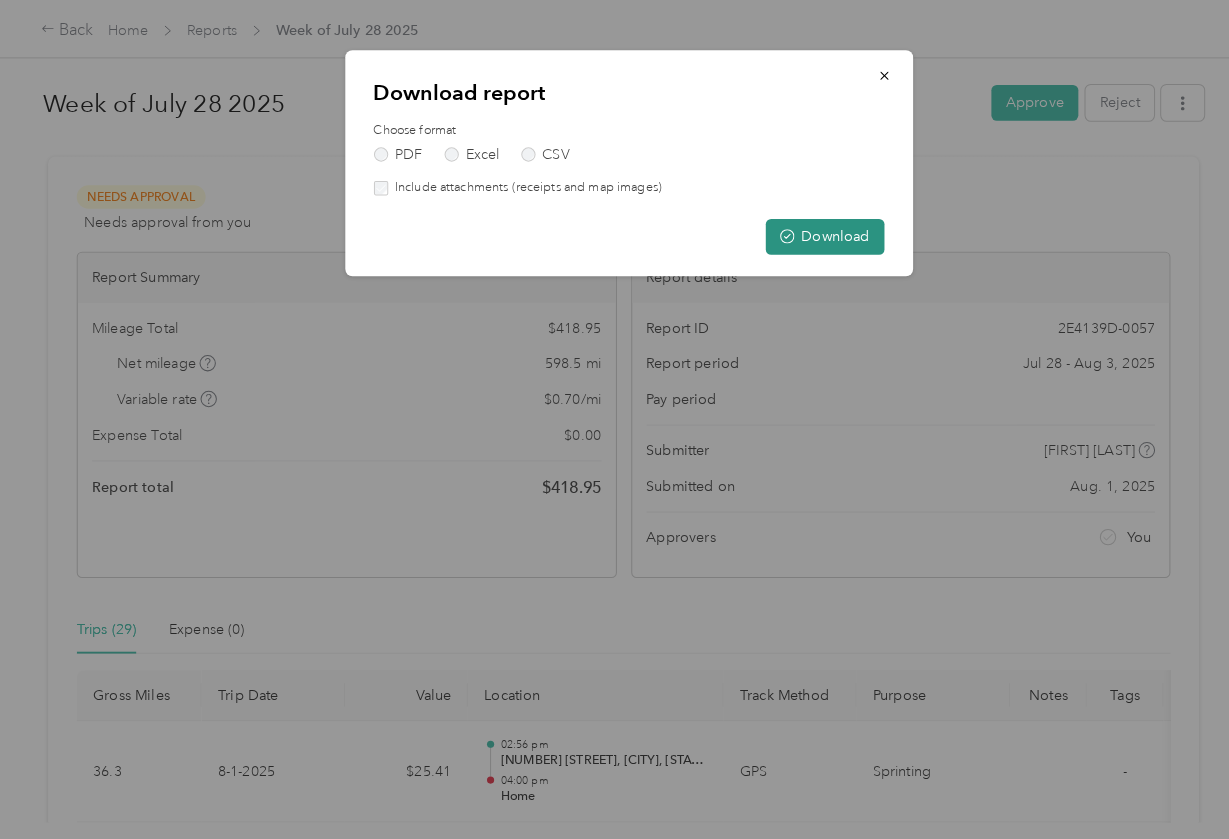 click on "Download" at bounding box center [806, 231] 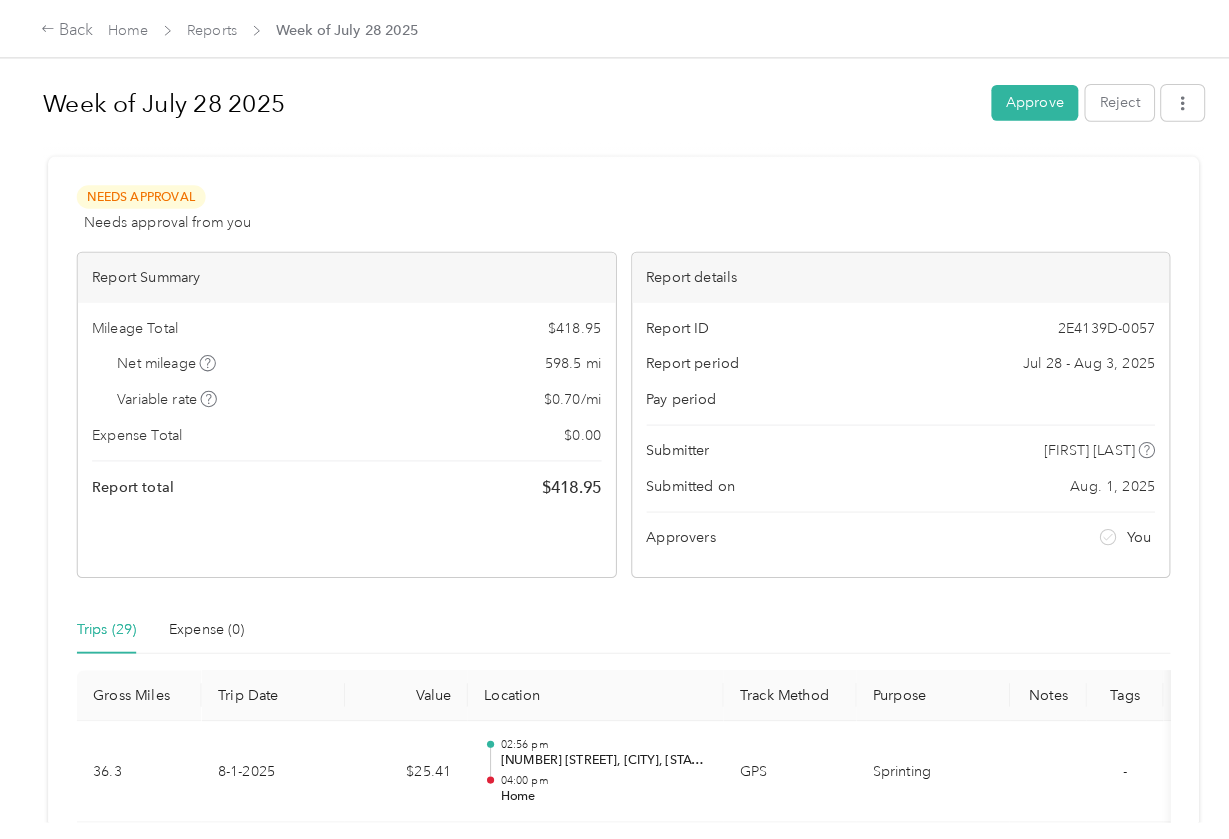 click on "Week of July 28 2025 Approve Reject Needs Approval Needs approval from you View  activity & comments Report Summary Mileage Total $ 418.95 Net mileage   598.5   mi Variable rate   $ 0.70 / mi Expense Total $ 0.00 Report total $ 418.95 Report details Report ID 2E4139D-0057 Report period Jul 28 - Aug 3, 2025 Pay period Submitter [EMAIL] Submitted on Aug. 1, 2025 Approvers You Trips (29) Expense (0) Gross Miles Trip Date Value Location Track Method Purpose Notes Tags                   36.3 8-1-2025 $25.41 02:56 pm [NUMBER] [STREET], [CITY], [STATE] 04:00 pm Home GPS Sprinting - 2.4 8-1-2025 $1.68 02:24 pm [NUMBER] [STREET], [CITY], [STATE] 02:29 pm [NUMBER] [STREET], [CITY], [STATE] GPS Sprinting - 36.8 8-1-2025 $25.76 12:25 pm Home 01:30 pm [NUMBER] [STREET], [CITY], [STATE], [COUNTRY] Manual Sprinting - 43.8 8-1-2025 $30.66 08:30 am [NUMBER] [STREET], [CITY], [STATE] 09:34 am Home GPS Sprinting - 42.8 8-1-2025 $29.96 06:49 am [NUMBER] [STREET], [CITY], [STATE] -" at bounding box center [609, 402] 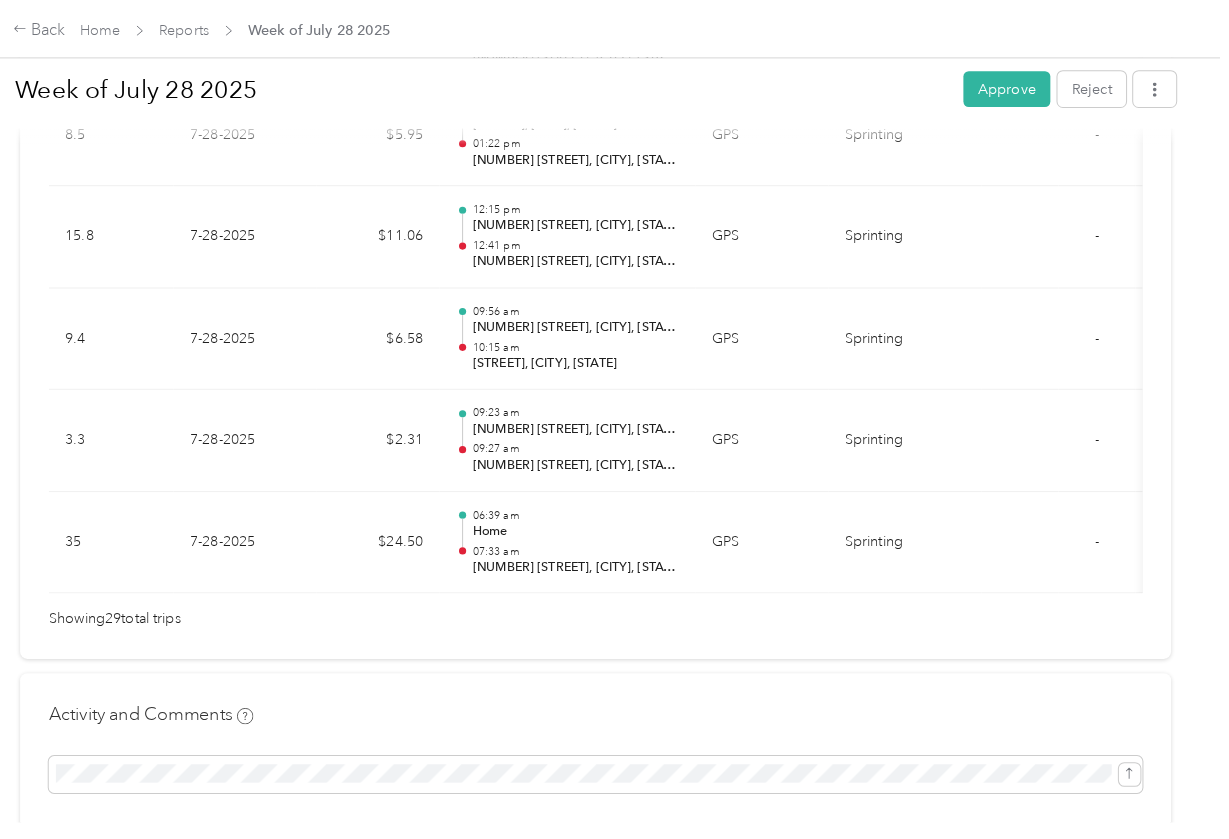 scroll, scrollTop: 3268, scrollLeft: 0, axis: vertical 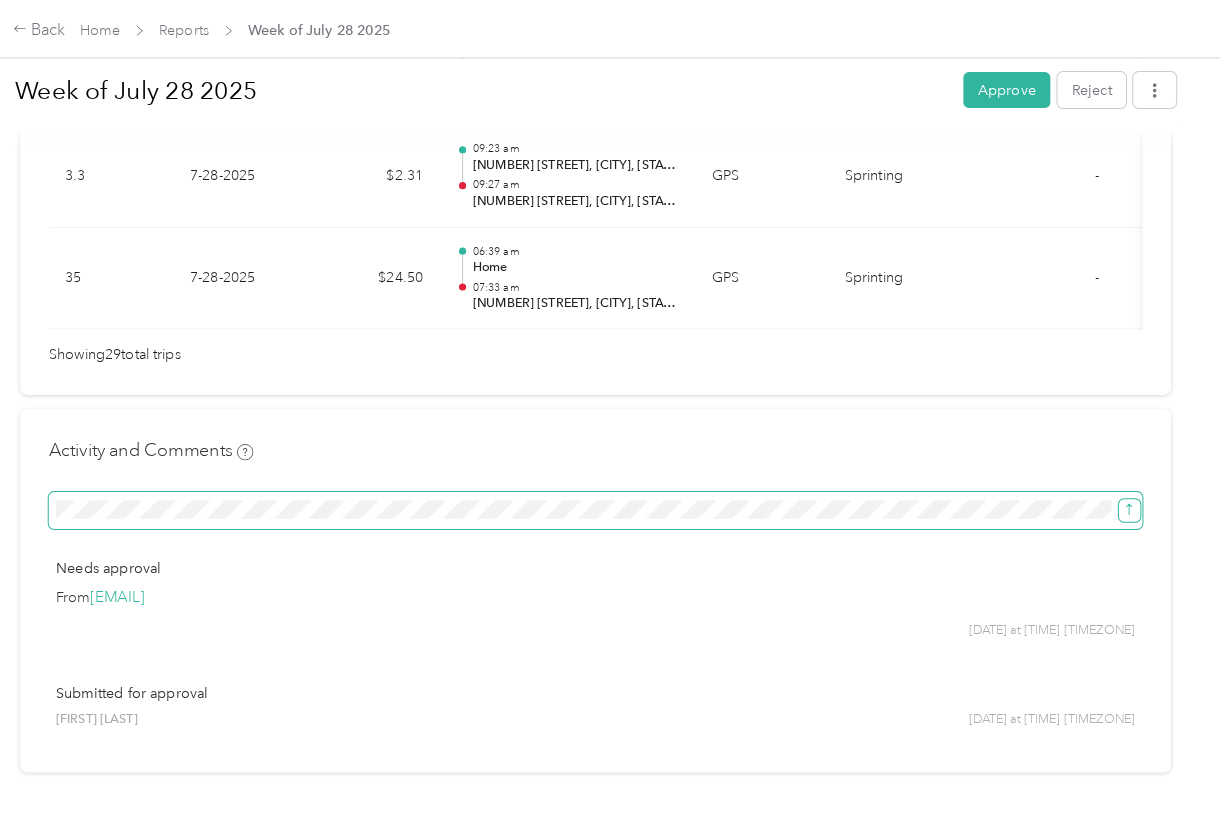 click at bounding box center (1131, 497) 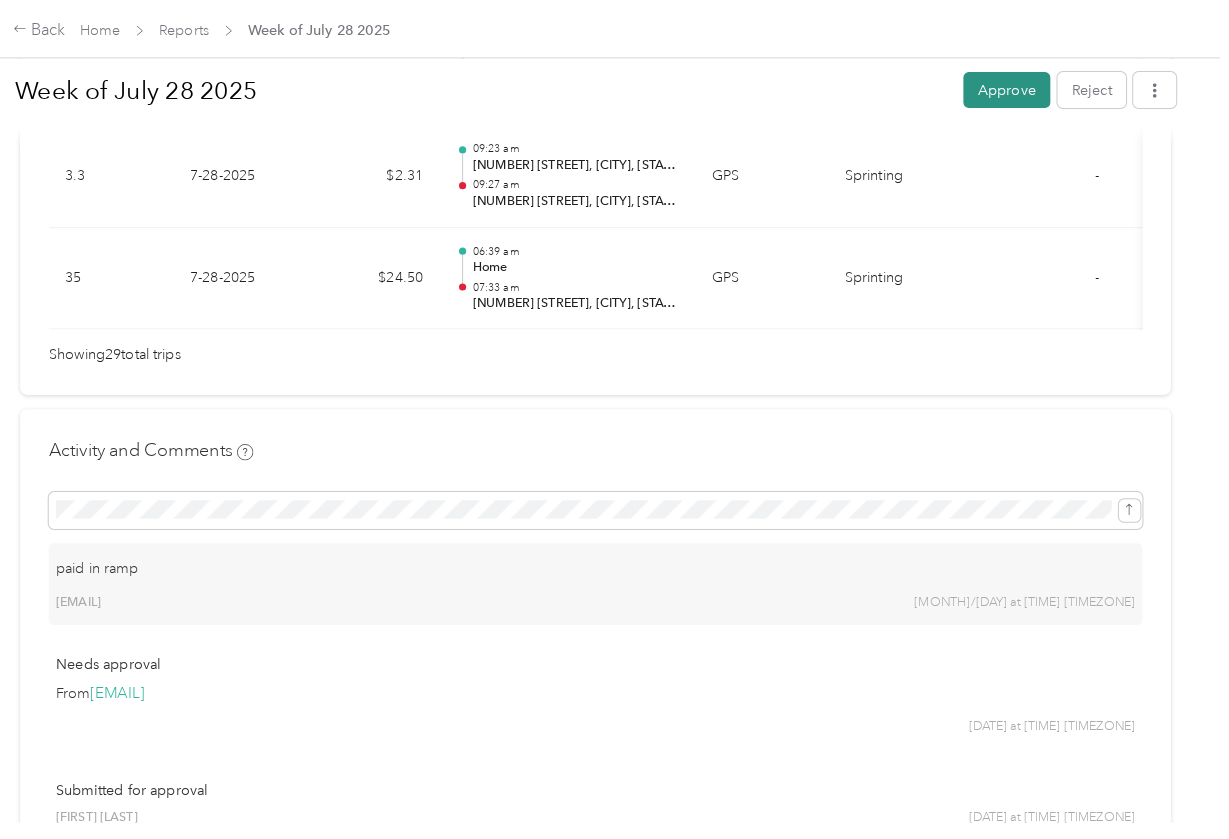 click on "Approve" at bounding box center [1011, 87] 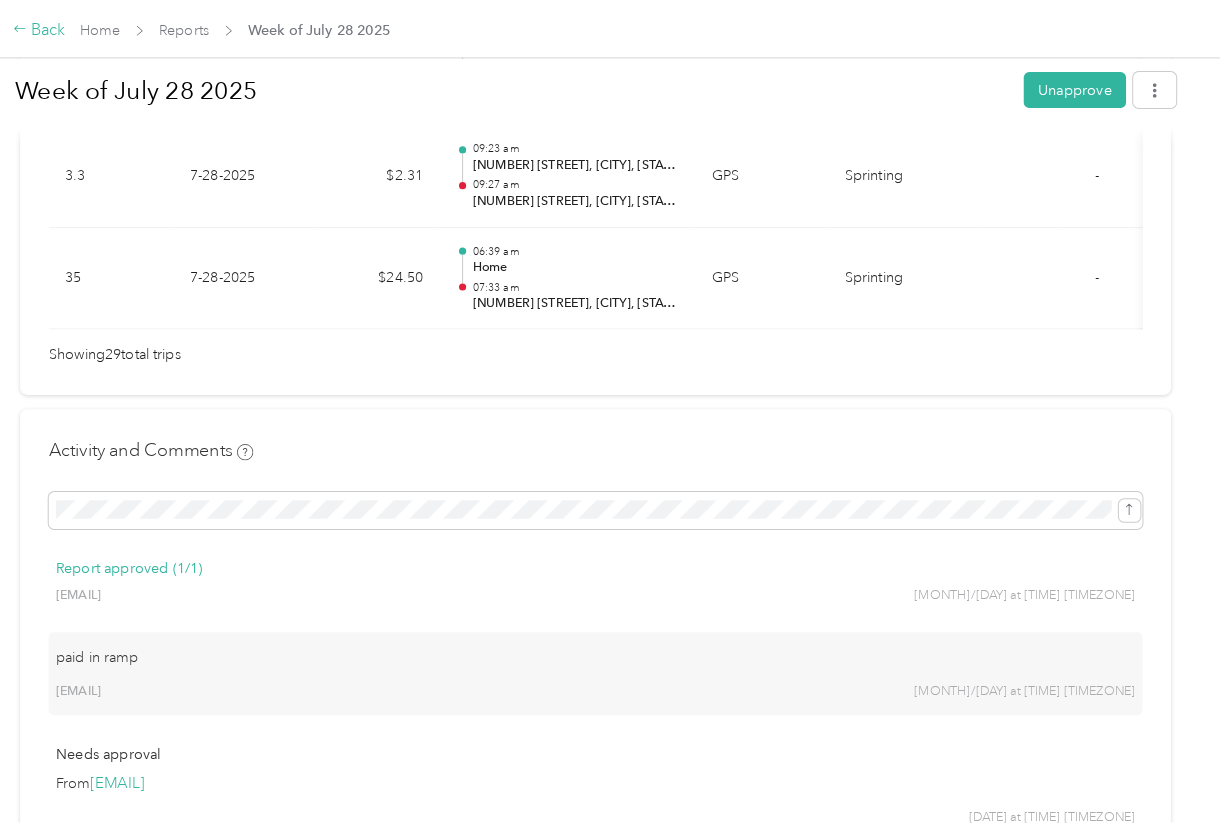 click on "Back" at bounding box center (66, 30) 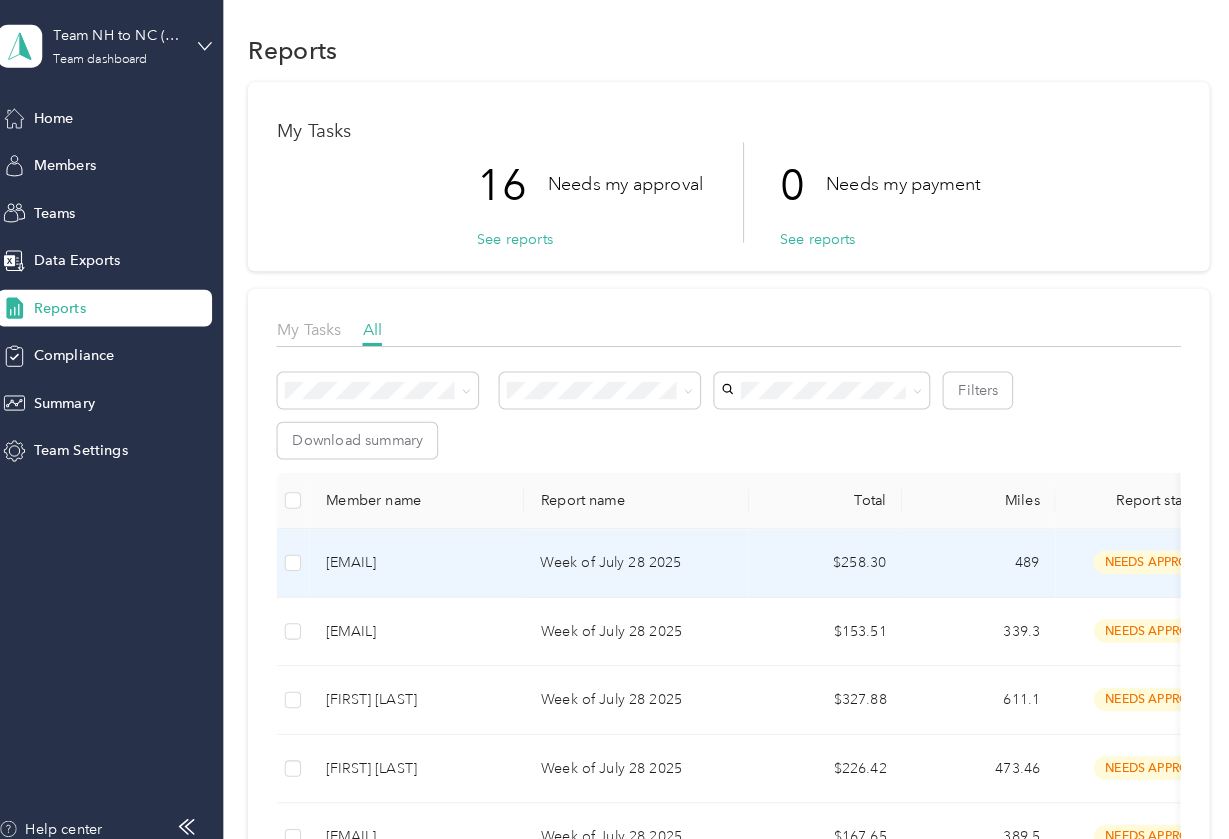 click on "[EMAIL]" at bounding box center [420, 558] 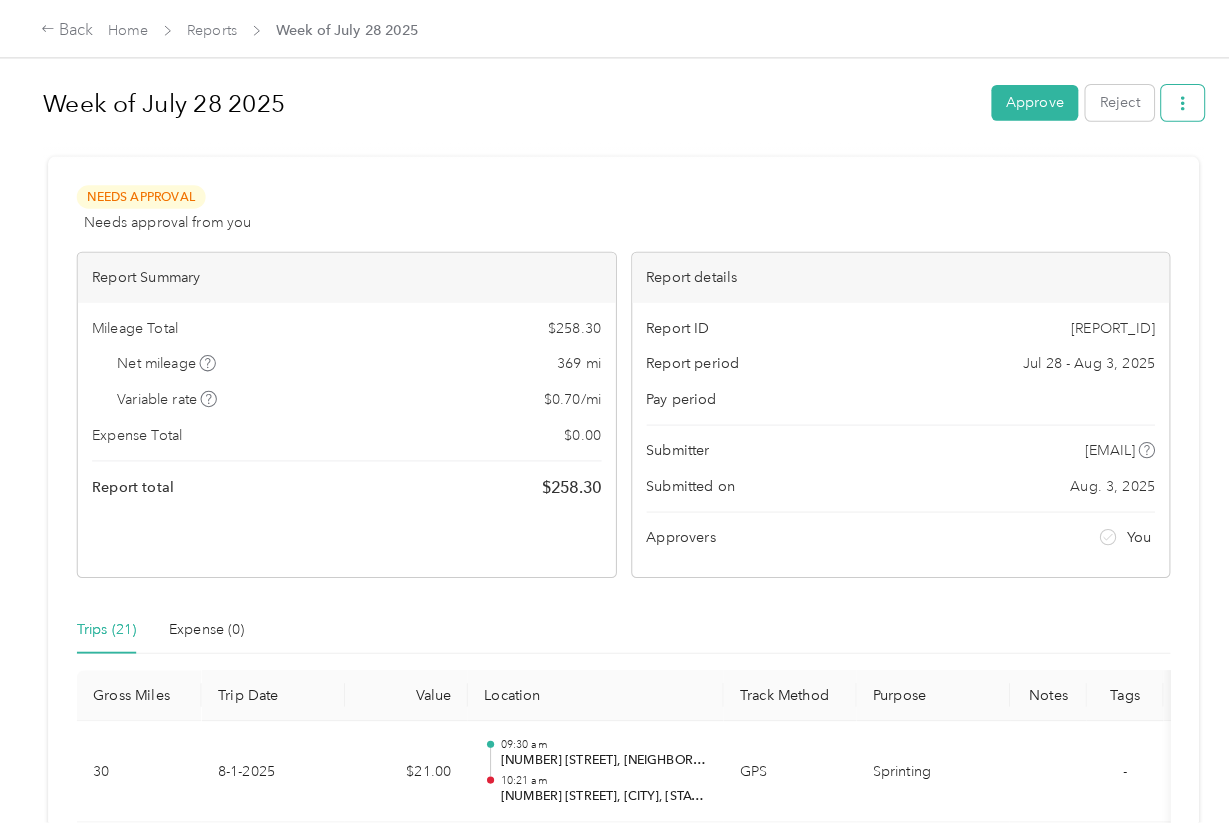 click at bounding box center (1156, 100) 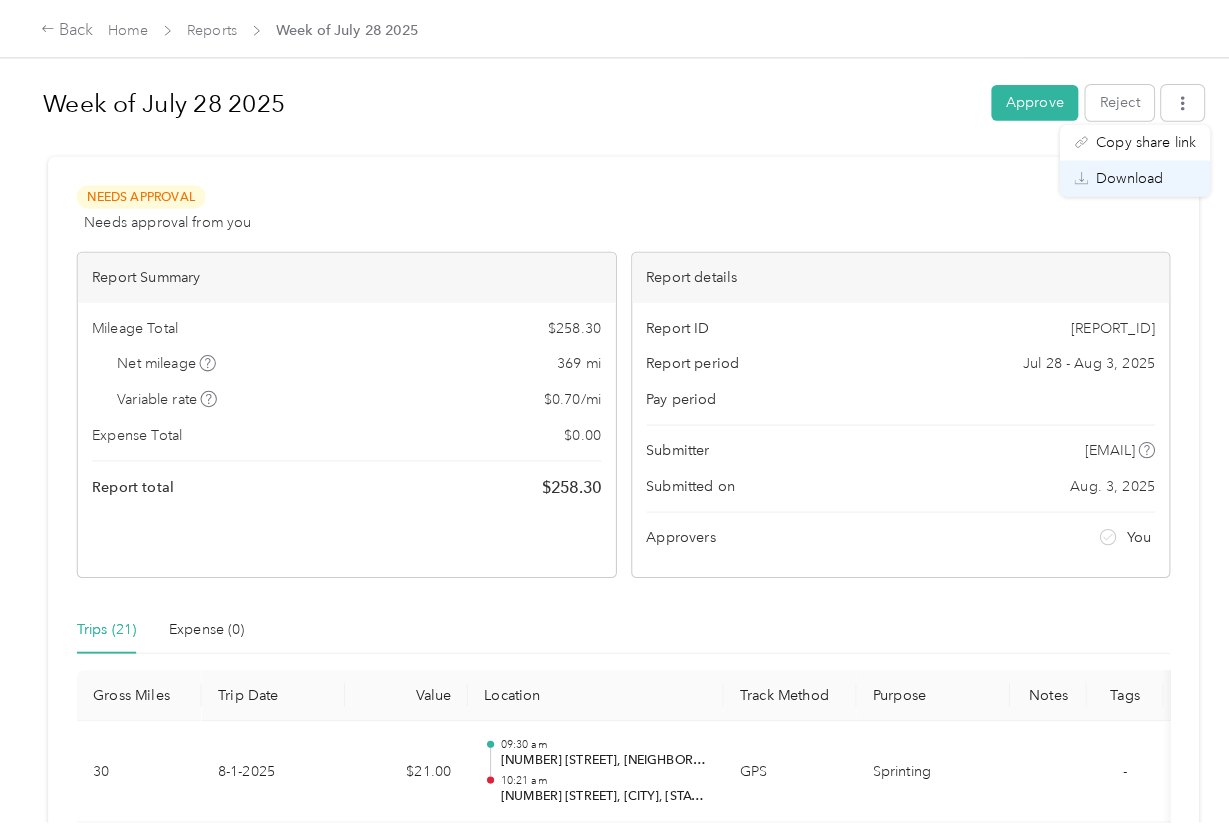 click on "Download" at bounding box center (1104, 174) 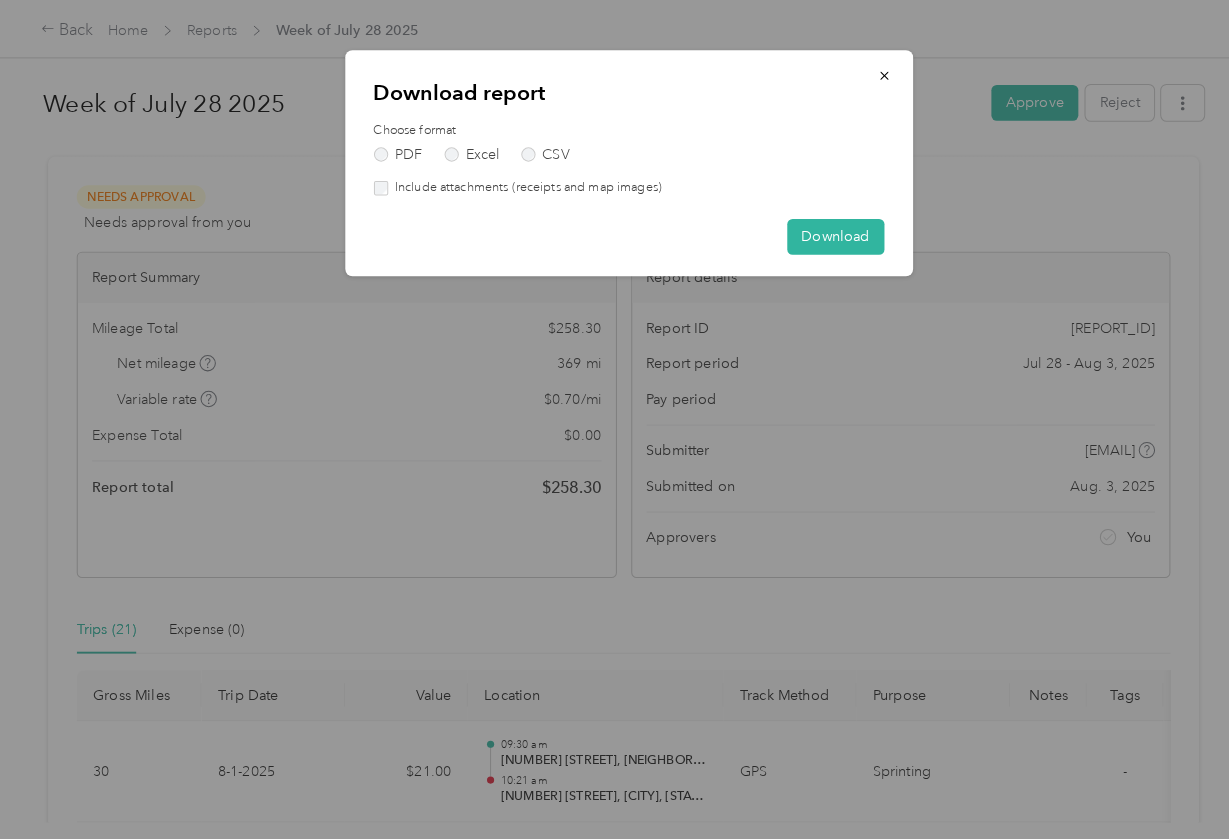 click on "Include attachments (receipts and map images)" at bounding box center [513, 184] 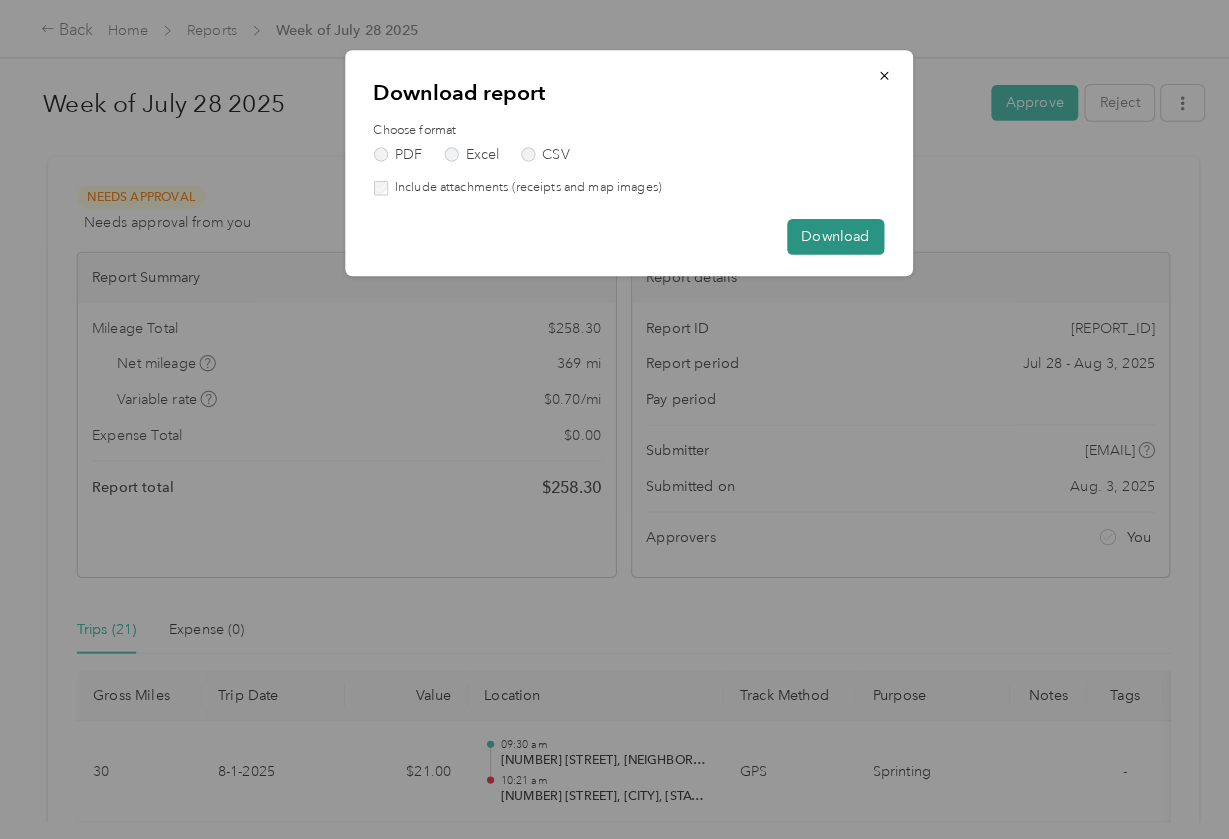 click on "Download" at bounding box center (816, 231) 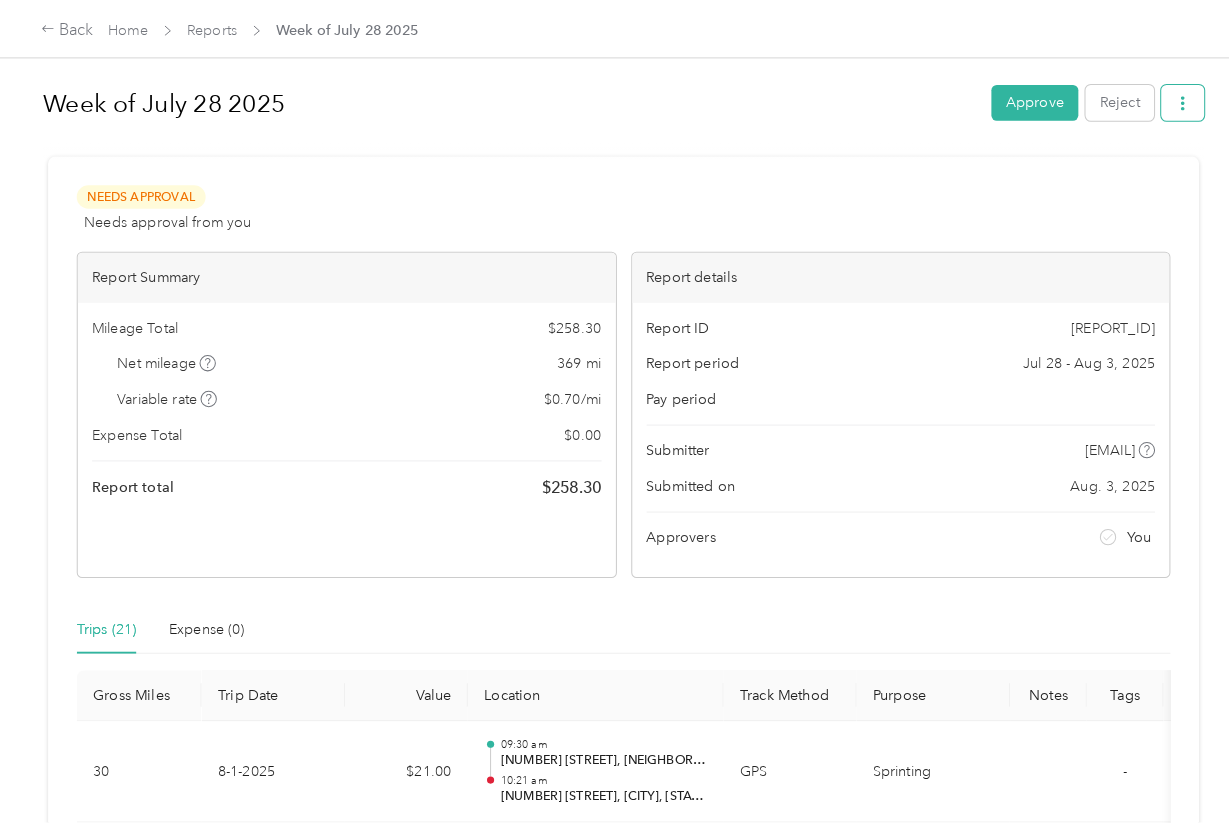 click at bounding box center [1156, 100] 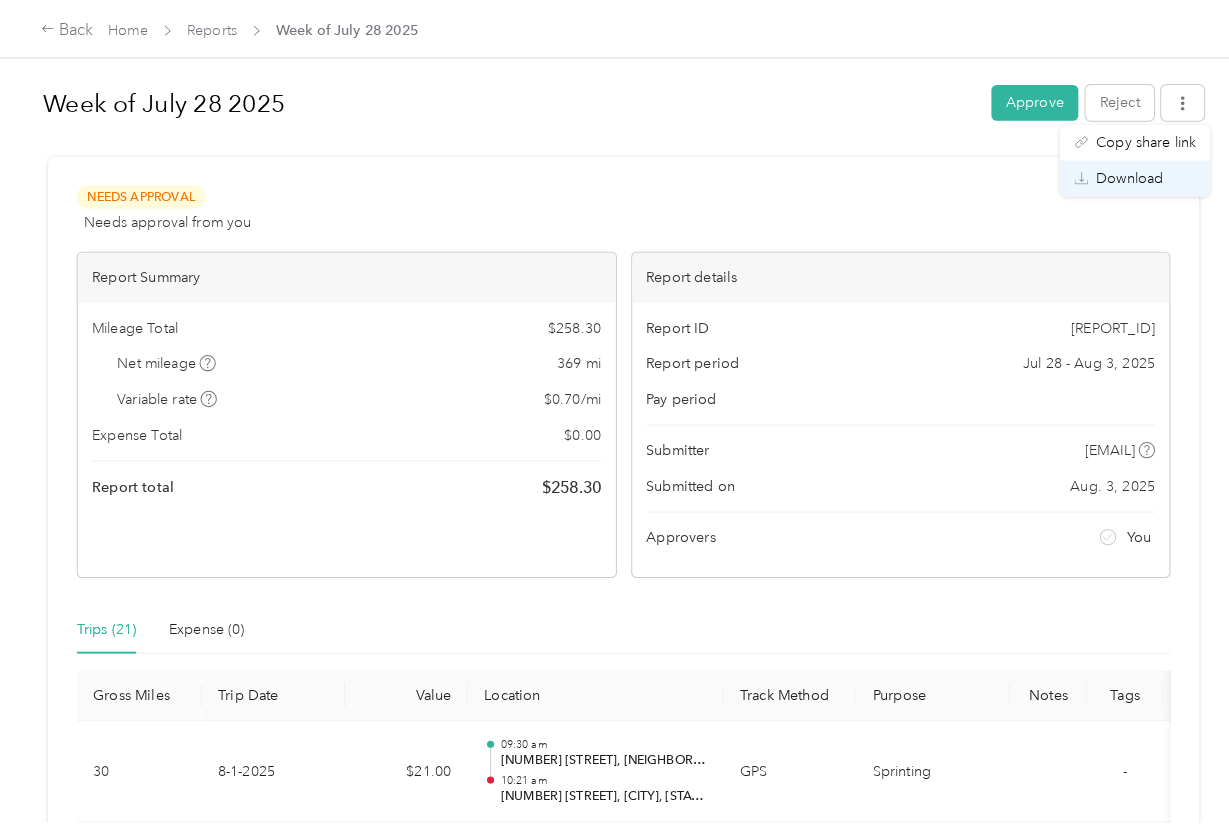 click on "Download" at bounding box center [1104, 174] 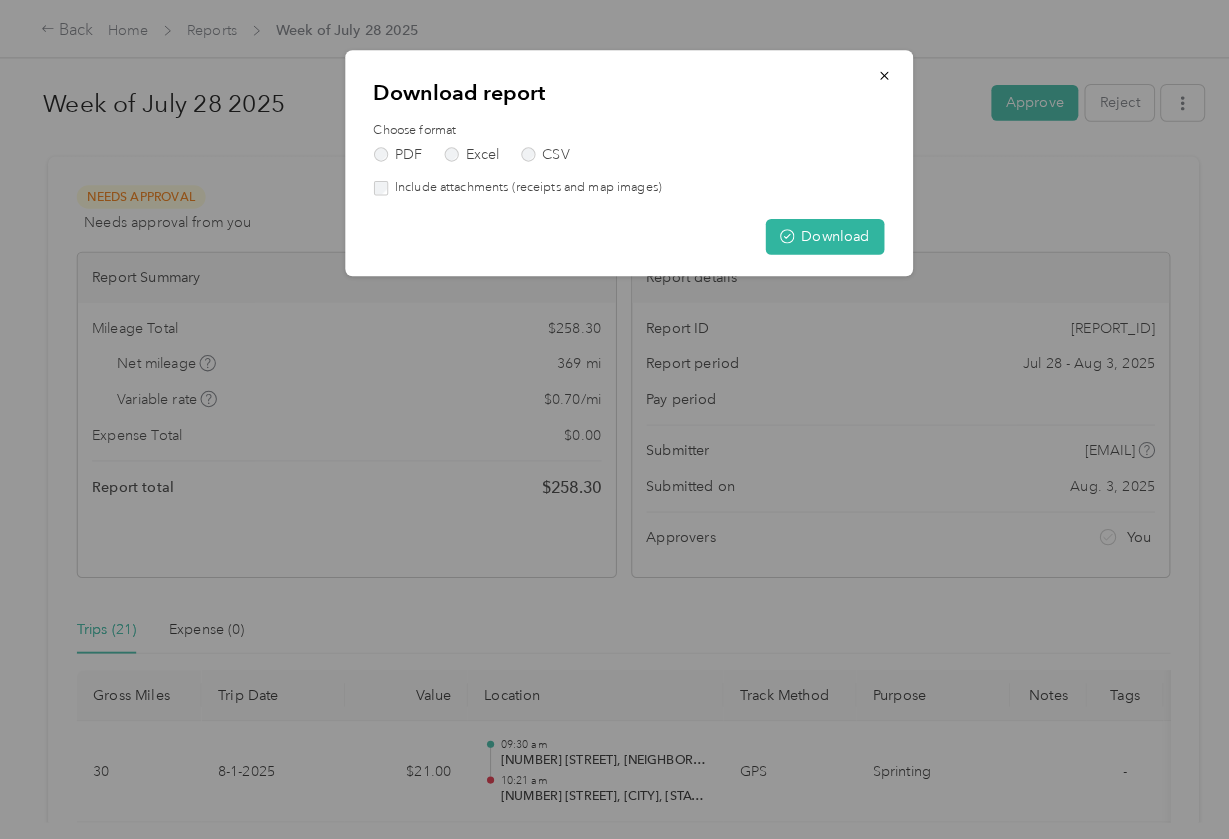 click on "Include attachments (receipts and map images)" at bounding box center (513, 184) 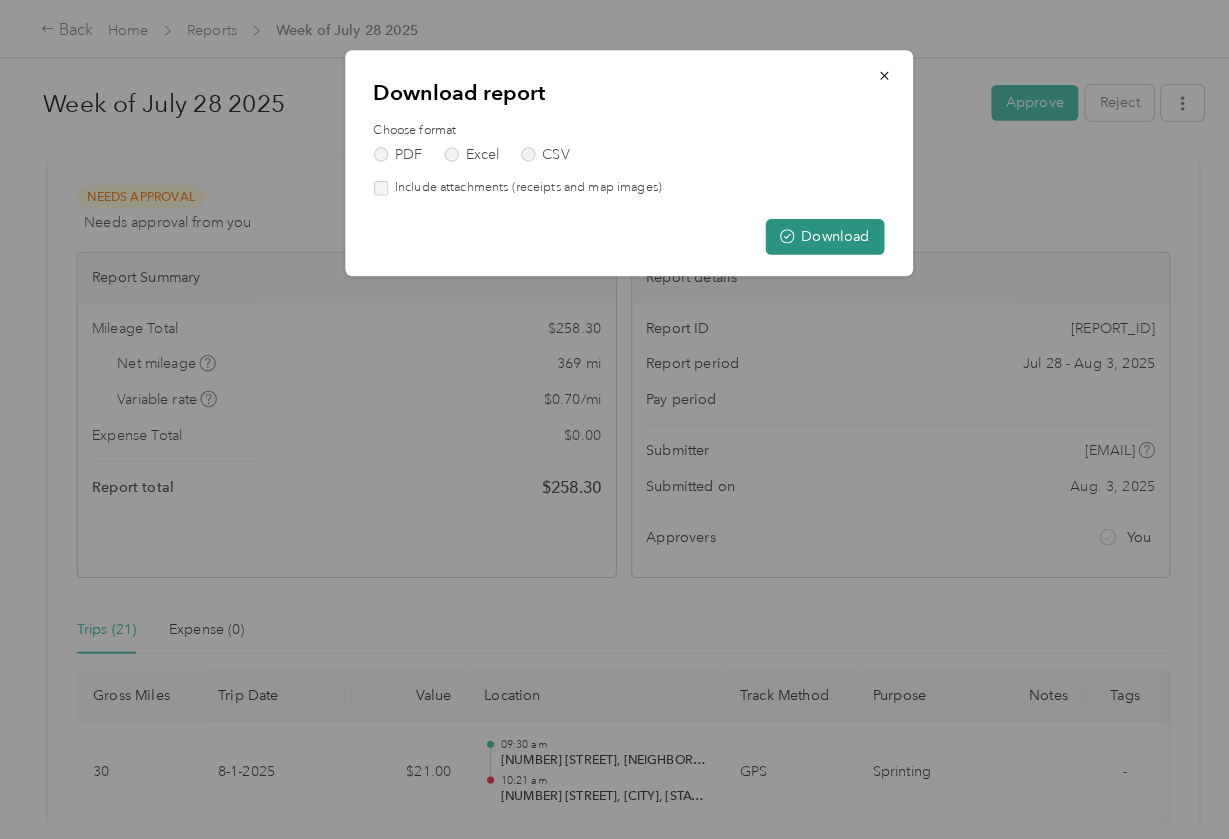 click at bounding box center [769, 231] 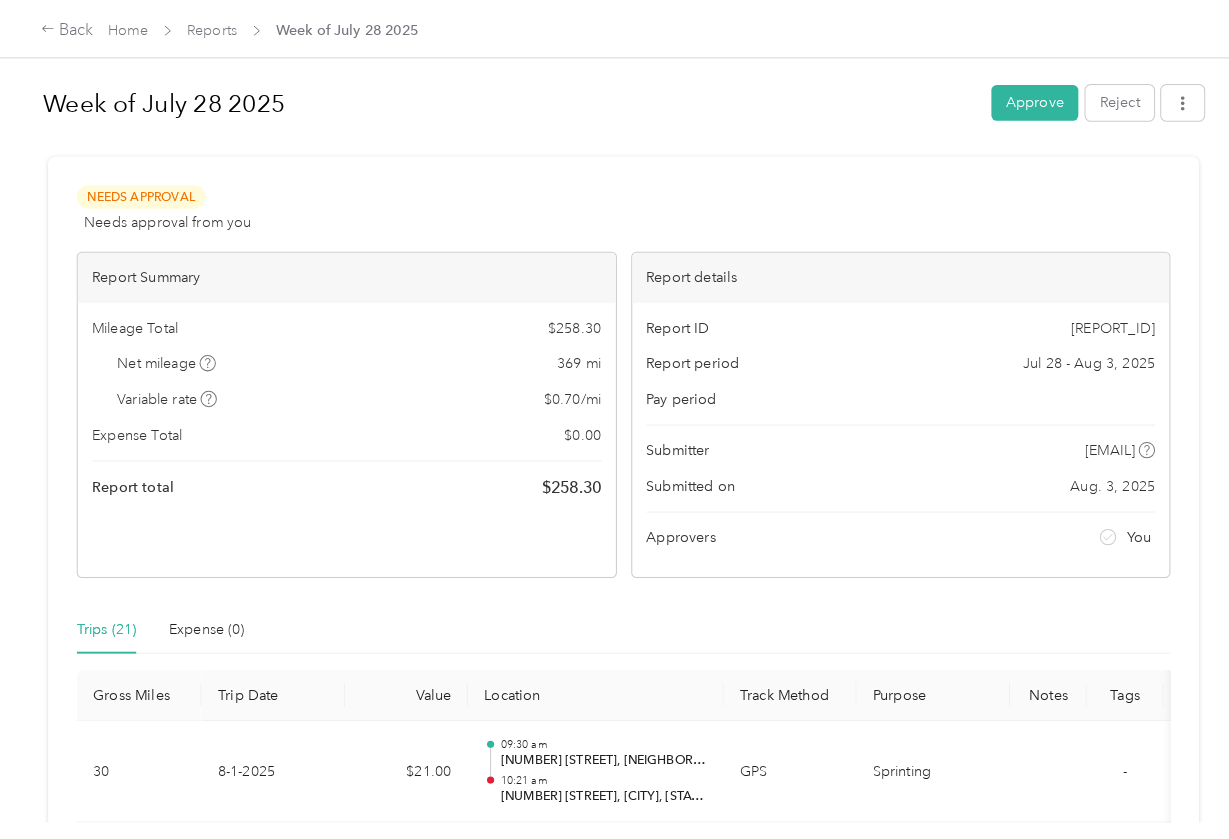 click on "Week of July 28 2025 Approve Reject Needs Approval Needs approval from you View  activity & comments Report Summary Mileage Total $ 258.30 Net mileage   369   mi Variable rate   $ 0.70 / mi Expense Total $ 0.00 Report total $ 258.30 Report details Report ID 15F1655A3-0004 Report period Jul 28 - Aug 3, 2025 Pay period Submitter [EMAIL] Submitted on Aug. 3, 2025 Approvers You Trips (21) Expense (0) Gross Miles Trip Date Value Location Track Method Purpose Notes Tags                   30 8-1-2025 $21.00 09:30 am [NUMBER] [STREET], [CITY], [STATE] 10:21 am [NUMBER] [STREET], [CITY], [STATE] GPS Sprinting - 11.5 8-1-2025 $8.05 08:33 am [NUMBER]-[NUMBER] [STREET], [CITY], [STATE] 09:04 am [NUMBER] [STREET], [CITY], [STATE] GPS Sprinting - 32.9 8-1-2025 $23.03 07:29 am [NUMBER] [STREET], [CITY], [STATE] 08:16 am [NUMBER] [STREET], [CITY], [STATE] GPS Sprinting - 15.5 7-30-2025 $10.85 10:23 am [NUMBER] [STREET], [CITY], [STATE] GPS -" at bounding box center [609, 402] 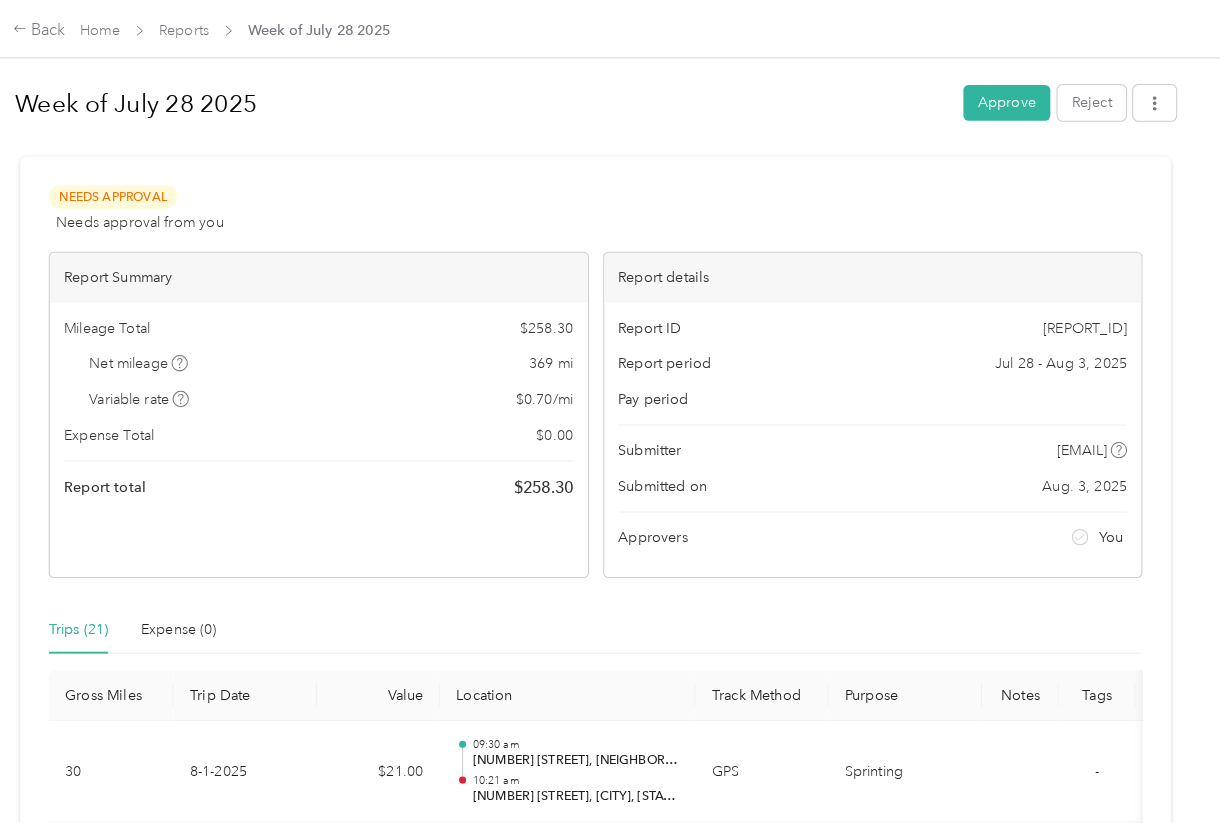 click on "Week of July 28 2025 Approve Reject Needs Approval Needs approval from you View  activity & comments Report Summary Mileage Total $ 258.30 Net mileage   369   mi Variable rate   $ 0.70 / mi Expense Total $ 0.00 Report total $ 258.30 Report details Report ID 15F1655A3-0004 Report period Jul 28 - Aug 3, 2025 Pay period Submitter [EMAIL] Submitted on Aug. 3, 2025 Approvers You Trips (21) Expense (0) Gross Miles Trip Date Value Location Track Method Purpose Notes Tags                   30 8-1-2025 $21.00 09:30 am [NUMBER] [STREET], [CITY], [STATE] 10:21 am [NUMBER] [STREET], [CITY], [STATE] GPS Sprinting - 11.5 8-1-2025 $8.05 08:33 am [NUMBER]-[NUMBER] [STREET], [CITY], [STATE] 09:04 am [NUMBER] [STREET], [CITY], [STATE] GPS Sprinting - 32.9 8-1-2025 $23.03 07:29 am [NUMBER] [STREET], [CITY], [STATE] 08:16 am [NUMBER] [STREET], [CITY], [STATE] GPS Sprinting - 15.5 7-30-2025 $10.85 10:23 am [NUMBER] [STREET], [CITY], [STATE] GPS -" at bounding box center (609, 402) 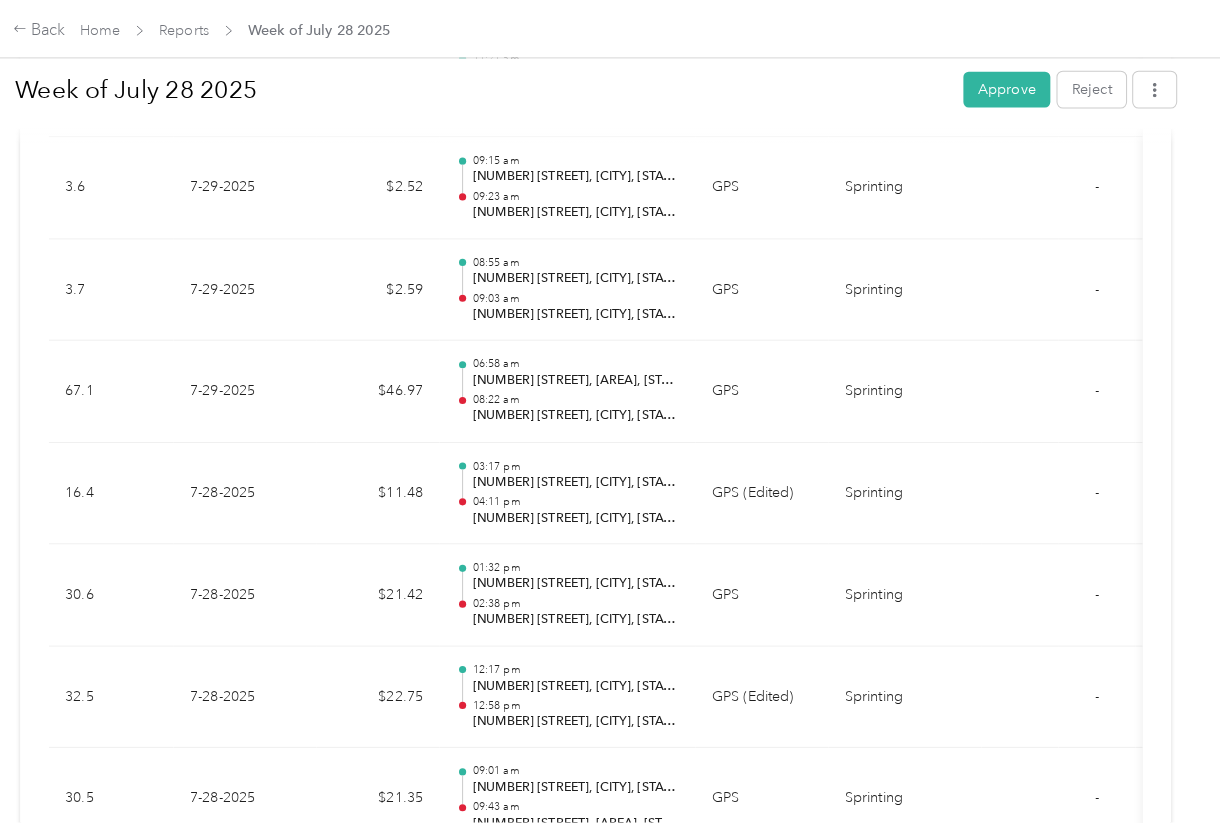 scroll, scrollTop: 2480, scrollLeft: 0, axis: vertical 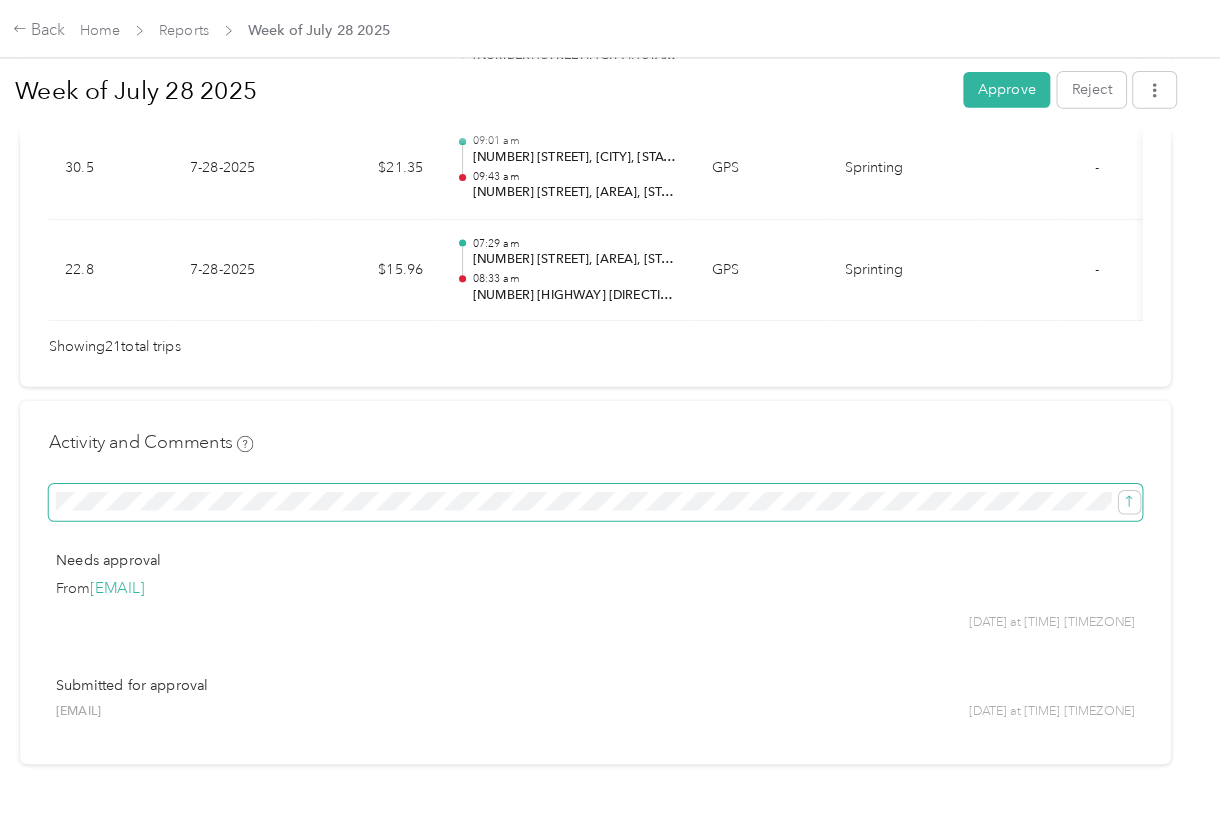 click at bounding box center (609, 491) 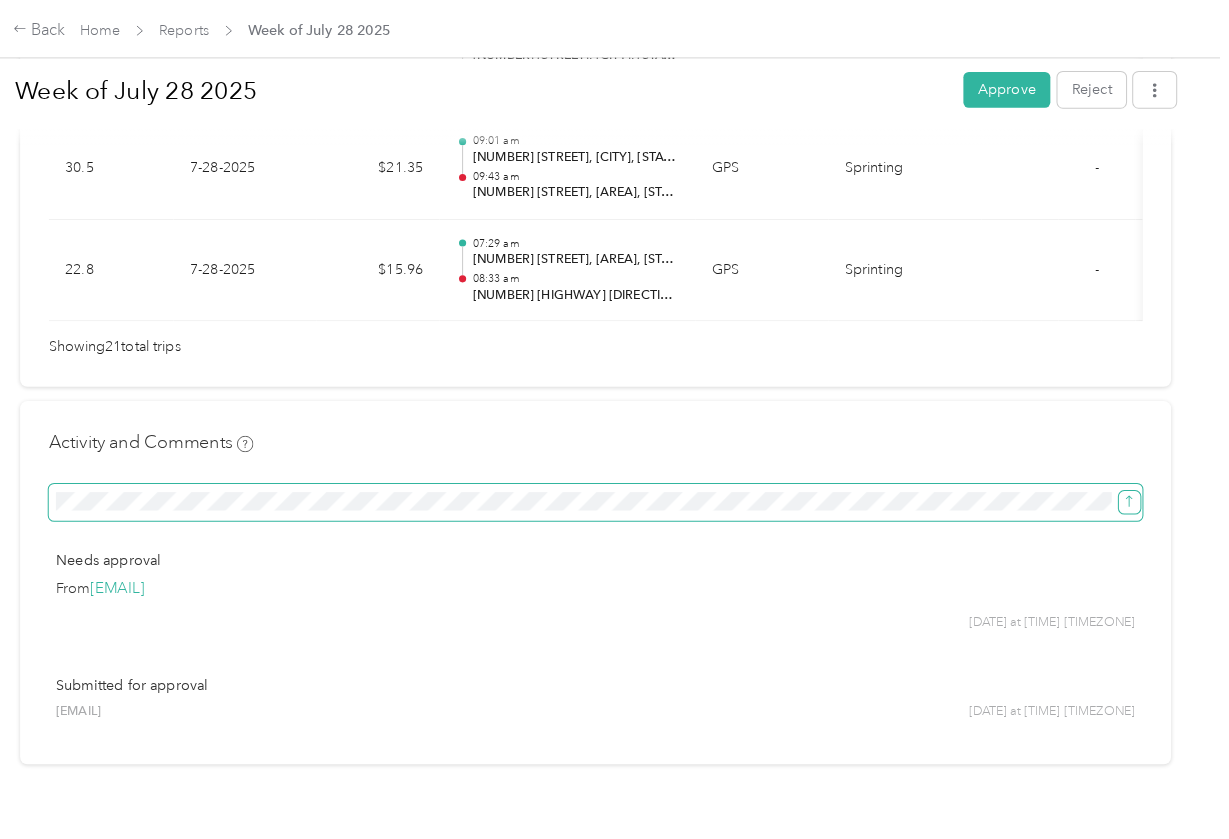 click at bounding box center (1131, 489) 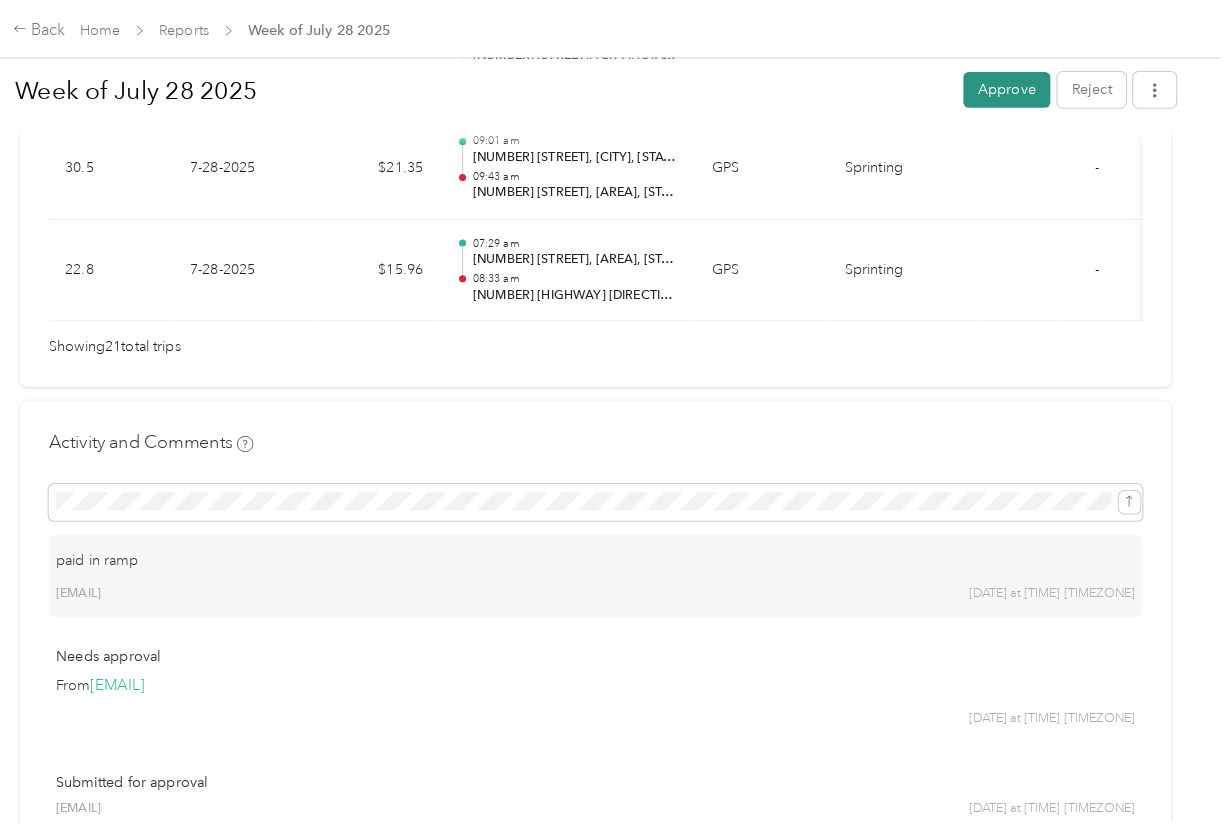 click on "Approve" at bounding box center (1011, 87) 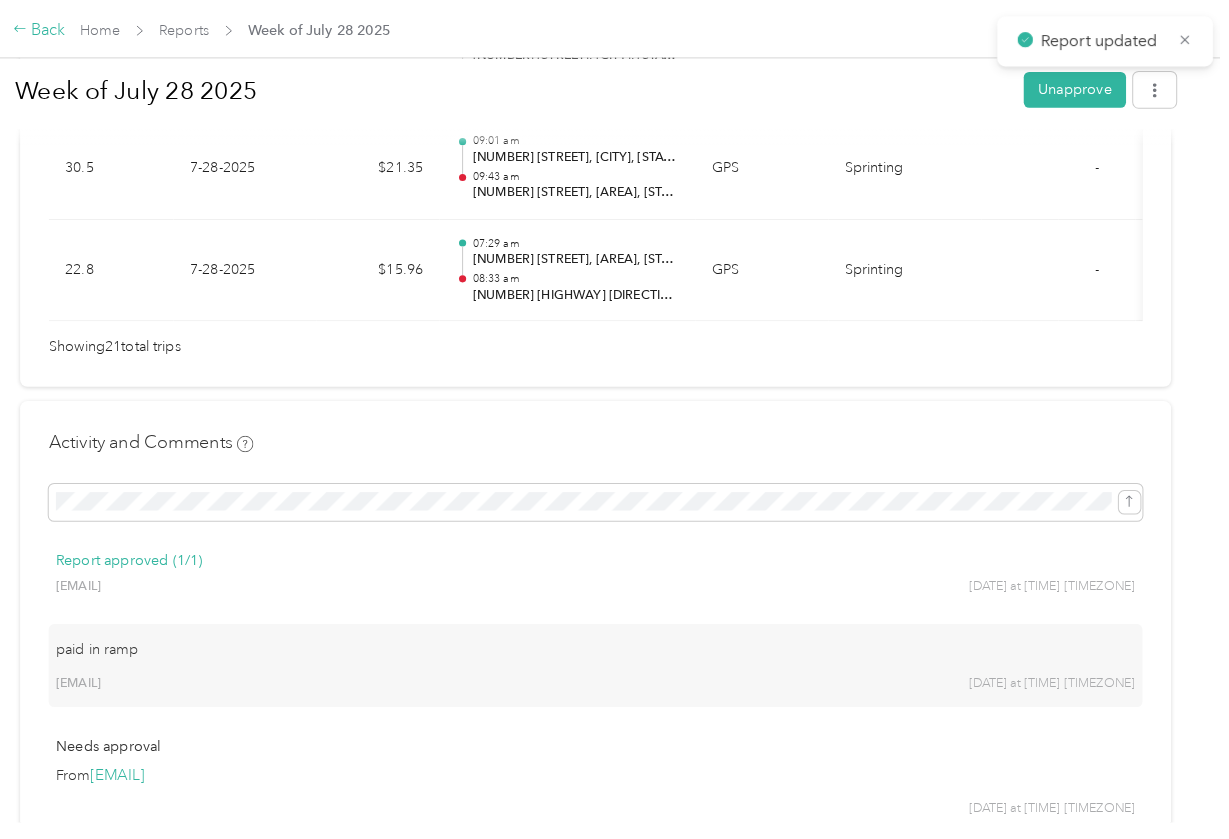click on "Back" at bounding box center (66, 30) 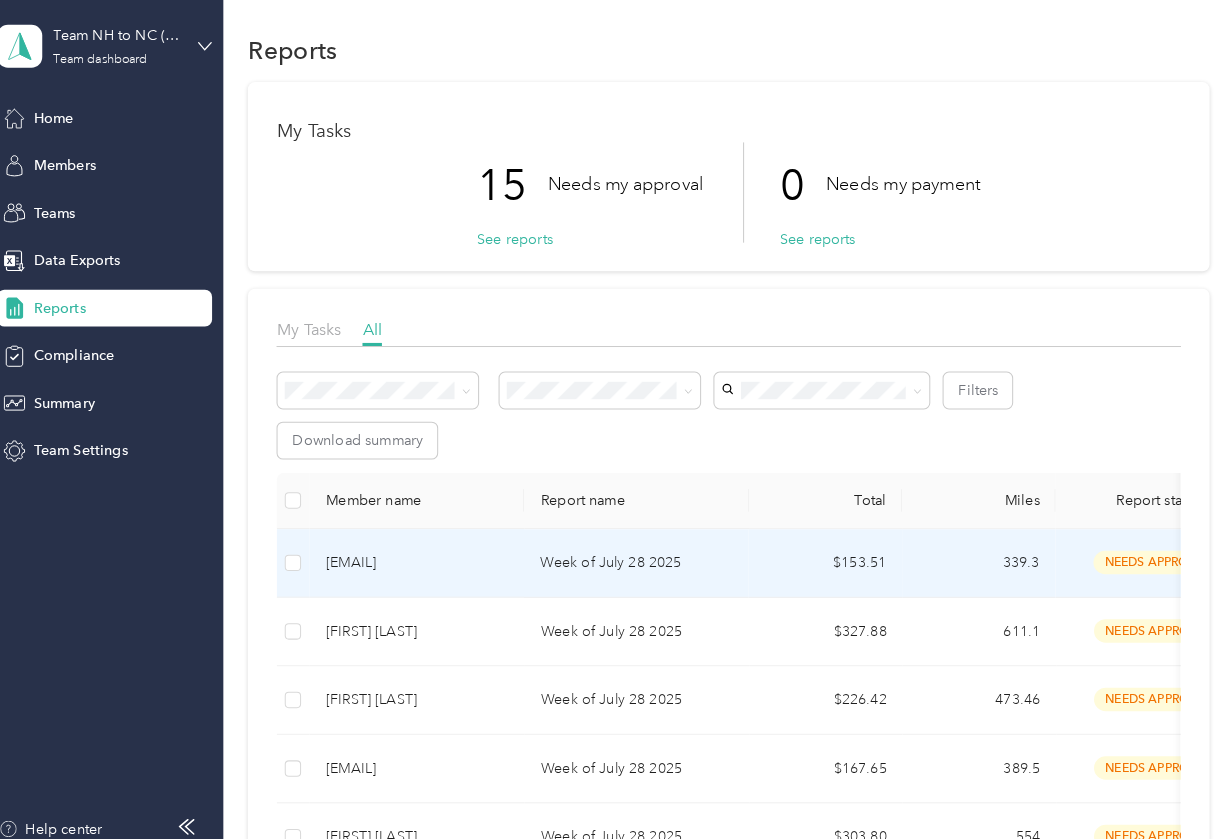 click on "[EMAIL]" at bounding box center [420, 558] 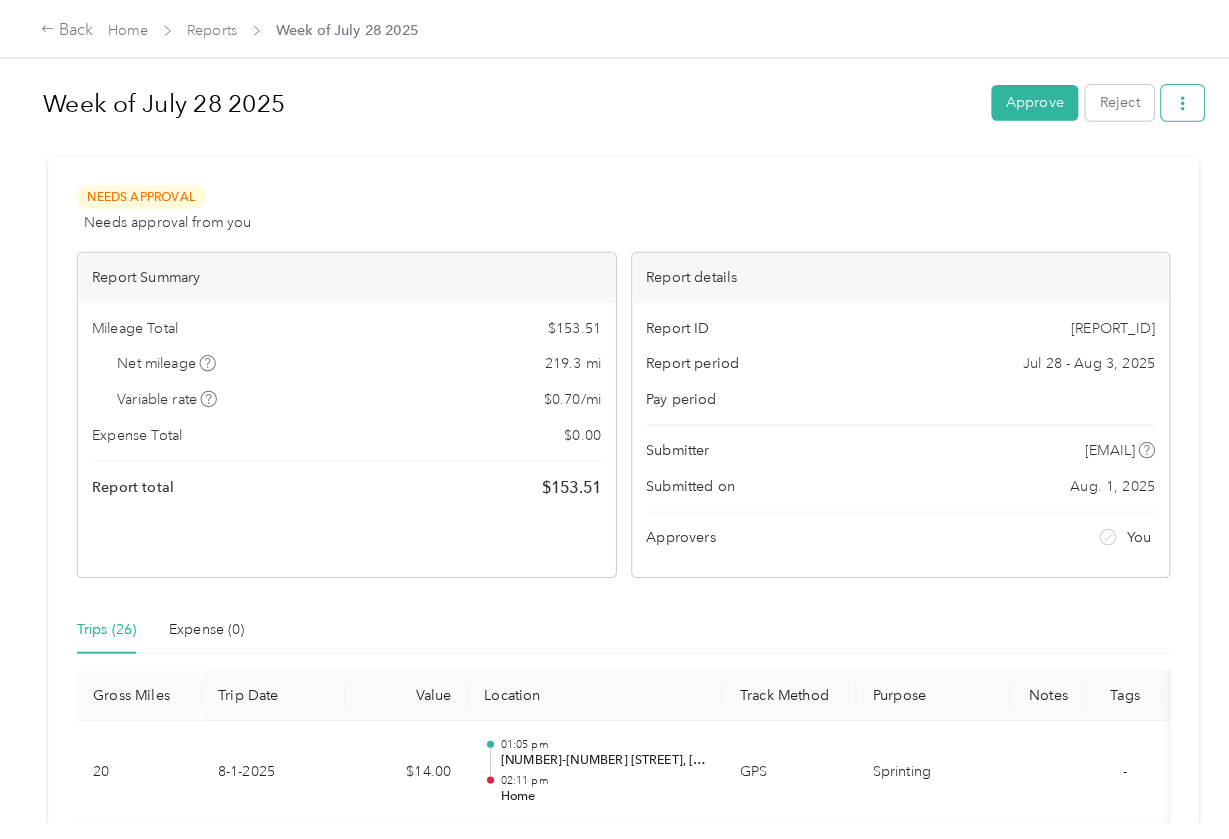 click 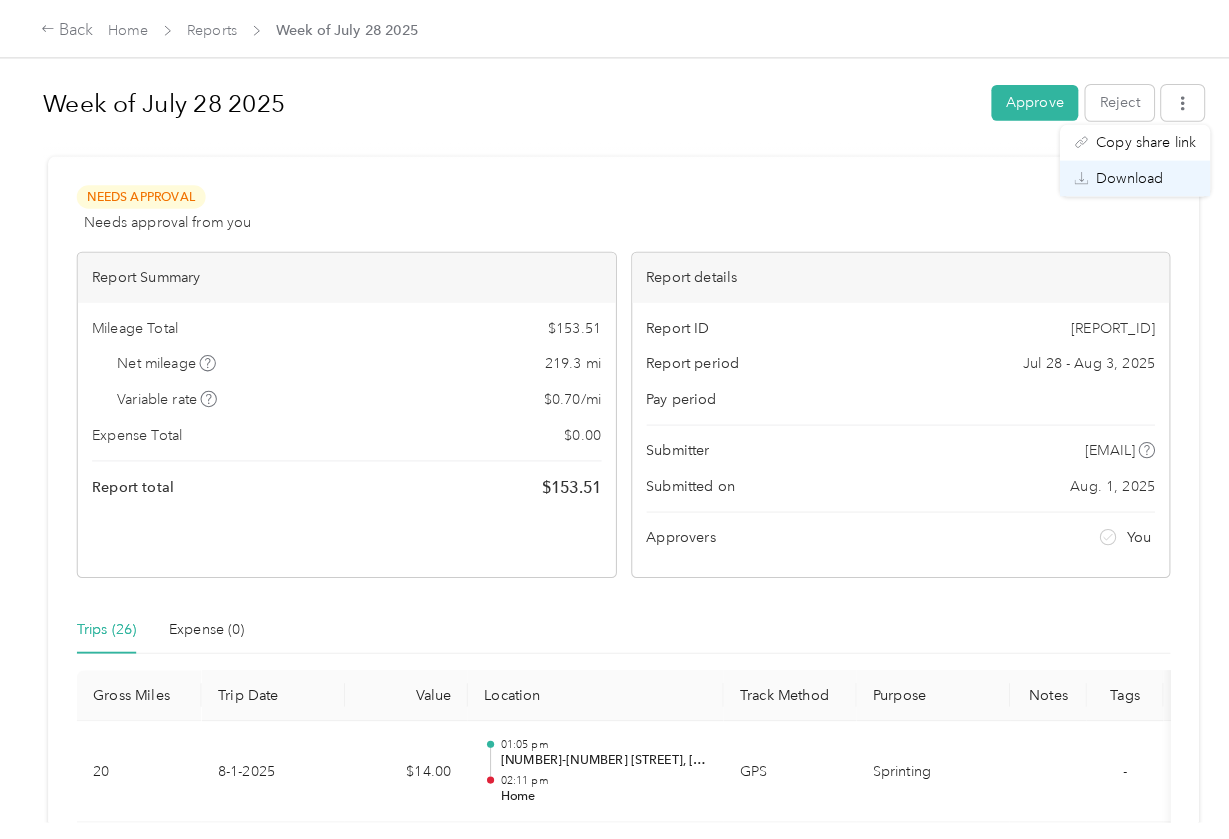 click on "Download" at bounding box center [1104, 174] 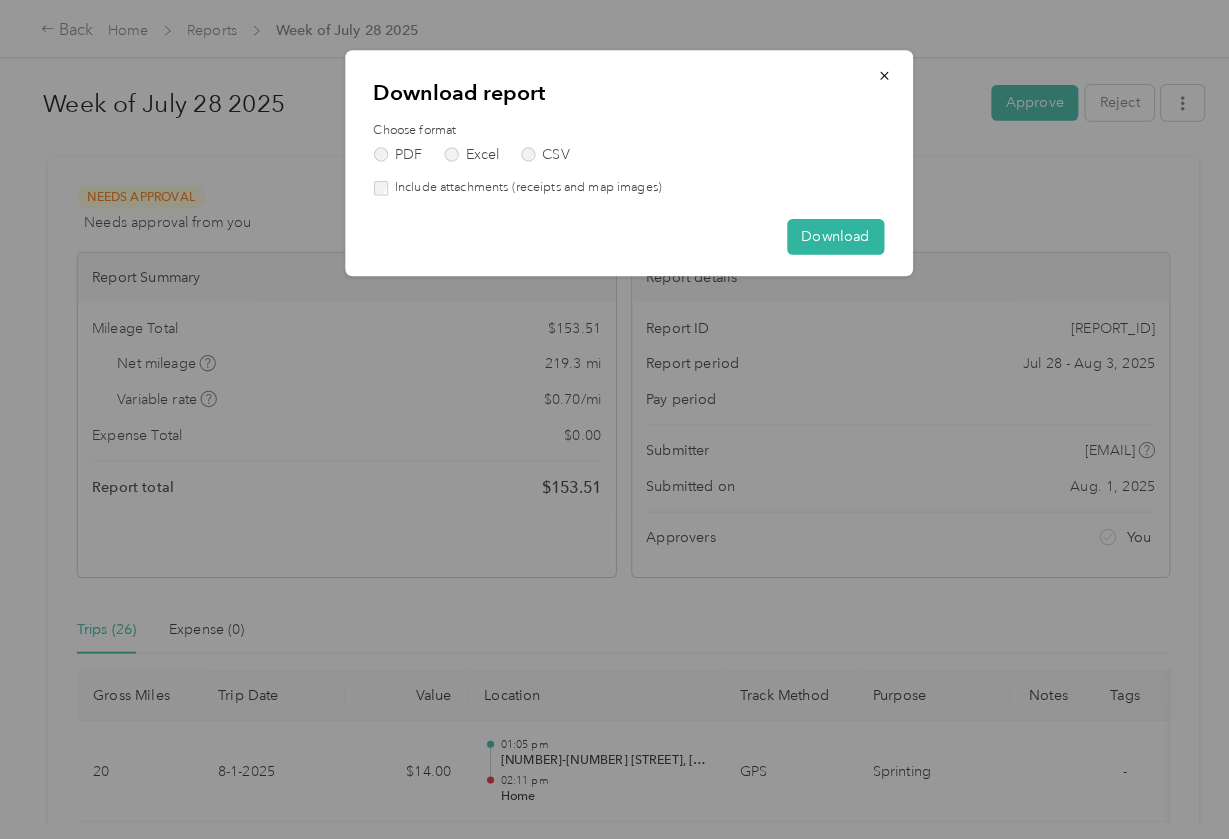 click on "Include attachments (receipts and map images)" at bounding box center (513, 184) 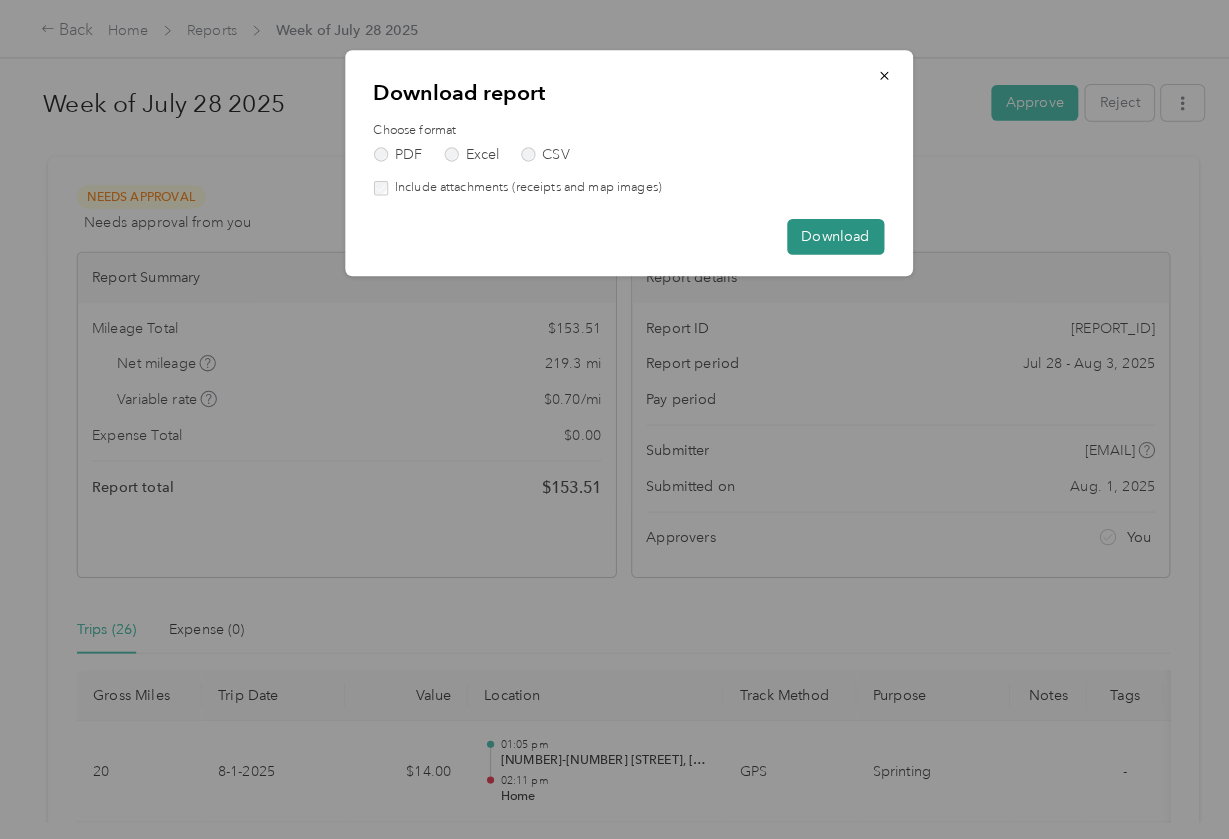 click on "Download" at bounding box center [816, 231] 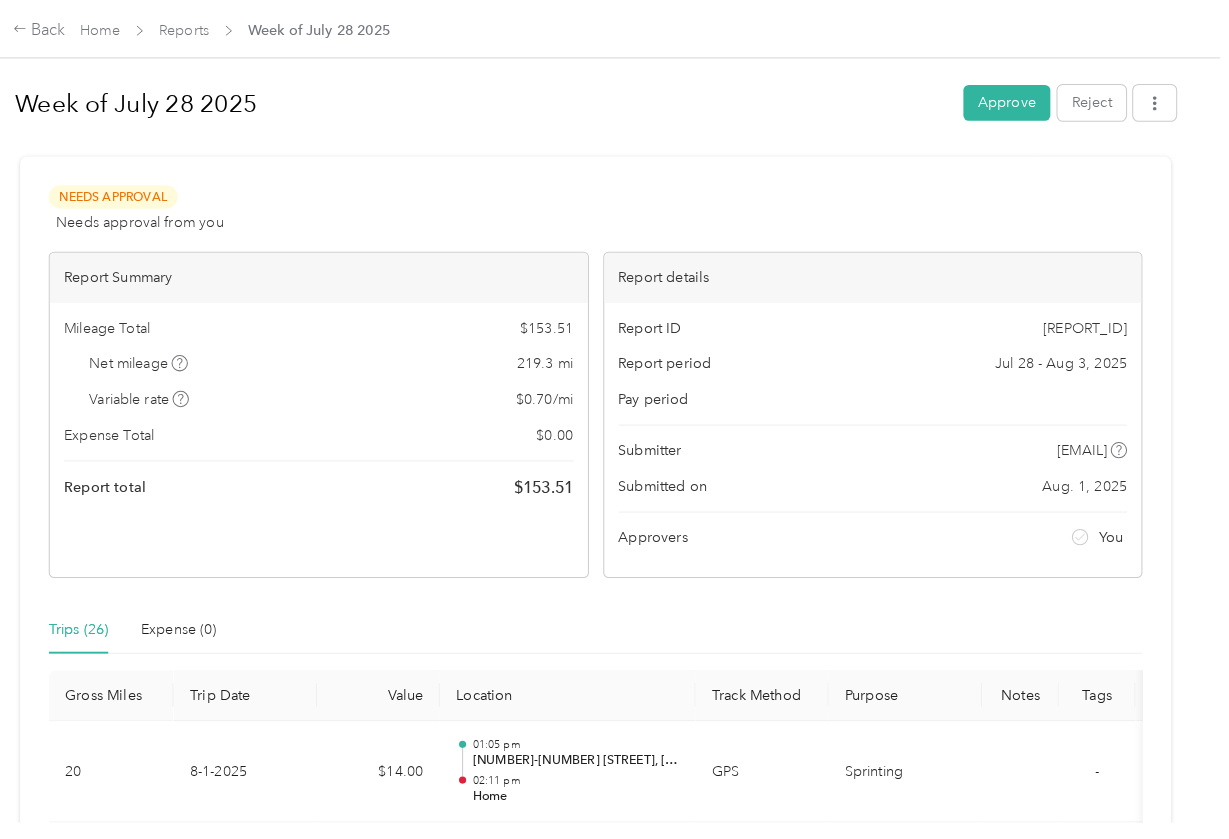 click on "Week of July 28 2025 Approve Reject Needs Approval Needs approval from you View  activity & comments Report Summary Mileage Total $ 153.51 Net mileage   219.3   mi Variable rate   $ 0.70 / mi Expense Total $ 0.00 Report total $ 153.51 Report details Report ID 145FBA444-0044 Report period Jul 28 - Aug 3, 2025 Pay period Submitter [EMAIL] Submitted on Aug. 1, 2025 Approvers You Trips (26) Expense (0) Gross Miles Trip Date Value Location Track Method Purpose Notes Tags                   20 8-1-2025 $14.00 01:05 pm [NUMBER]-[NUMBER] [STREET], [CITY], [STATE], [STATE] 02:11 pm Home GPS Sprinting - 5.3 8-1-2025 $3.71 11:12 am Home 11:26 am [NUMBER] [STREET], [CITY], [STATE] GPS Sprinting - 19.1 8-1-2025 $13.37 10:17 am [NUMBER]-[NUMBER] [STREET], [CITY], [STATE] 10:51 am Home GPS Sprinting - 1.7 8-1-2025 $1.19 09:44 am [NUMBER]-[NUMBER] [STREET], [CITY], [STATE] 09:51 am [NUMBER]-[NUMBER] [STREET], [CITY], [STATE] GPS Sprinting - 2.3 8-1-2025 $1.61 09:10 am [NUMBER]-[NUMBER] [STREET], [CITY], [STATE] 09:22 am GPS - GPS" at bounding box center (609, 402) 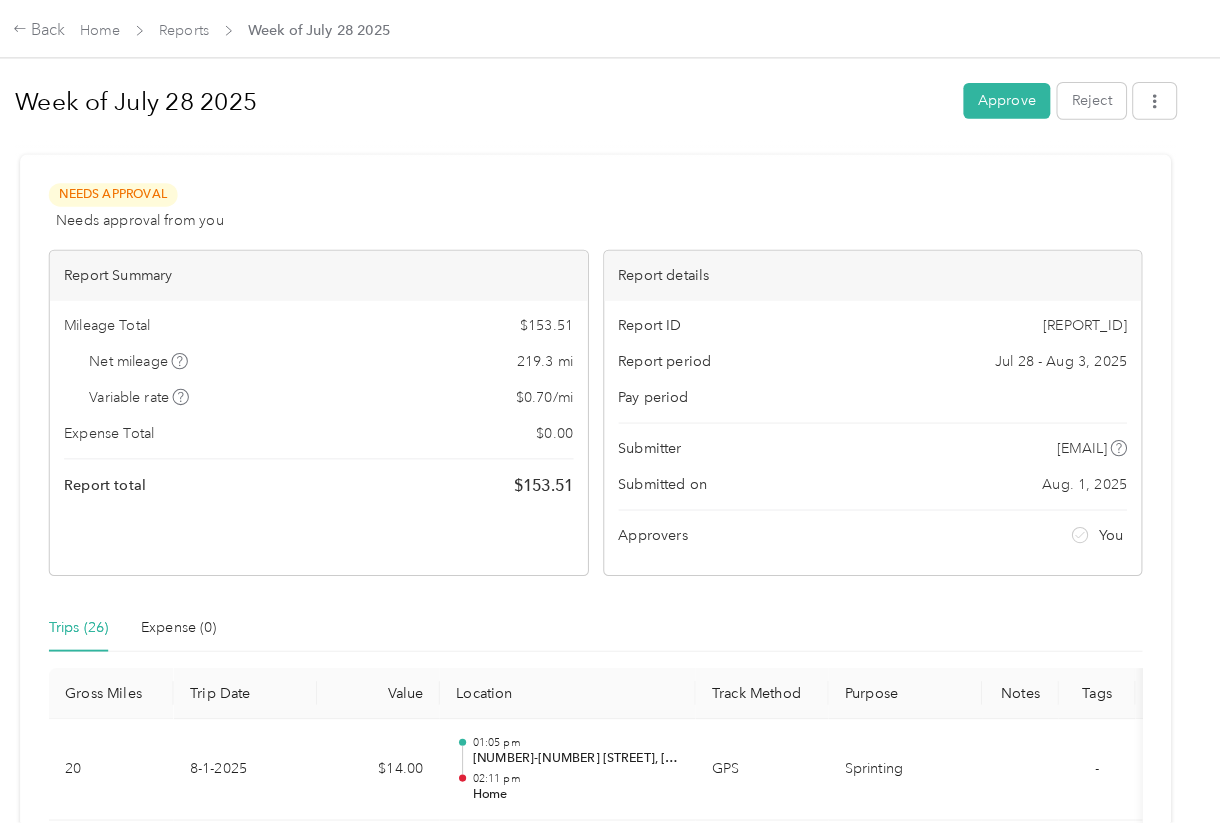 scroll, scrollTop: 0, scrollLeft: 0, axis: both 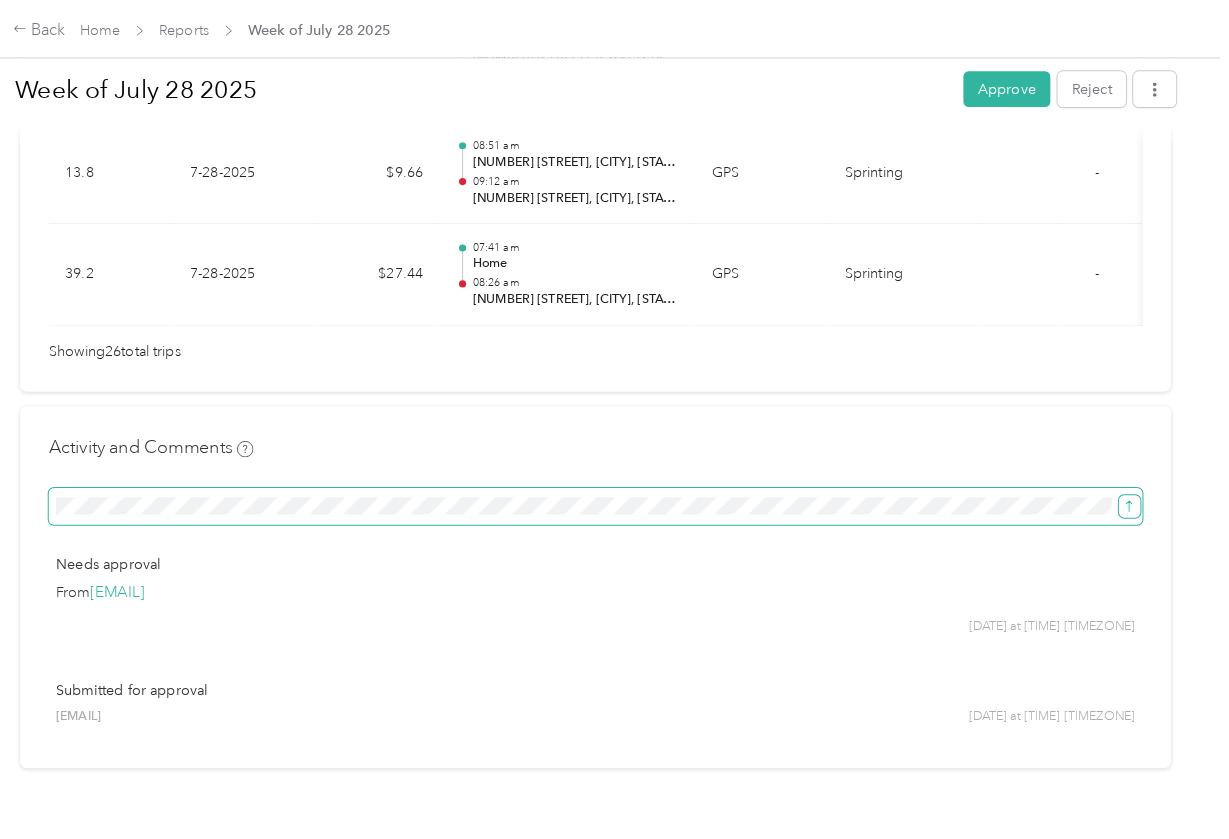 click 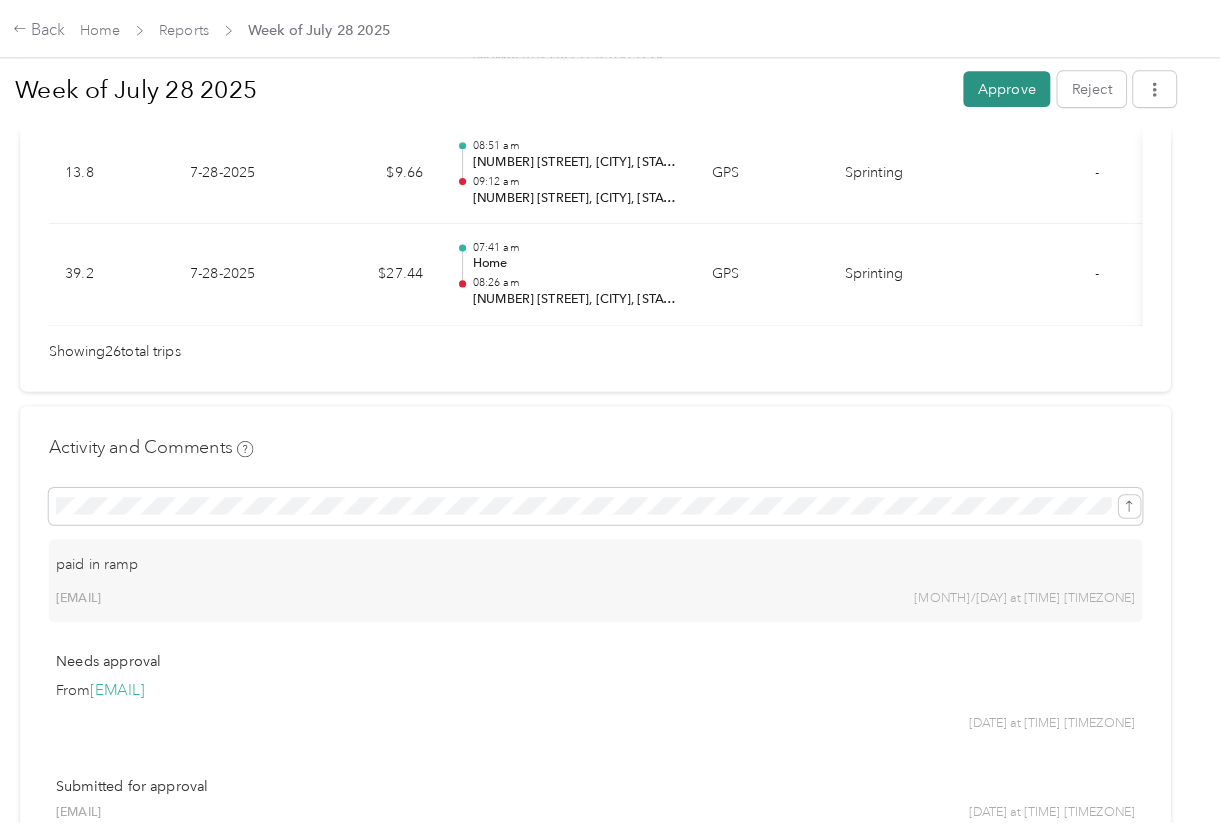click on "Approve" at bounding box center [1011, 87] 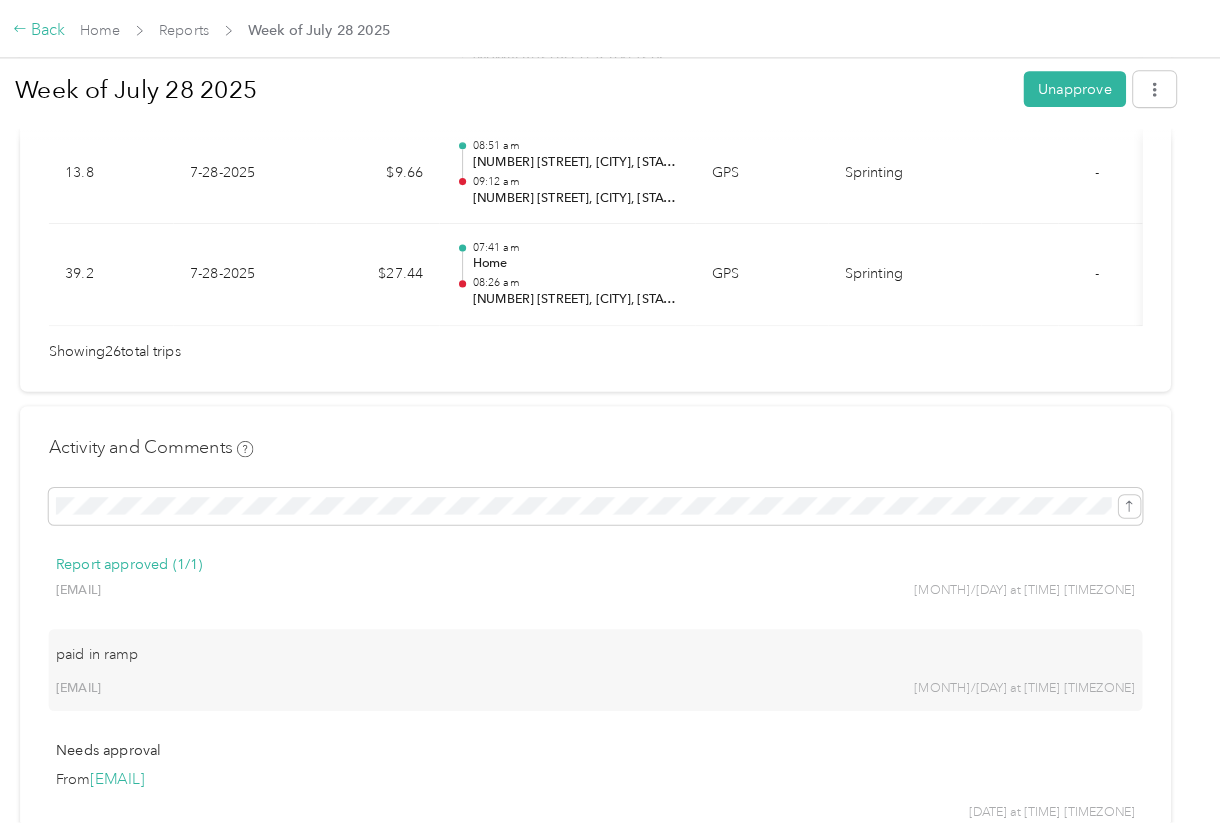 click on "Back" at bounding box center (66, 30) 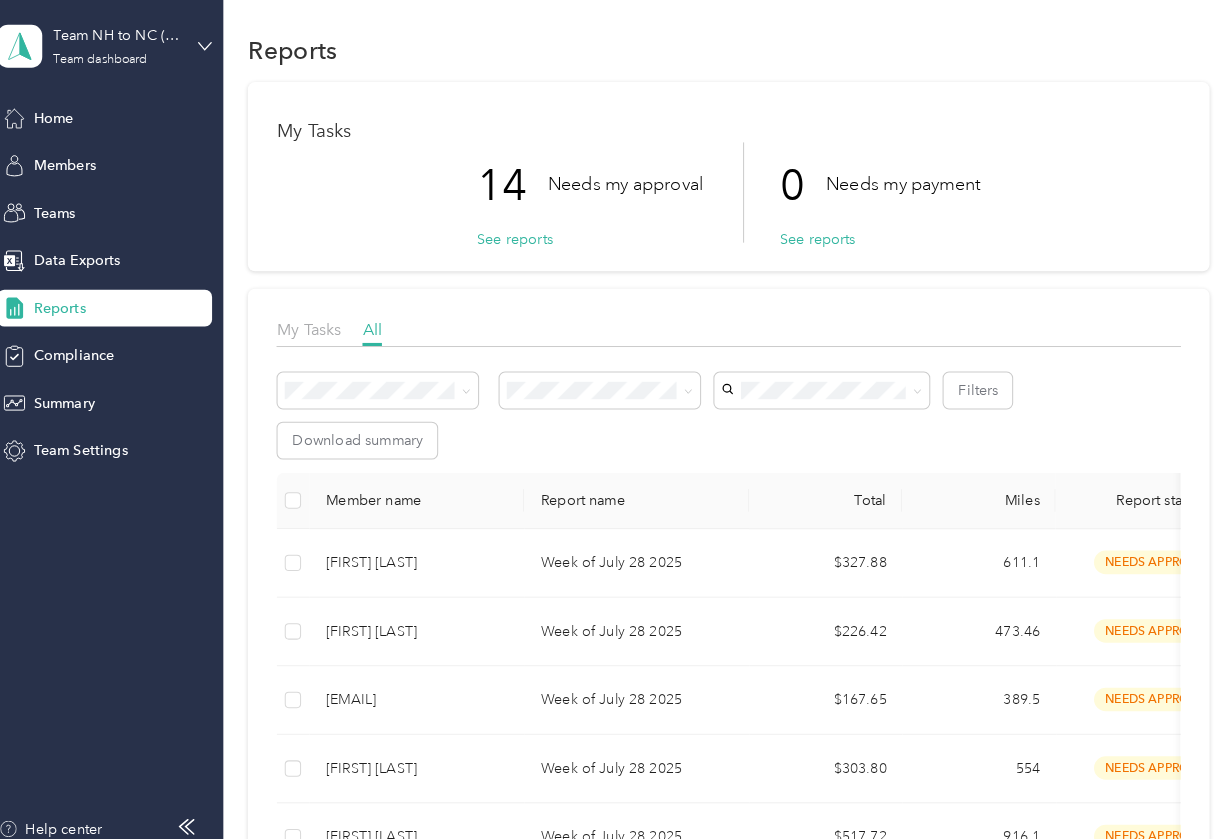 click on "Filters Download summary" at bounding box center [724, 414] 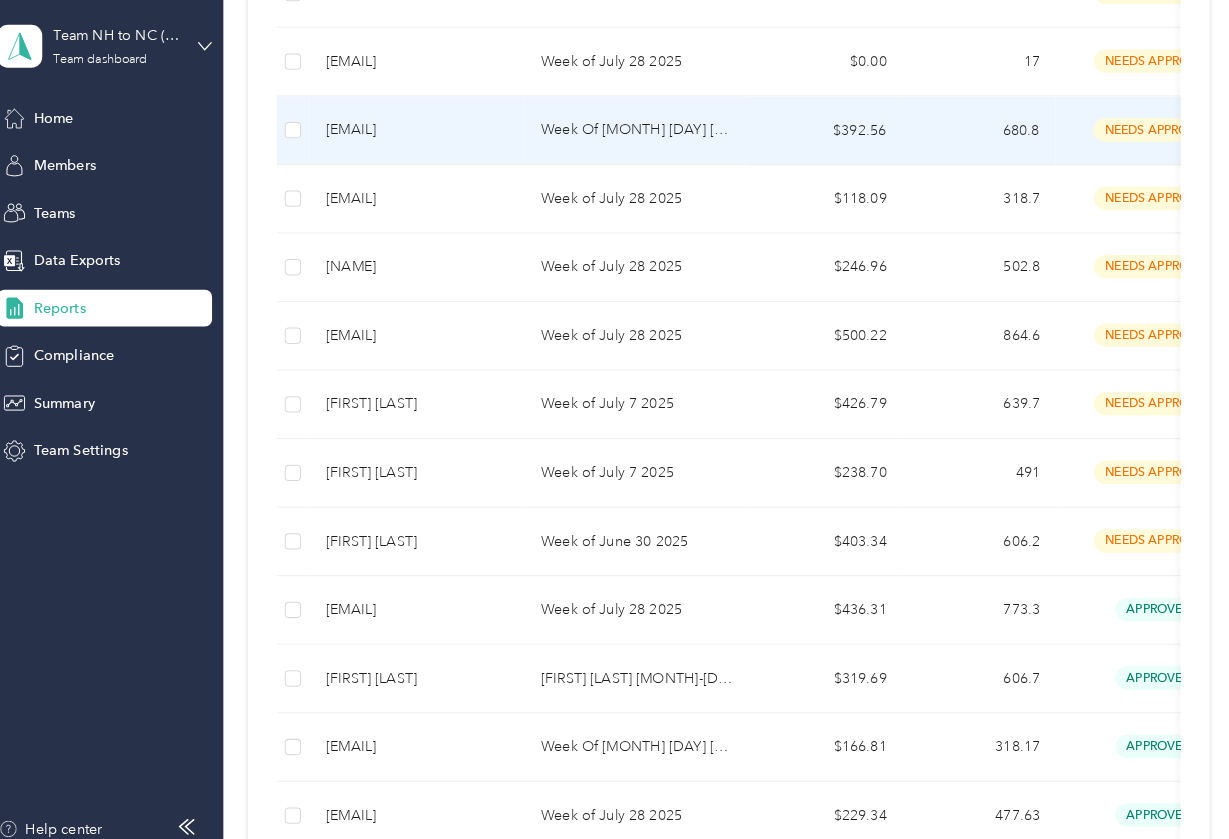 scroll, scrollTop: 1133, scrollLeft: 0, axis: vertical 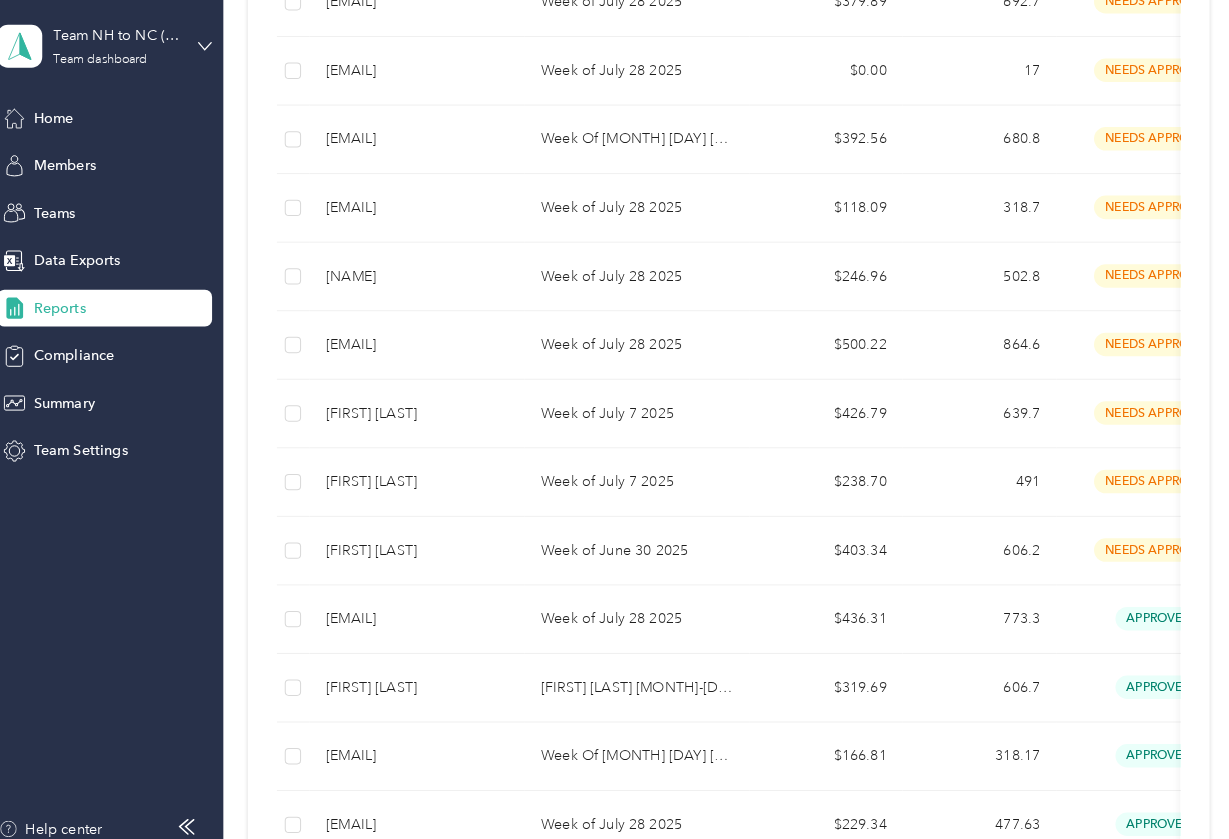 click on "My Tasks All Filters   Refreshing table... Download summary Member name Report name Total Miles Report status Submitted on Program Approvers                   [FIRST] [LAST] Week of [DATE] $[PRICE] [NUMBER] needs approval [DATE] Non - CA mileage reimbursement   You    [FIRST] [LAST] Week of [DATE] $[PRICE] [NUMBER] needs approval [DATE] Non - CA mileage reimbursement   You    [EMAIL] Week of [DATE] $[PRICE] [NUMBER] needs approval [DATE] Non - CA mileage reimbursement   You    [FIRST] [LAST] Week of [DATE] $[PRICE] [NUMBER] needs approval [DATE] Non - CA mileage reimbursement   You    [FIRST] [LAST] Week of [DATE] $[PRICE] [NUMBER] needs approval [DATE] Non - CA mileage reimbursement   You    [EMAIL] Week of [DATE] $[PRICE] [NUMBER] needs approval [DATE] Non - CA mileage reimbursement   You    [FIRST] [LAST] Week of [DATE] $[PRICE] [NUMBER] needs approval [DATE] Non - CA mileage reimbursement   You" at bounding box center (724, 182) 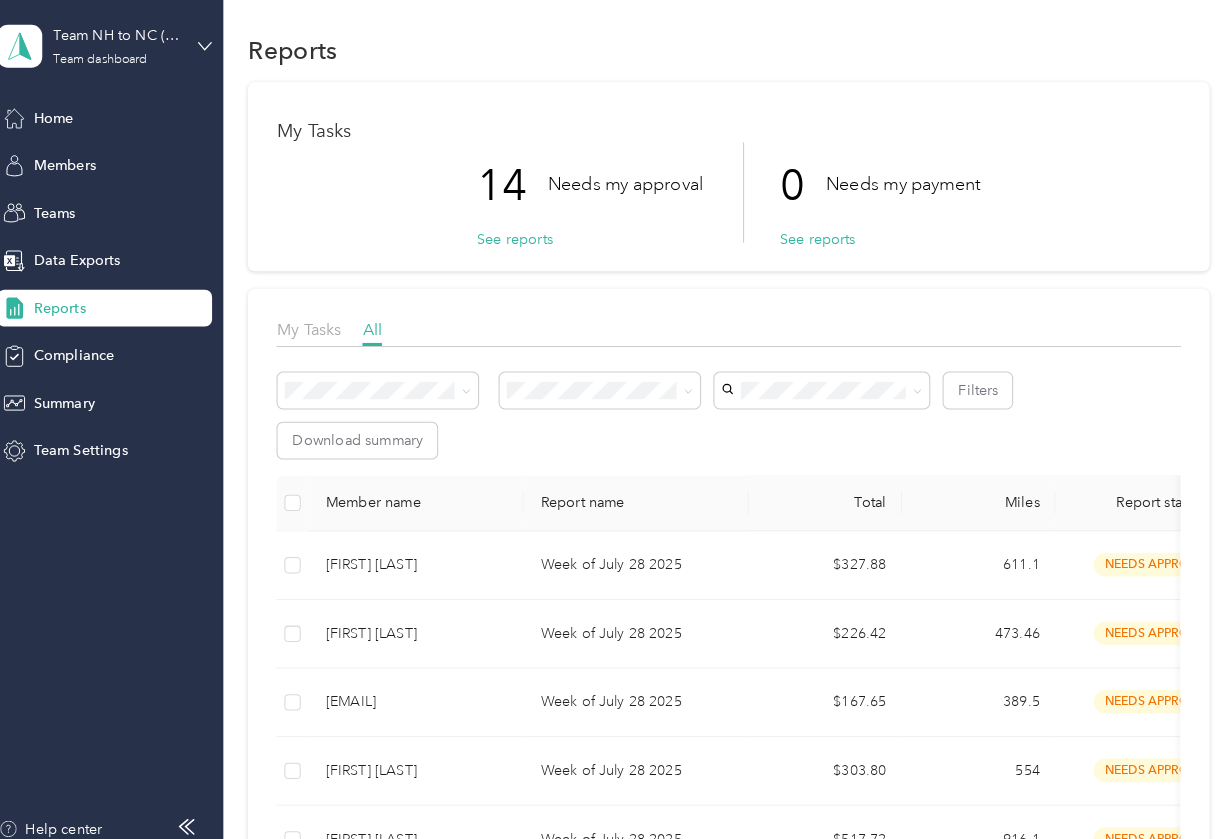 scroll, scrollTop: 0, scrollLeft: 0, axis: both 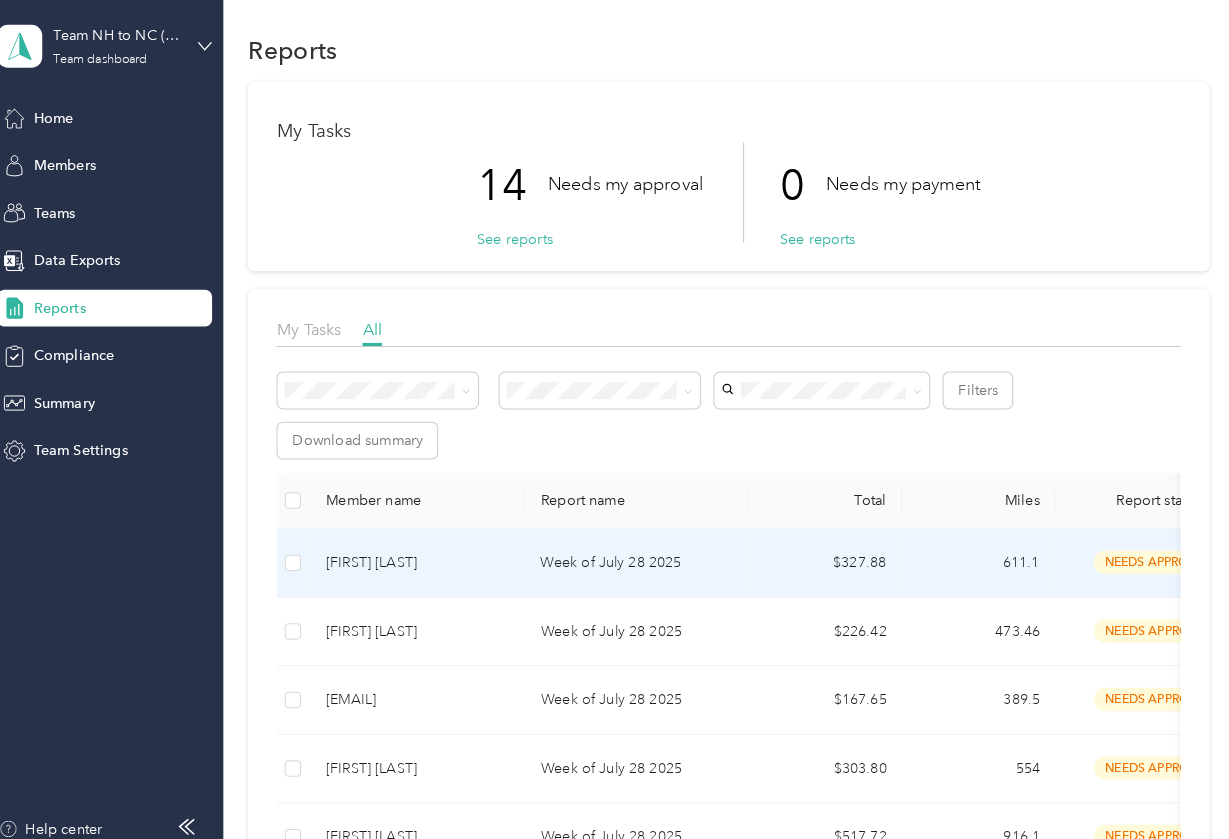 click on "[FIRST] [LAST]" at bounding box center [420, 558] 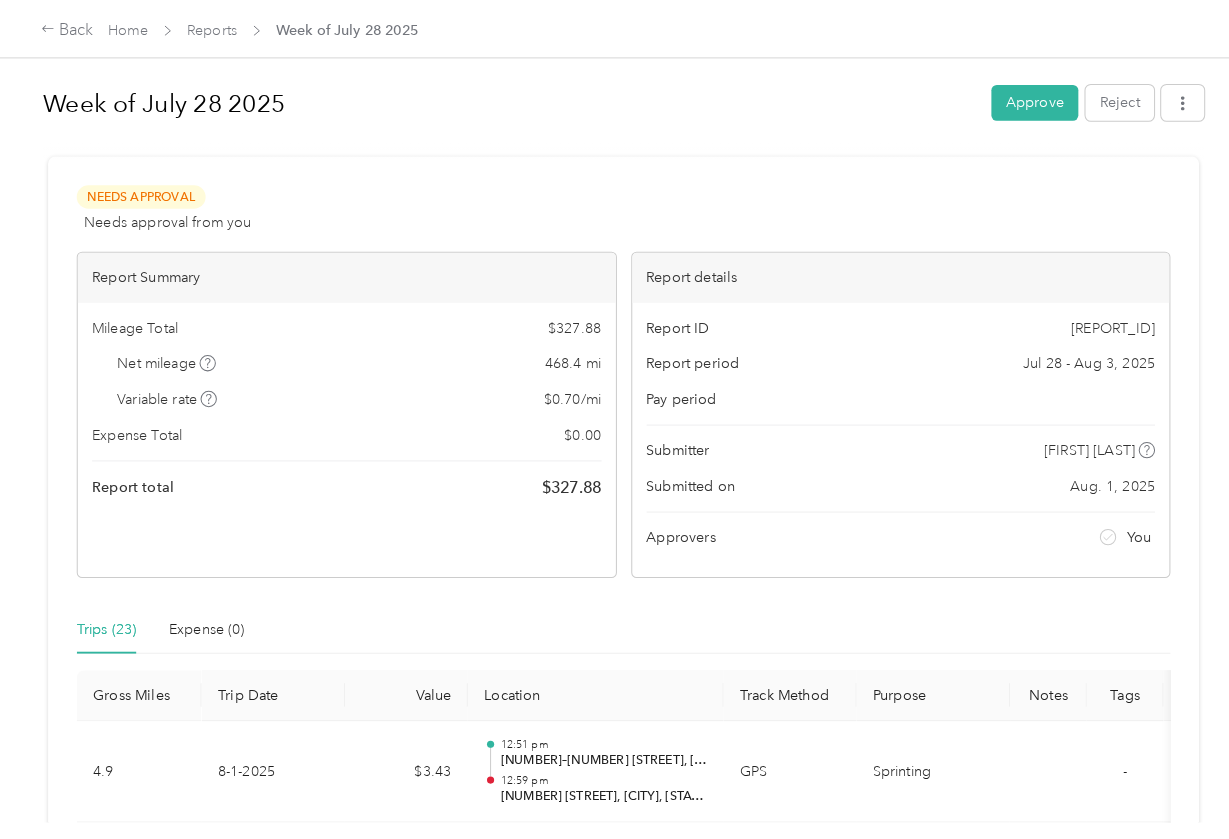 click on "Trips (23) Expense (0)" at bounding box center [609, 616] 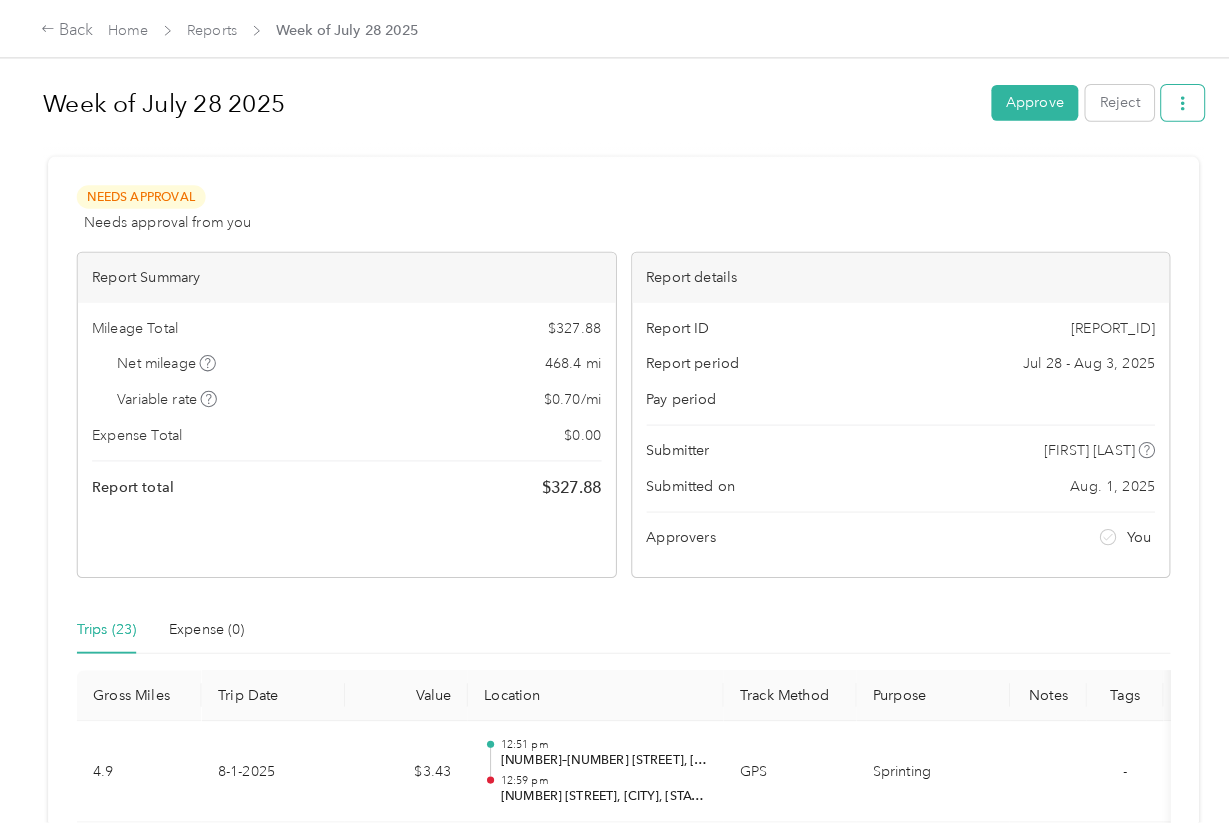 click at bounding box center [1156, 100] 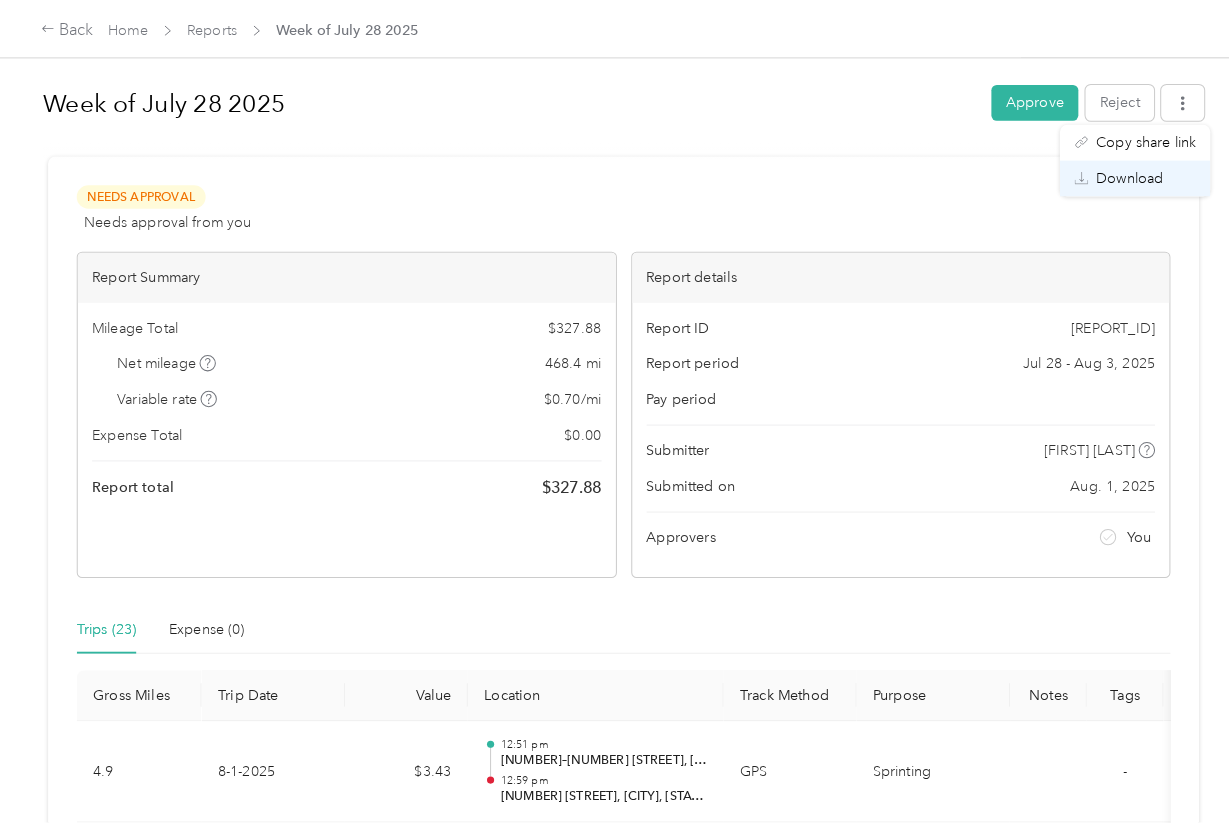 click on "Download" at bounding box center [1104, 174] 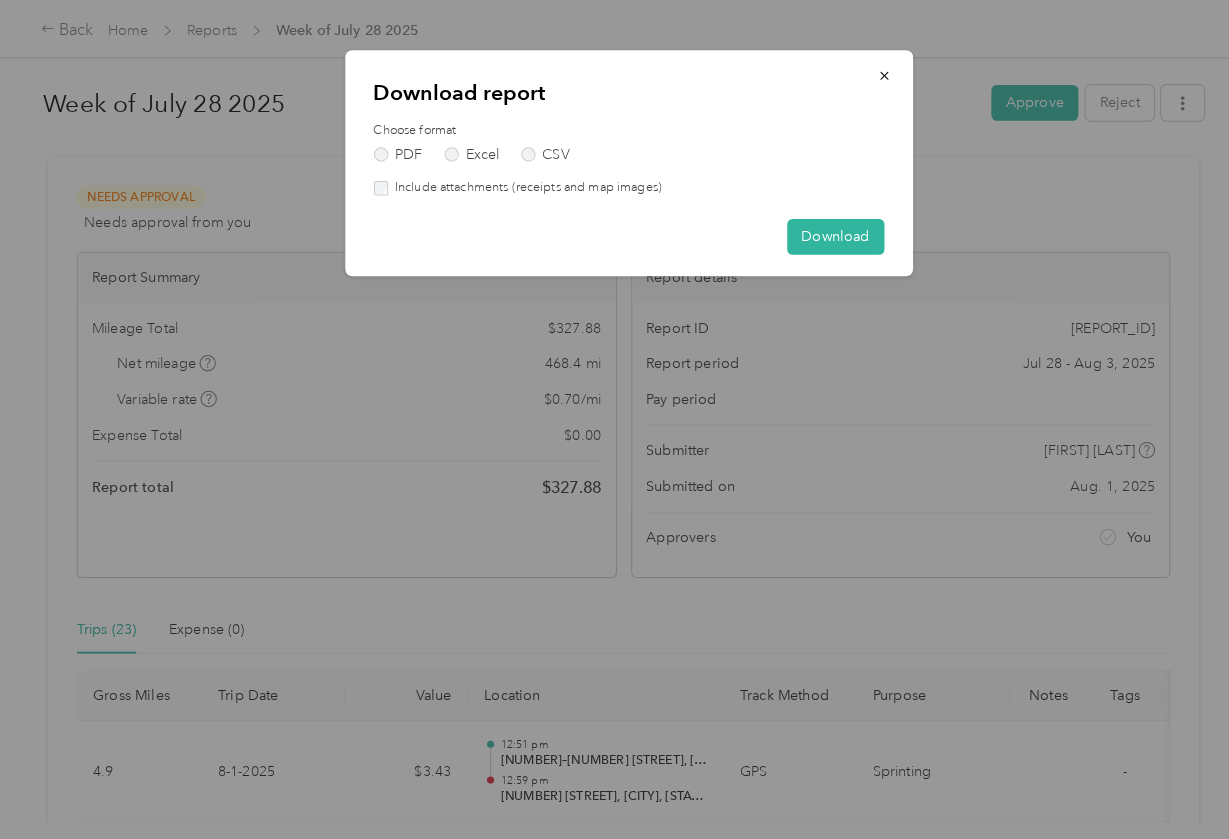 click on "Include attachments (receipts and map images)" at bounding box center (513, 184) 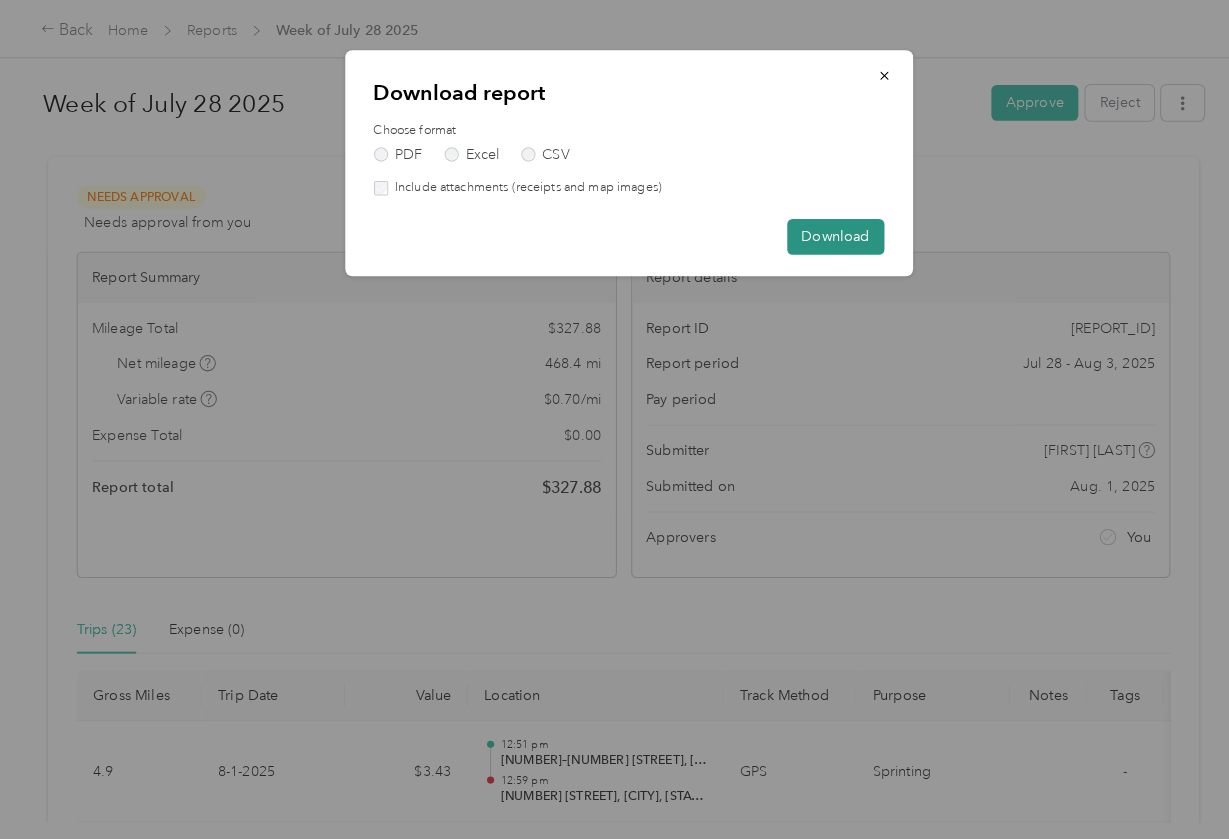 click on "Download" at bounding box center (816, 231) 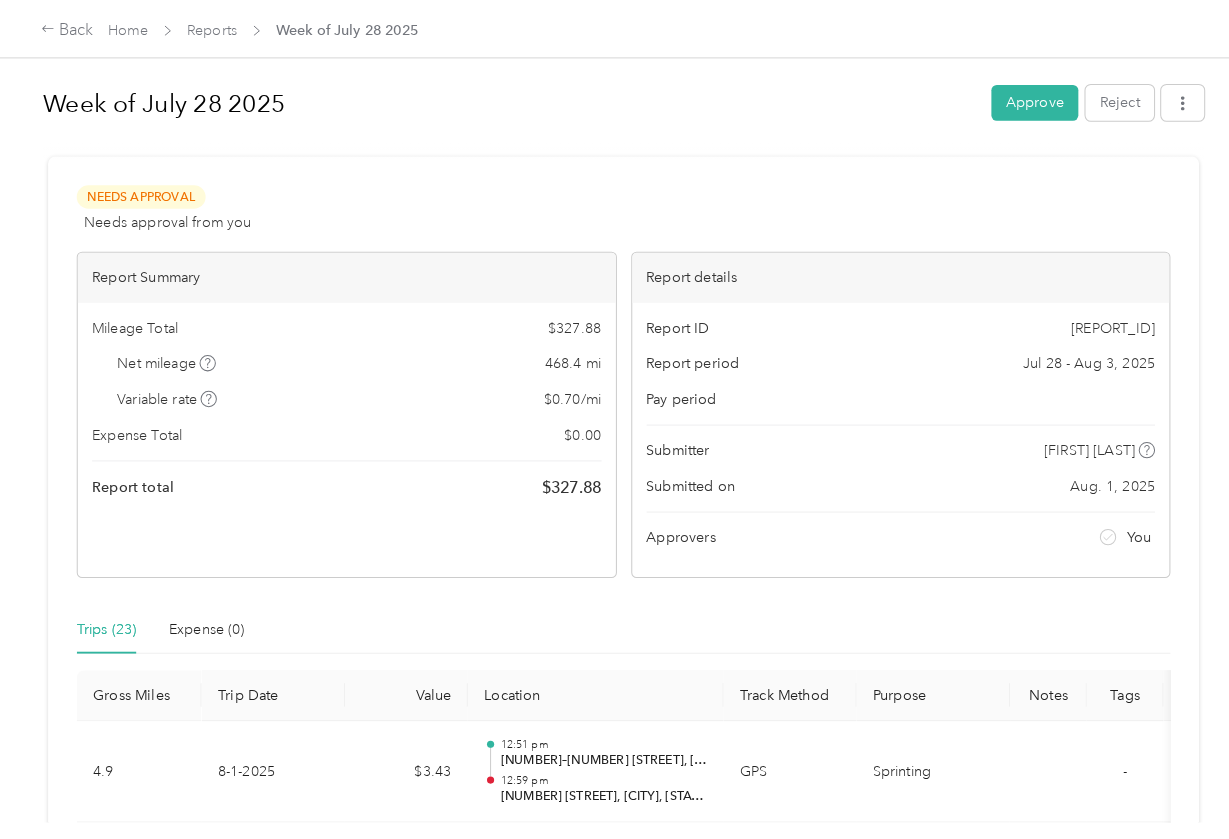 click on "Week of [DATE] Approve Reject Needs Approval Needs approval from you View  activity & comments Report Summary Mileage Total $[PRICE] Net mileage   [NUMBER]   mi Variable rate   $[PRICE] / mi Expense Total $[PRICE] Report total $[PRICE] Report details Report ID [ID] Report period [DATE] - [DATE] Pay period Submitter [FIRST] [LAST] Submitted on [DATE] Approvers You Trips (23) Expense (0) Gross Miles Trip Date Value Location Track Method Purpose Notes Tags                   [NUMBER] [DATE] $[PRICE] [TIME] [NUMBER]–[NUMBER] [STREET], [CITY], [STATE] [TIME] [NUMBER] [STREET], [CITY], [STATE] GPS Sprinting - [NUMBER] [DATE] $[PRICE] [TIME] [NUMBER] [STREET], [CITY], [STATE] [TIME] [NUMBER] [STREET], [CITY], [STATE] GPS Sprinting - [NUMBER] [DATE] $[PRICE] [TIME] [NUMBER] [STREET], [CITY], [STATE] [TIME] [NUMBER] [STREET], [CITY], [STATE] GPS Sprinting - [NUMBER] [DATE] $[PRICE] [TIME] [NUMBER] [STREET], [CITY], [STATE] [TIME] [NUMBER] [STREET], [CITY], [STATE] -" at bounding box center [609, 402] 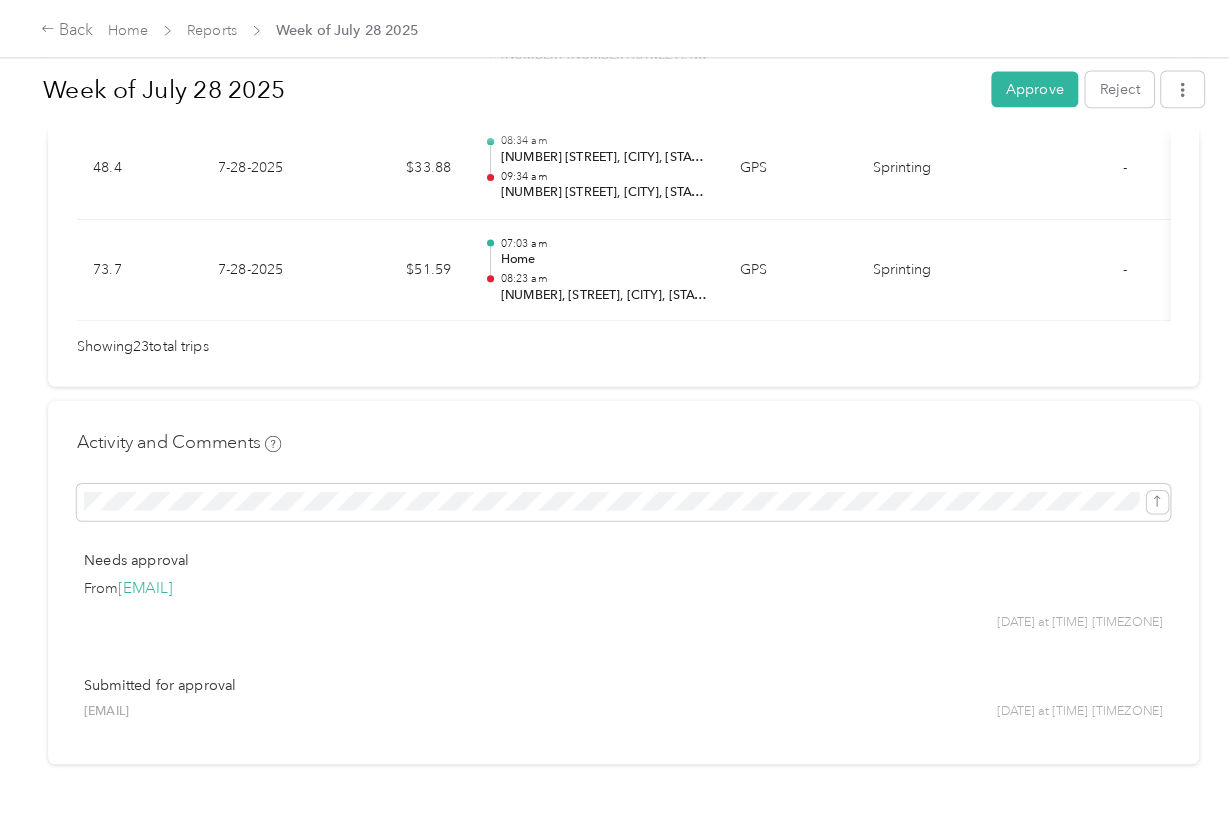scroll, scrollTop: 2677, scrollLeft: 0, axis: vertical 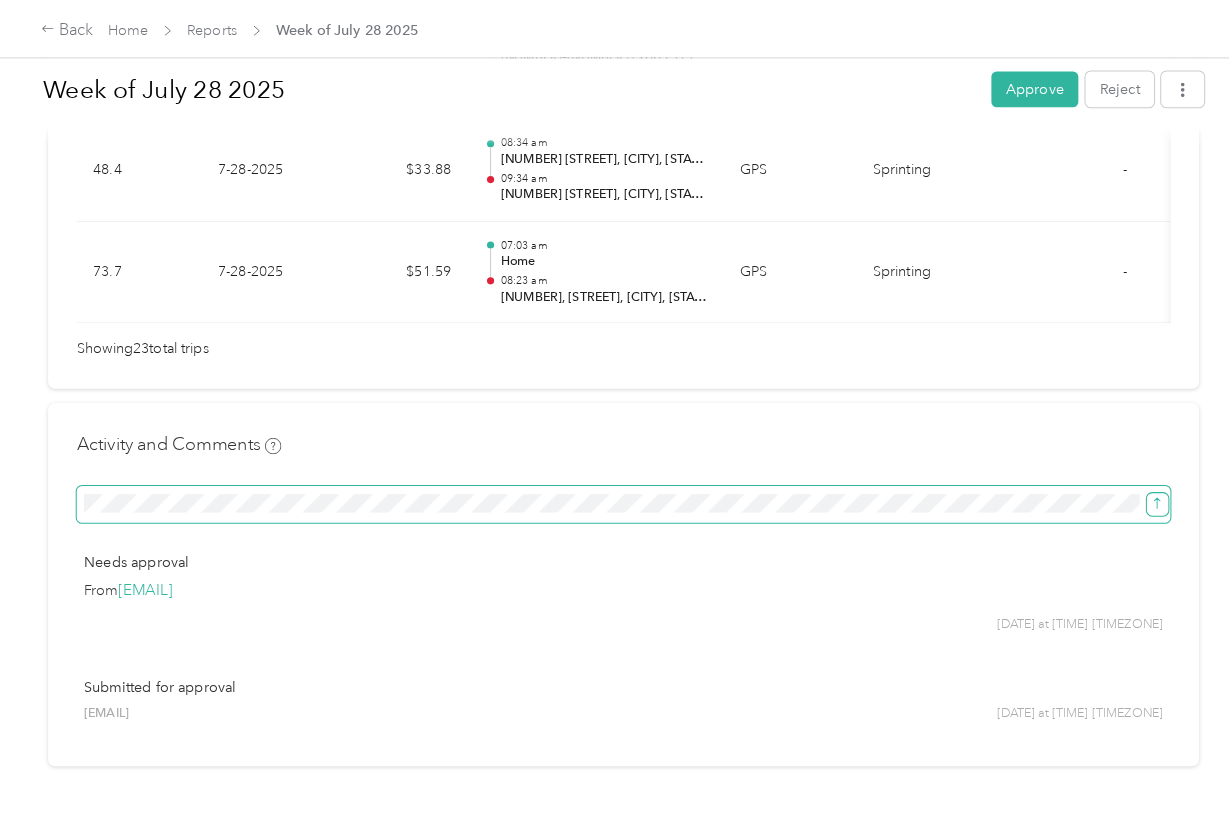 click 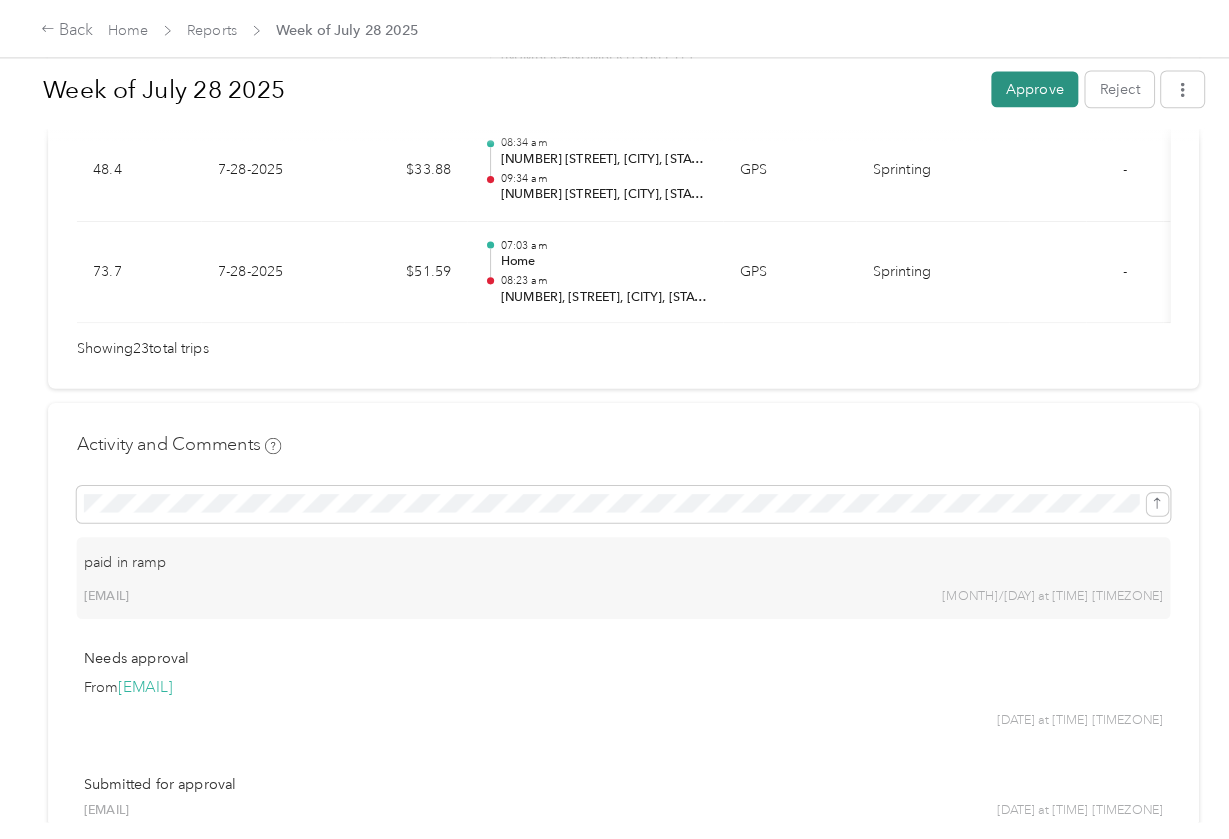 click on "Approve" at bounding box center [1011, 87] 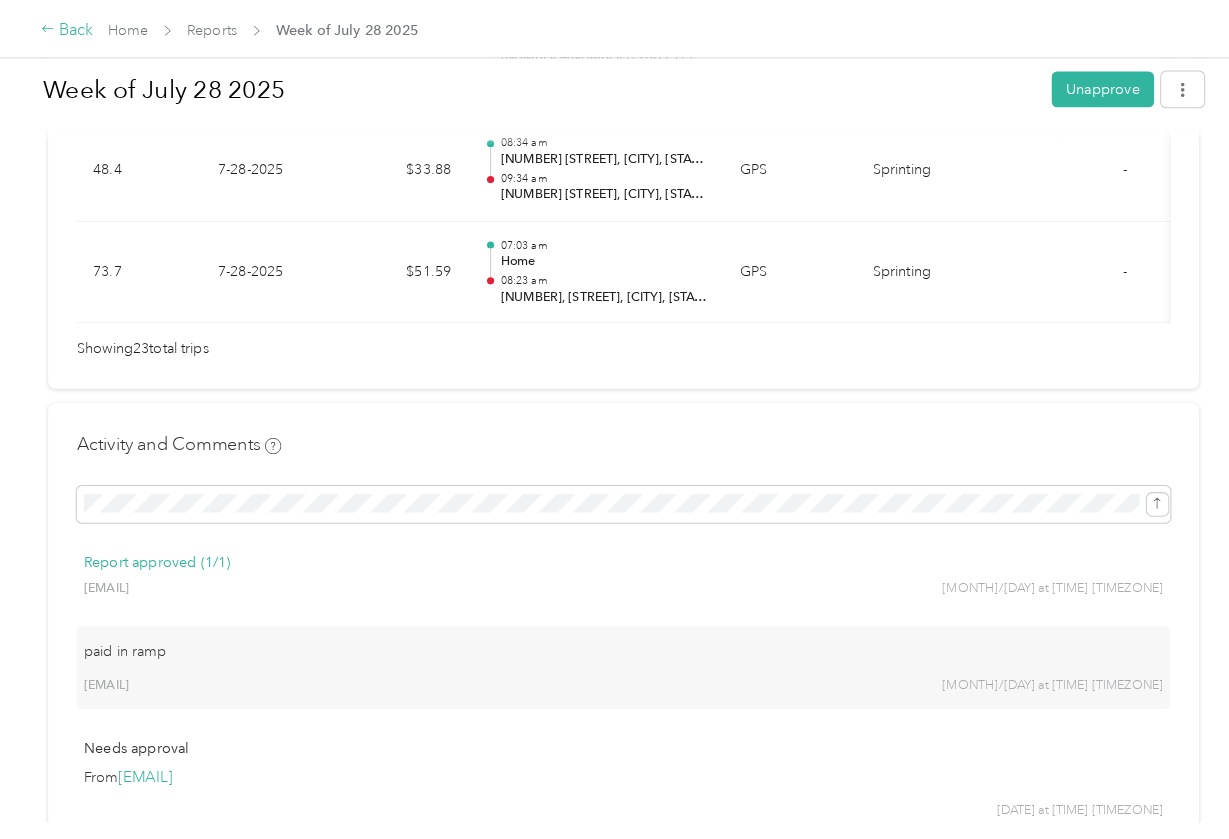 click on "Back" at bounding box center [66, 30] 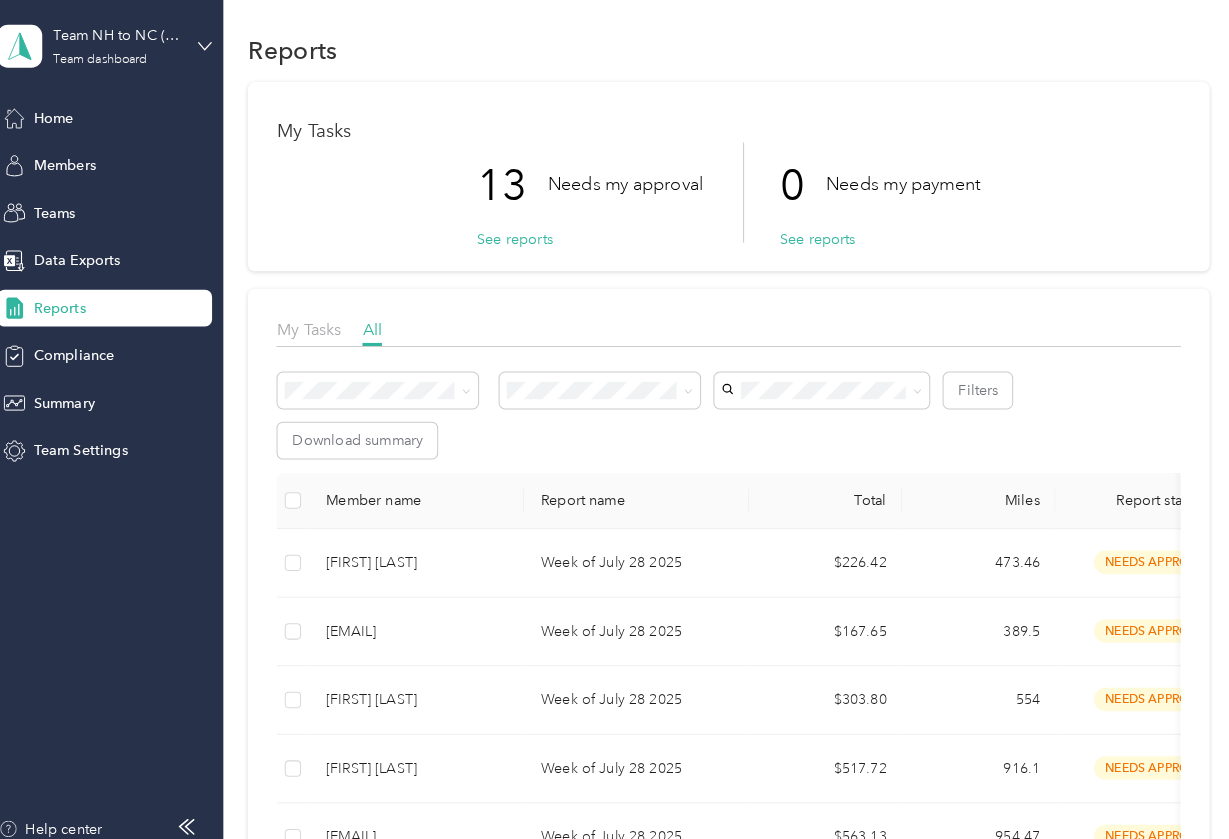 click on "My Tasks All Filters Download summary Member name Report name Total Miles Report status Submitted on Program Approvers                     [FIRST] [LAST] Week of [DATE] [CURRENCY][NUMBER] [NUMBER] needs approval [DATE] Non - CA mileage reimbursement   You    [FIRST] [LAST] Week of [DATE] [CURRENCY][NUMBER] [NUMBER] needs approval [DATE] Non - CA mileage reimbursement   You    [FIRST] [LAST] Week of [DATE] [CURRENCY][NUMBER] [NUMBER] needs approval [DATE] Non - CA mileage reimbursement   You    [FIRST] [LAST] Week of [DATE] [CURRENCY][NUMBER] [NUMBER] needs approval [DATE] Non - CA mileage reimbursement   You    [EMAIL] Week of [DATE] [CURRENCY][NUMBER] [NUMBER] needs approval [DATE] Non - CA mileage reimbursement   You    [FIRST] [LAST] Week of [DATE] [CURRENCY][NUMBER] [NUMBER] needs approval [DATE] Non - CA mileage reimbursement   You    [FIRST] [LAST] Week of [DATE] [CURRENCY][NUMBER] [NUMBER] needs approval [DATE] Non - CA mileage reimbursement   You    Week of [DATE]" at bounding box center (724, 1291) 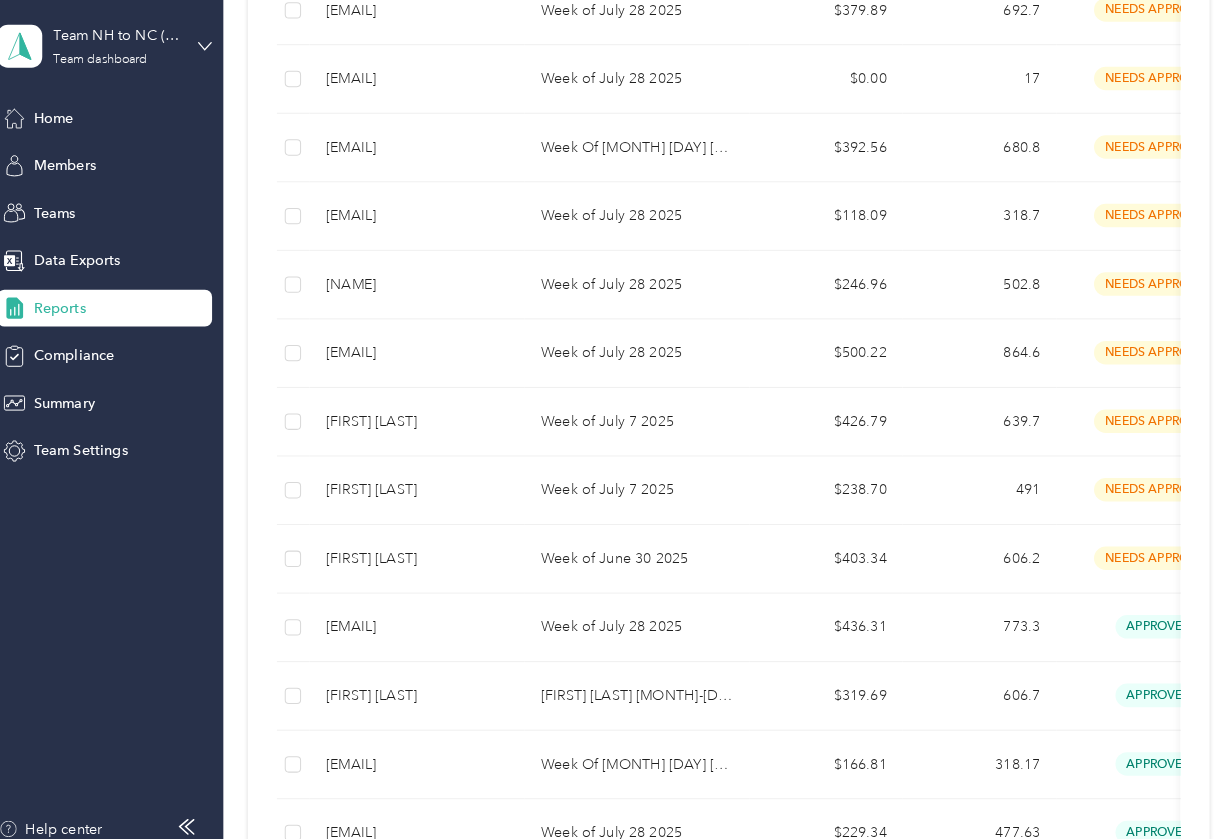 scroll, scrollTop: 1008, scrollLeft: 0, axis: vertical 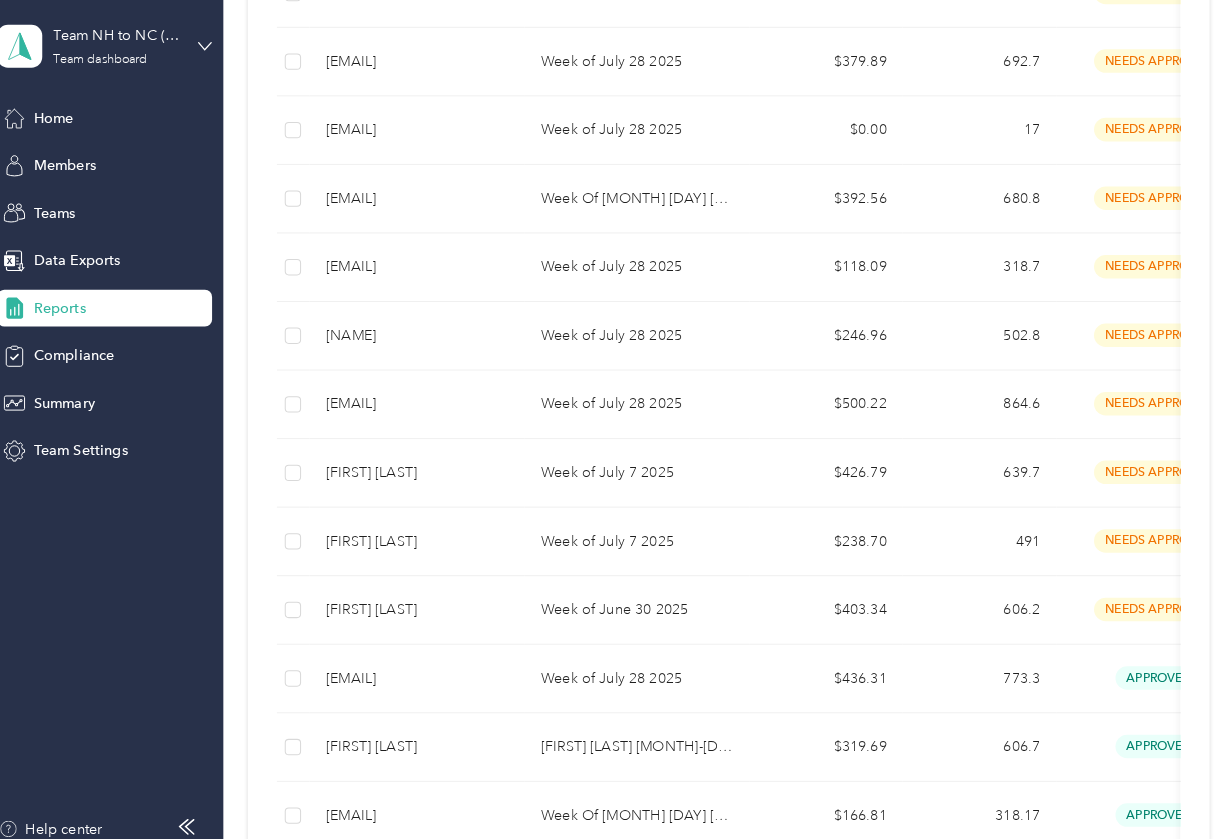click on "My Tasks All Filters   Refreshing table... Download summary Member name Report name Total Miles Report status Submitted on Program Approvers                     [FIRST] [LAST] Week of [MONTH] [DAY] [YEAR] $226.42 473.46 needs approval 8/1/2025 Non - CA mileage reimbursement   You    [EMAIL] Week of [MONTH] [DAY] [YEAR] $167.65 389.5 needs approval 8/1/2025 Non - CA mileage reimbursement   You    [FIRST] [LAST] Week of [MONTH] [DAY] [YEAR] $303.80 554 needs approval 8/1/2025 Non - CA mileage reimbursement   You    [FIRST] [LAST] Week of [MONTH] [DAY] [YEAR] $517.72 916.1 needs approval 8/2/2025 Non - CA mileage reimbursement   You    [EMAIL] Week of [MONTH] [DAY] [YEAR] $563.13 954.47 needs approval 8/1/2025 Non - CA mileage reimbursement   You    [FIRST] [LAST] Week of [MONTH] [DAY] [YEAR] $256.34 516.2 needs approval 8/2/2025 Non - CA mileage reimbursement   You    [FIRST] [LAST] Week of [MONTH] [DAY] [YEAR] $280.84 521.2 needs approval 8/1/2025 Non - CA mileage reimbursement   You" at bounding box center [724, 307] 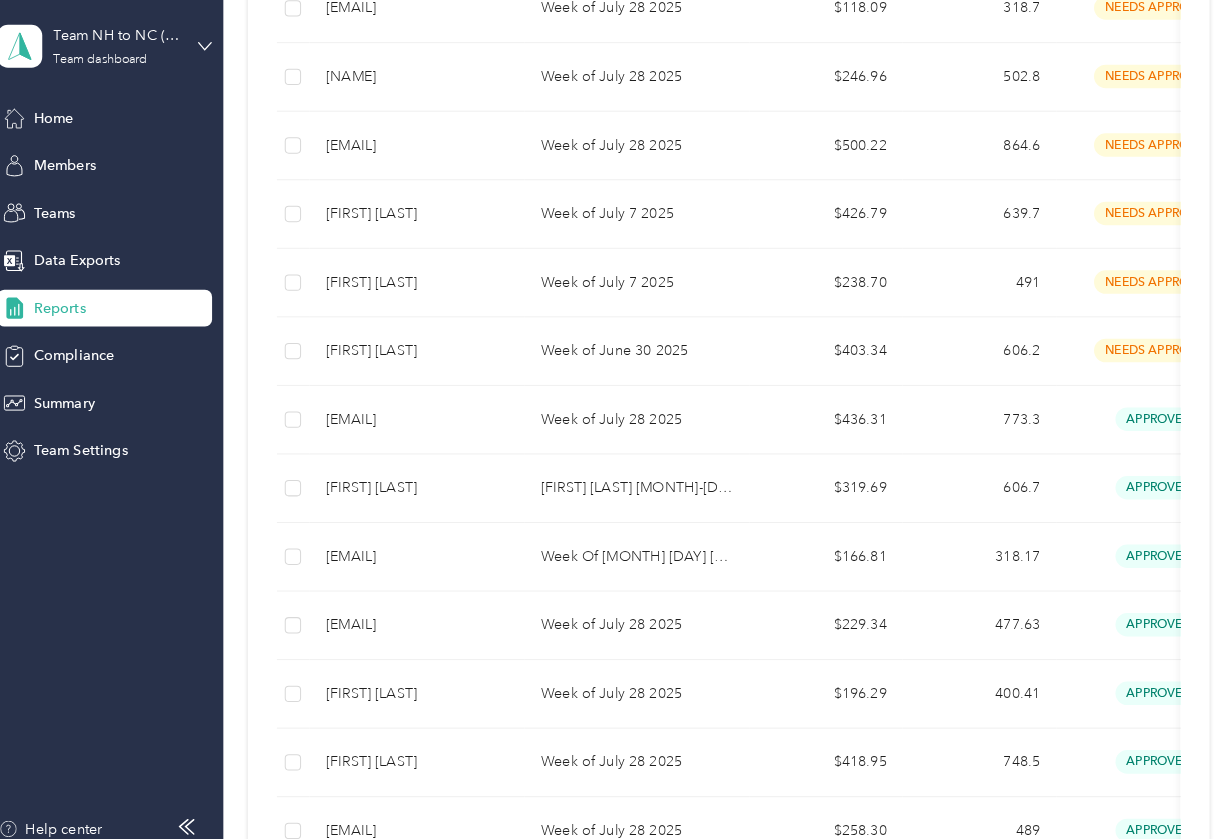scroll, scrollTop: 1234, scrollLeft: 0, axis: vertical 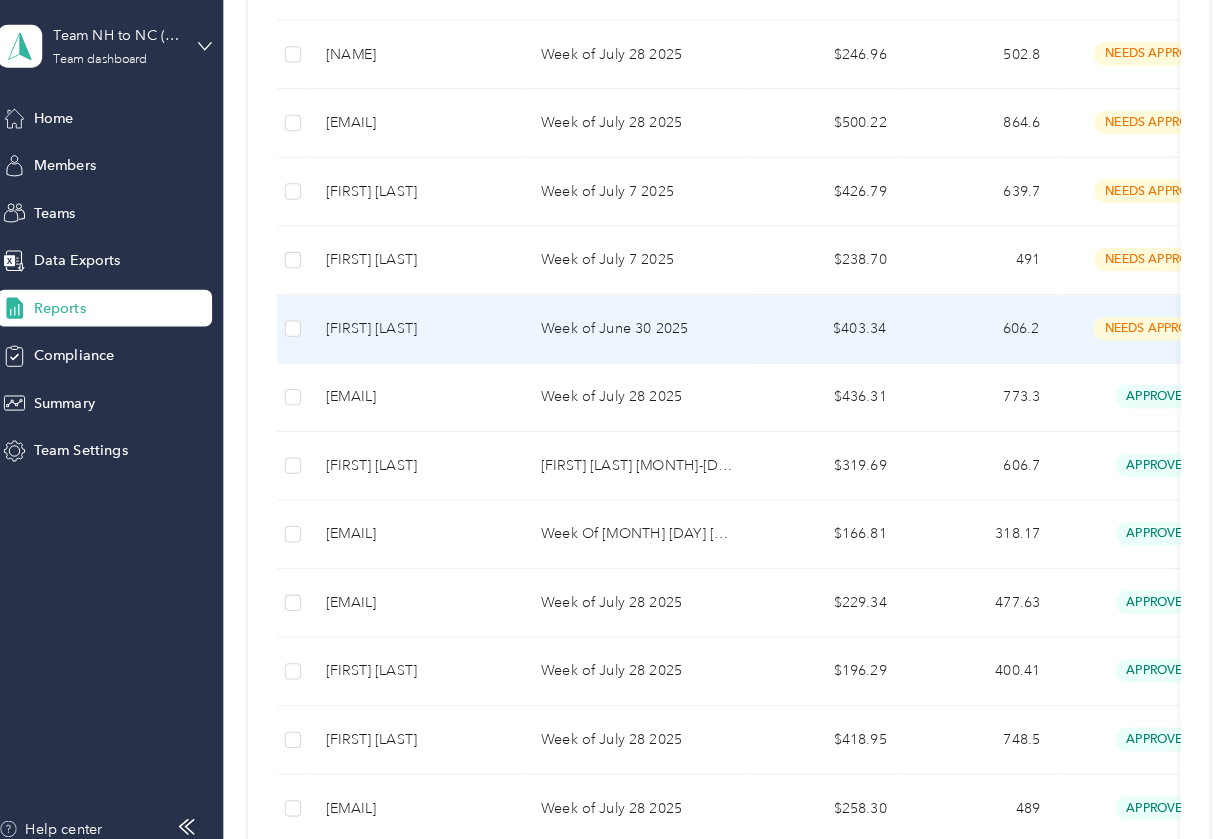 click on "[FIRST] [LAST]" at bounding box center [420, 329] 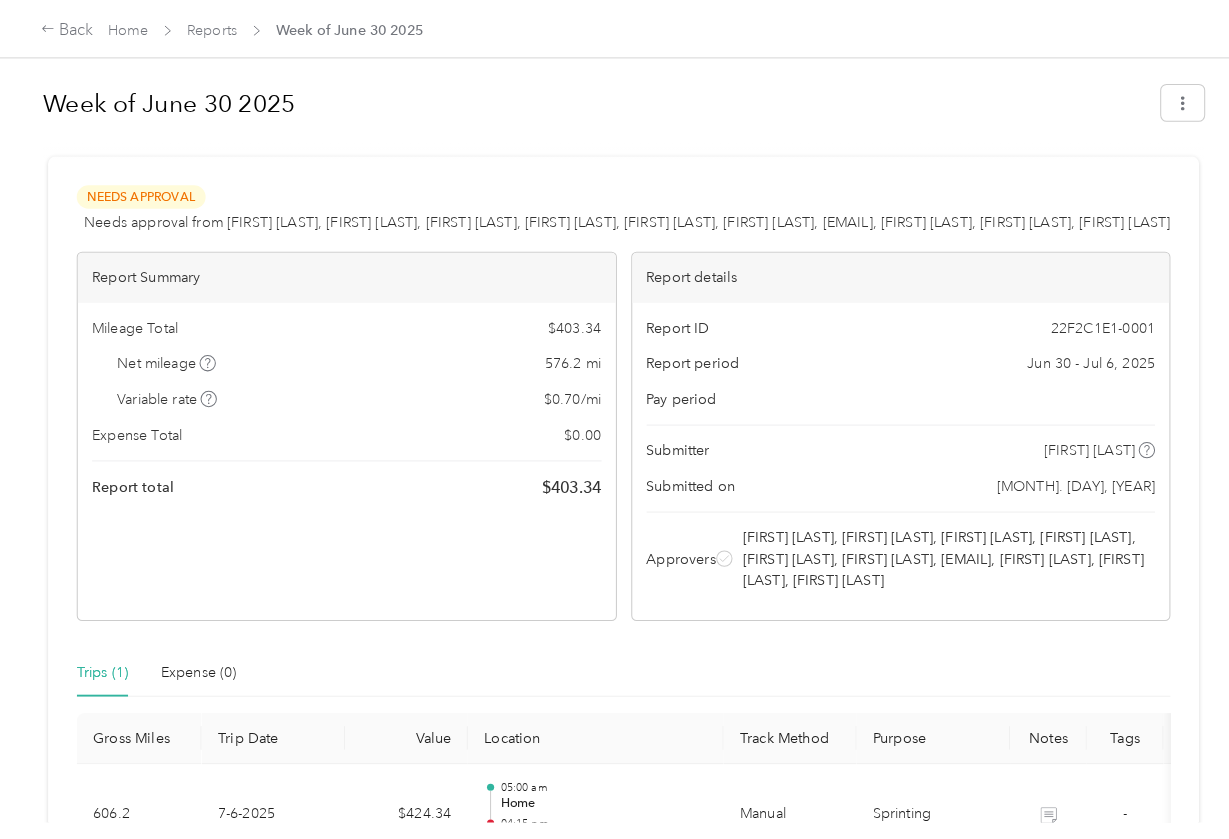 click on "Week of [DATE] Needs Approval Needs approval from [FIRST] [LAST], [FIRST] [LAST], [FIRST] [LAST], [FIRST] [LAST], [FIRST] [LAST], [FIRST] [LAST], [EMAIL], [FIRST] [LAST], [FIRST] [LAST], [FIRST] [LAST] View  activity & comments Report Summary Mileage Total $[PRICE] Net mileage   [NUMBER]   mi Variable rate   $[PRICE] / mi Expense Total $[PRICE] Report total $[PRICE] Report details Report ID [ID] Report period [DATE] - [DATE] Pay period Submitter [FIRST] [LAST] Submitted on [DATE] Approvers [FIRST] [LAST], [FIRST] [LAST], [FIRST] [LAST], [FIRST] [LAST], [FIRST] [LAST], [FIRST] [LAST], [EMAIL], [FIRST] [LAST], [FIRST] [LAST], [FIRST] [LAST] Trips (1) Expense (0) Gross Miles Trip Date Value Location Track Method Purpose Notes Tags                   [NUMBER] [DATE] $[PRICE] [TIME] [LOCATION] [TIME] [LOCATION] Manual Sprinting - Showing  1  total trips Activity and Comments   paid in ramp [EMAIL] [DATE] at [TIME] Needs approval Training" at bounding box center (609, 402) 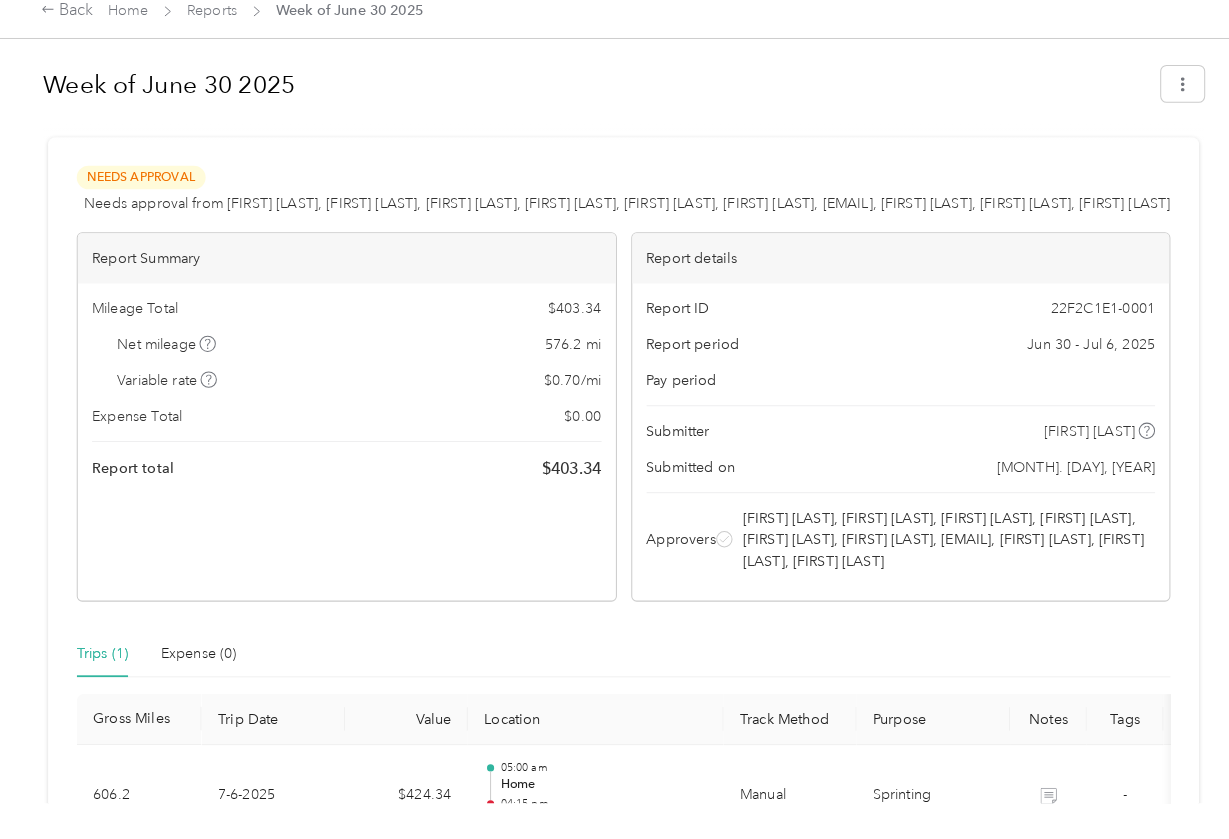 scroll, scrollTop: 0, scrollLeft: 0, axis: both 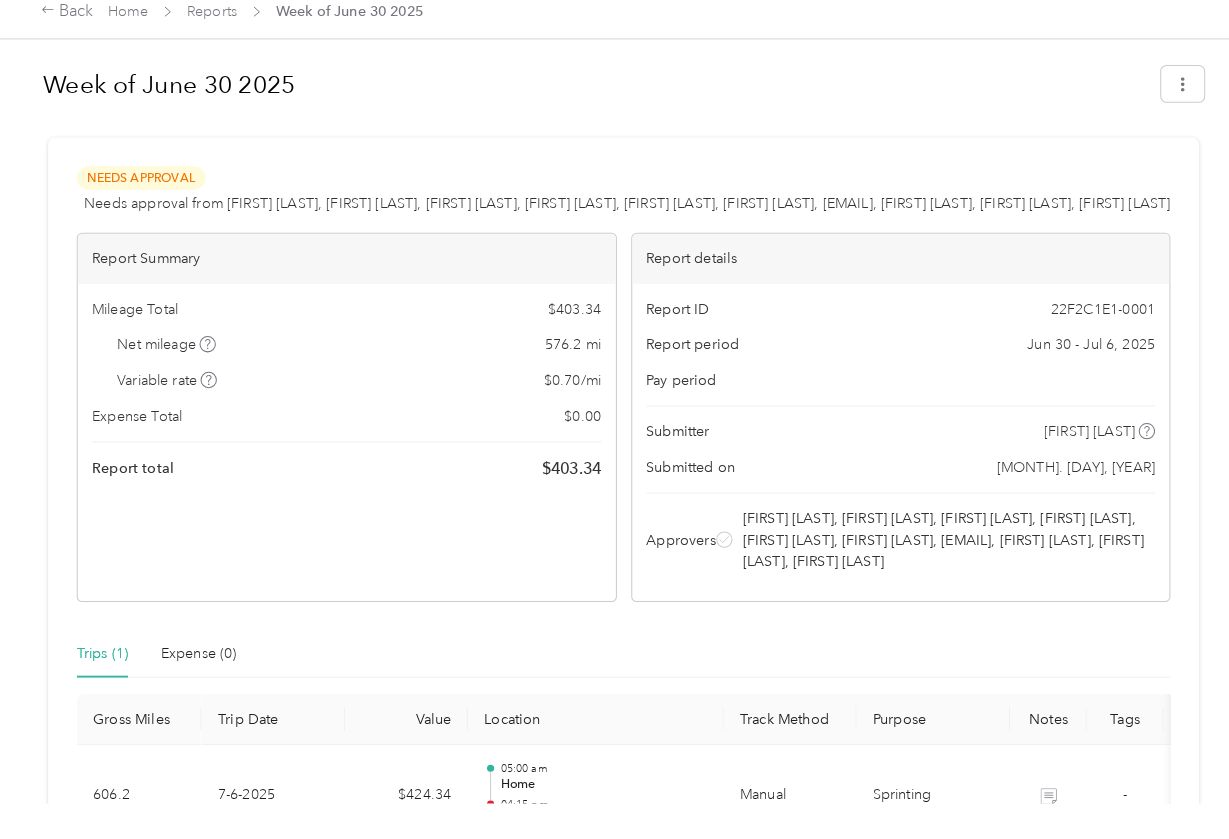 click on "Trips (1) Expense (0)" at bounding box center [609, 658] 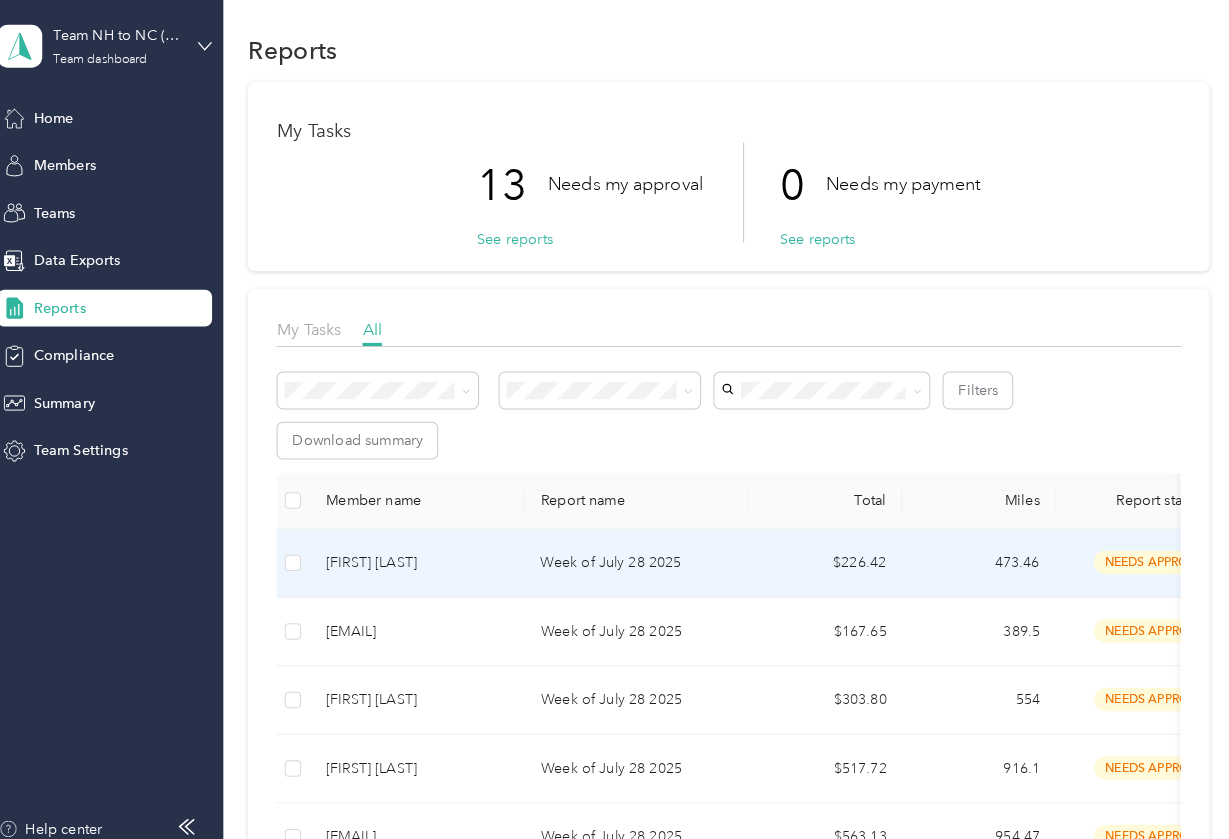 click on "Week of July 28 2025" at bounding box center (635, 558) 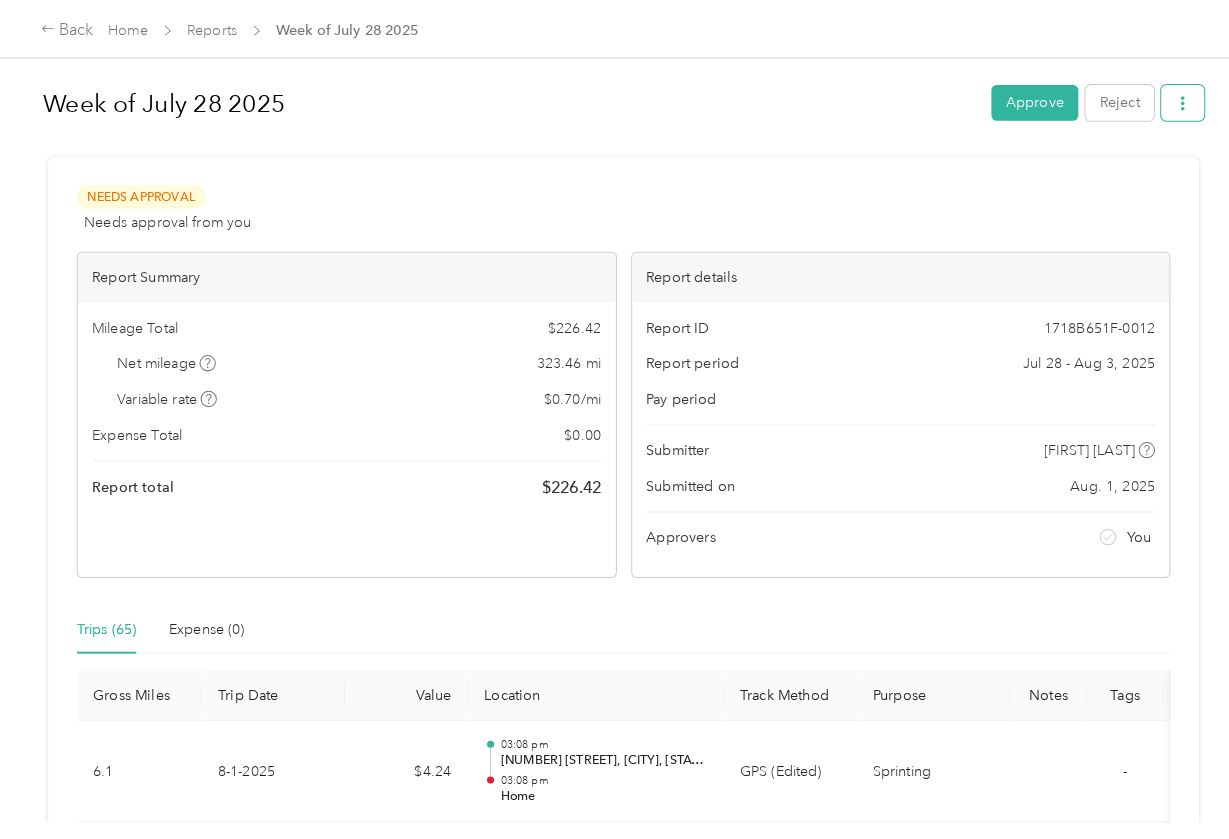 click at bounding box center [1156, 100] 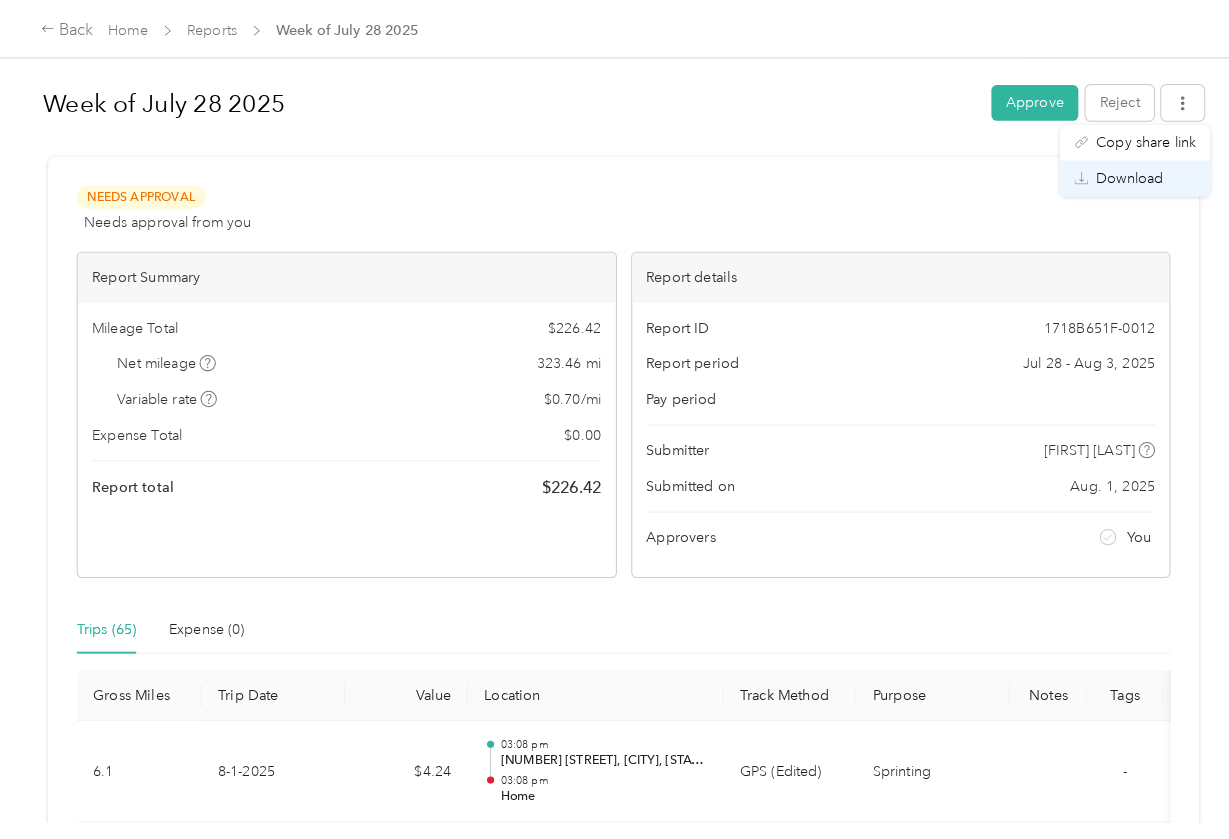 click on "Download" at bounding box center (1104, 174) 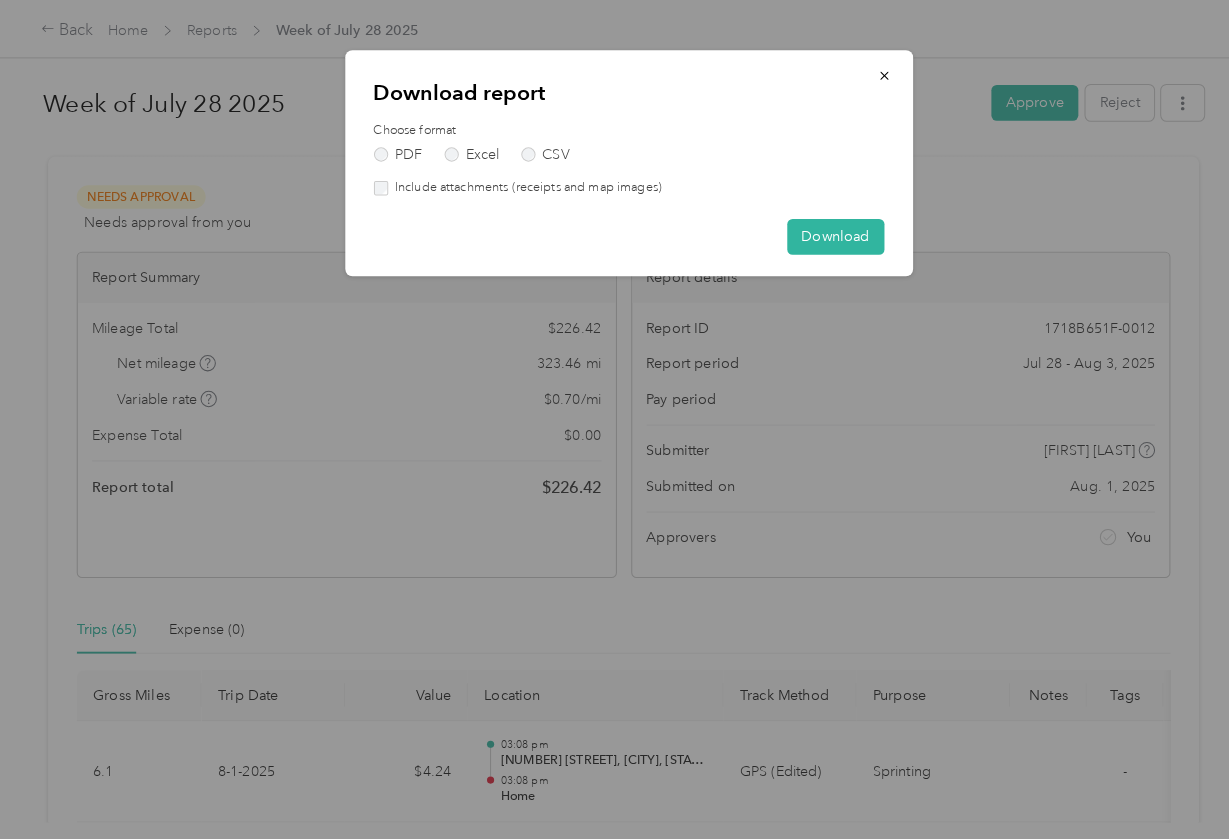 click on "Include attachments (receipts and map images)" at bounding box center [513, 184] 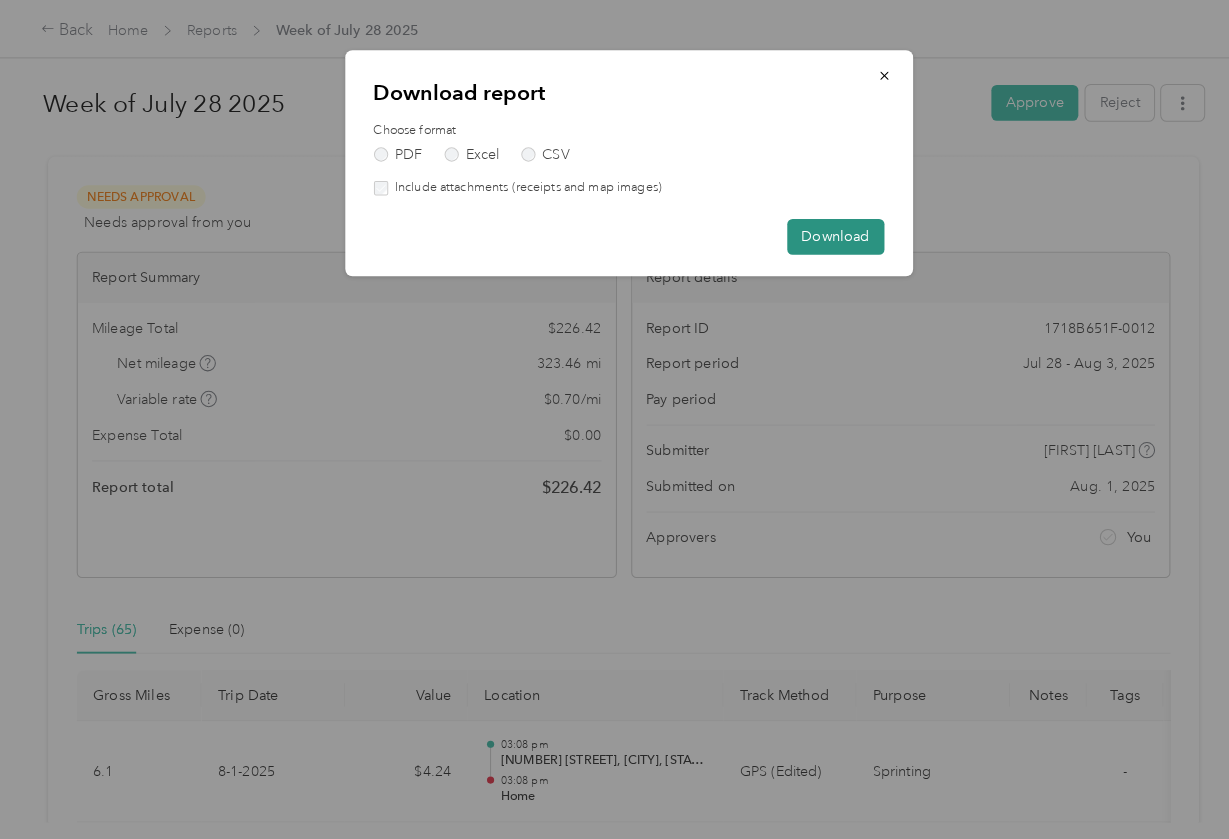 click on "Download" at bounding box center [816, 231] 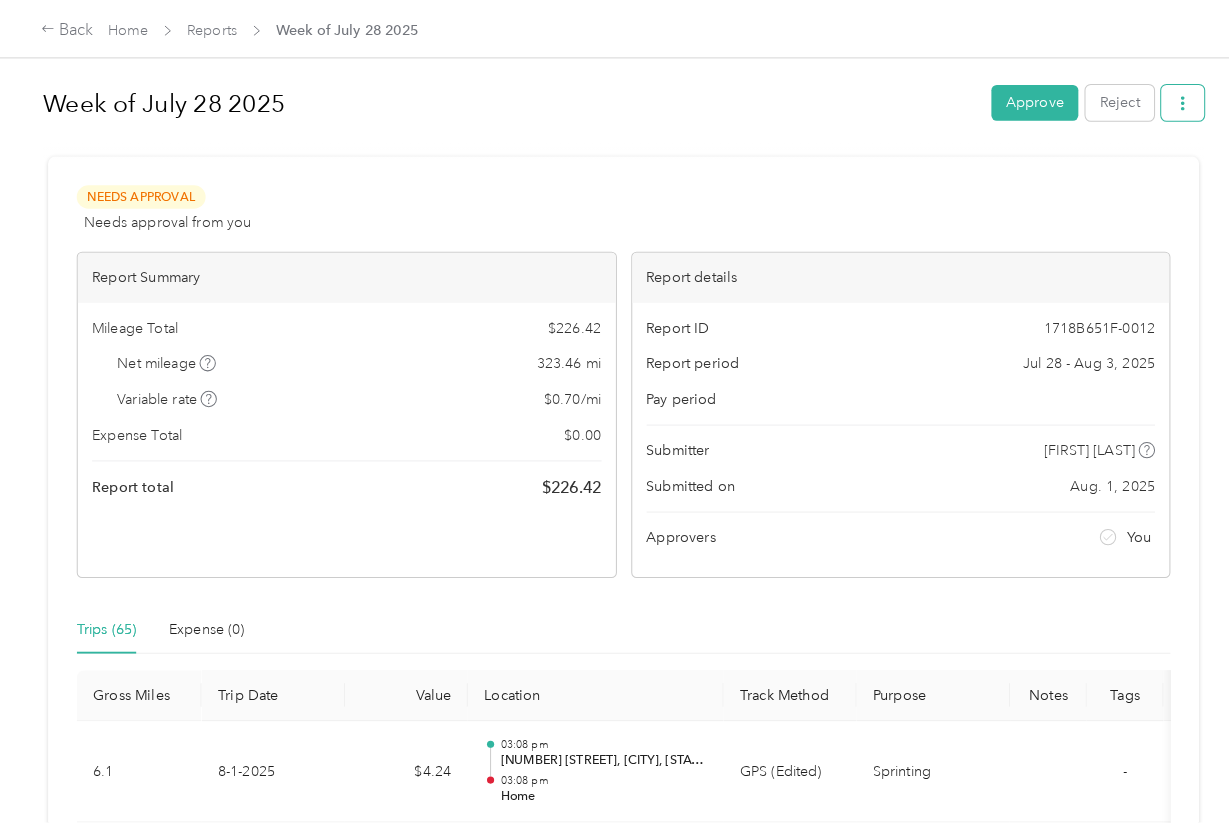 click 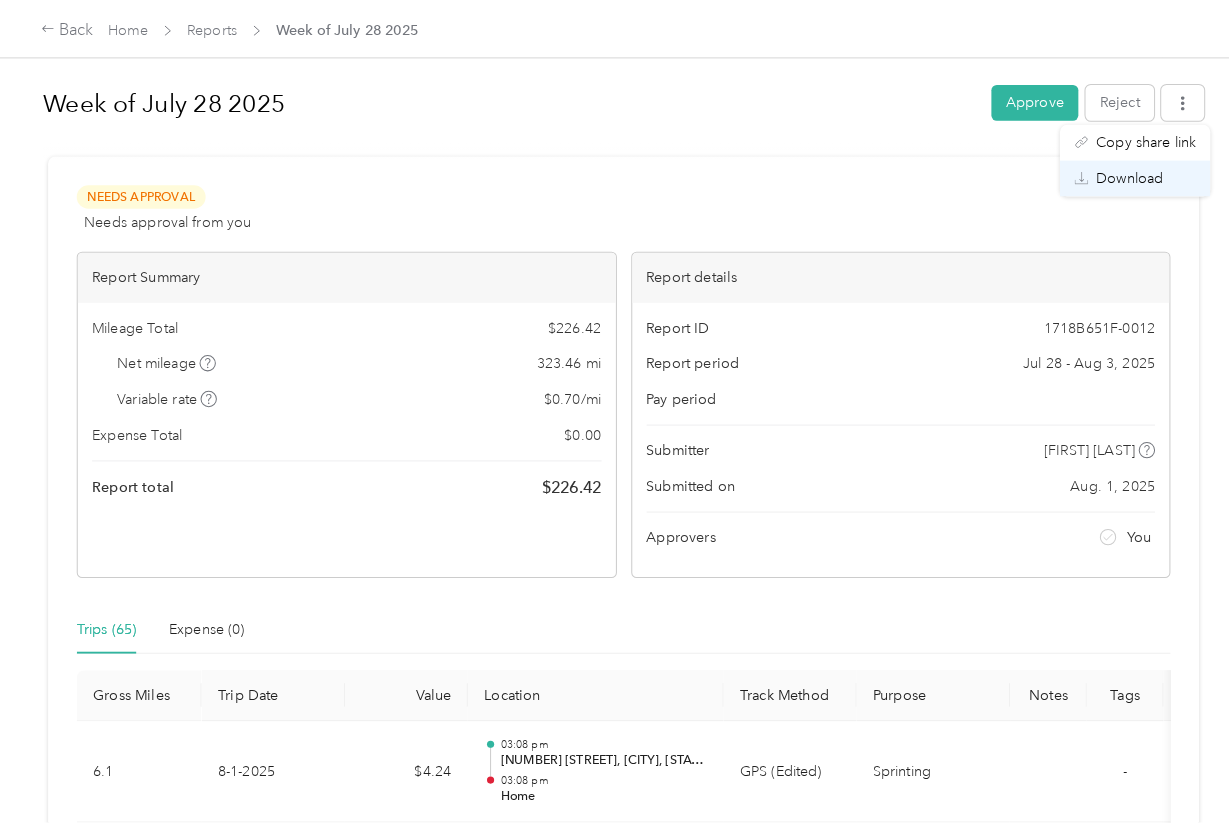 click on "Download" at bounding box center [1104, 174] 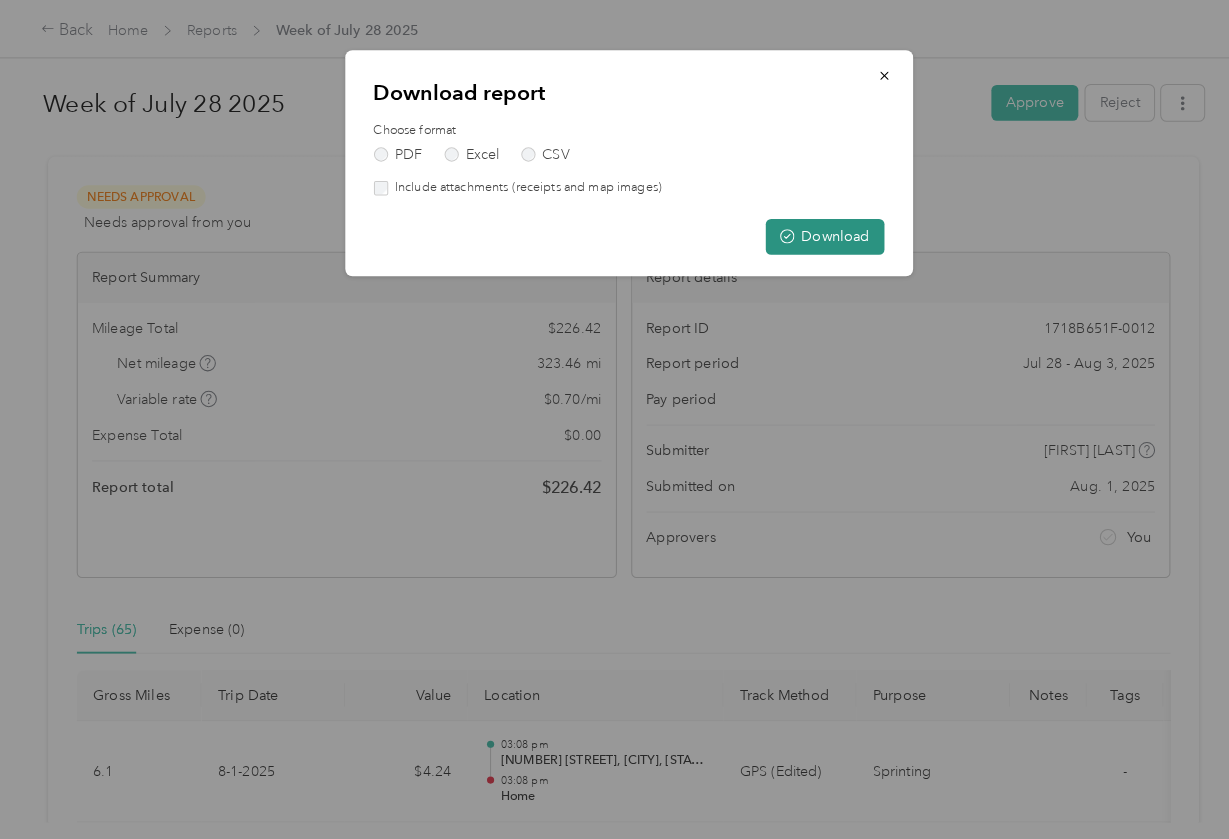 click on "Download" at bounding box center (806, 231) 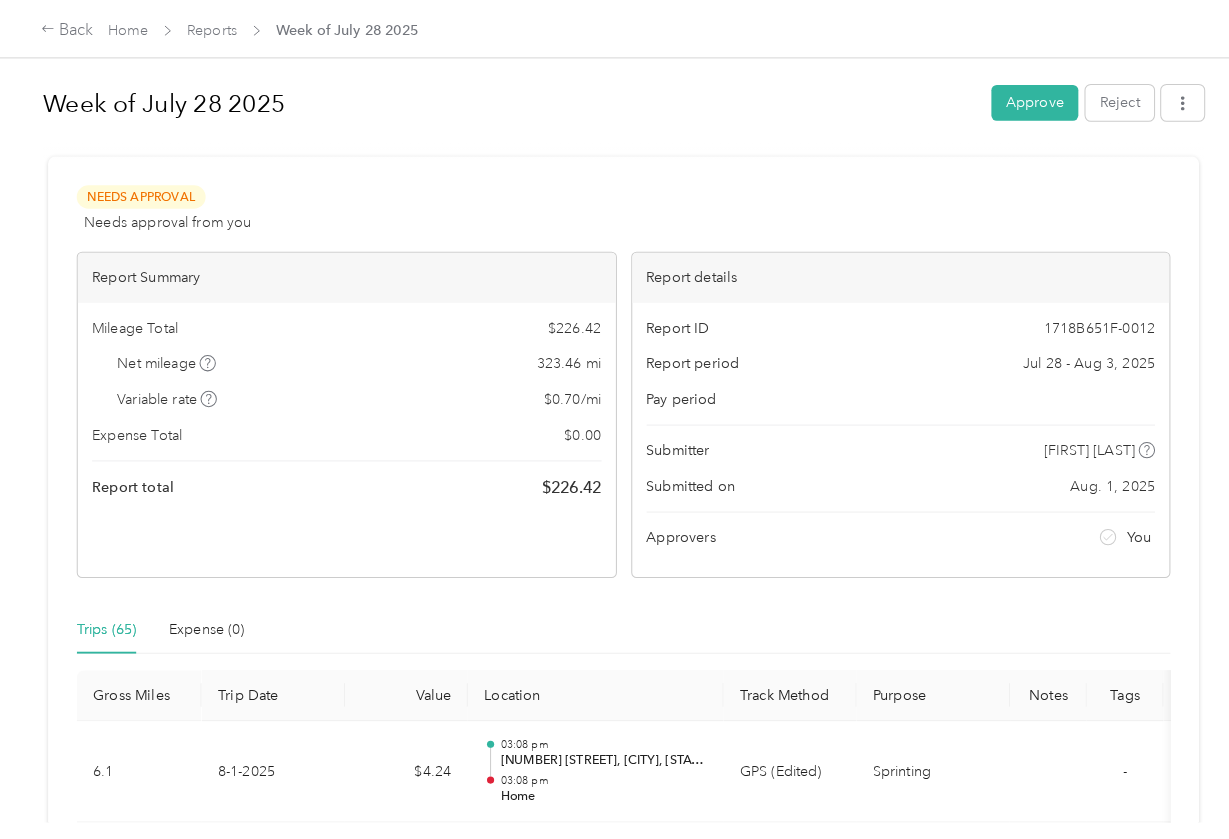 click on "Week of [DATE] Approve Reject Needs Approval Needs approval from you View  activity & comments Report Summary Mileage Total $[PRICE] Net mileage   [NUMBER]   mi Variable rate   $[PRICE] / mi Expense Total $[PRICE] Report total $[PRICE] Report details Report ID [ID] Report period [DATE] - [DATE] Pay period Submitter [FIRST] [LAST] Submitted on [DATE] Approvers You Trips (65) Expense (0) Gross Miles Trip Date Value Location Track Method Purpose Notes Tags                   [NUMBER] [DATE] $[PRICE] [TIME] [CITY], [STATE] [TIME] [LOCATION] GPS (Edited) Sprinting - [NUMBER] [DATE] $[PRICE] [TIME] [NUMBER]–[NUMBER] [STREET], [CITY], [STATE] [TIME] [NUMBER] [LOCATION] GPS Sprinting - [NUMBER] [DATE] $[PRICE] [TIME] [NUMBER] [STREET], [CITY], [STATE] [TIME] [NUMBER] [STREET], [CITY], [STATE] GPS Sprinting - [NUMBER] [DATE] $[PRICE] [TIME] [NUMBER] [STREET], [CITY], [STATE] [TIME] [NUMBER] [STREET], [CITY], [STATE] GPS Sprinting - [NUMBER] [DATE] $[PRICE] [TIME] [NUMBER]–[NUMBER] [STREET], [CITY], [STATE] [TIME]" at bounding box center (609, 402) 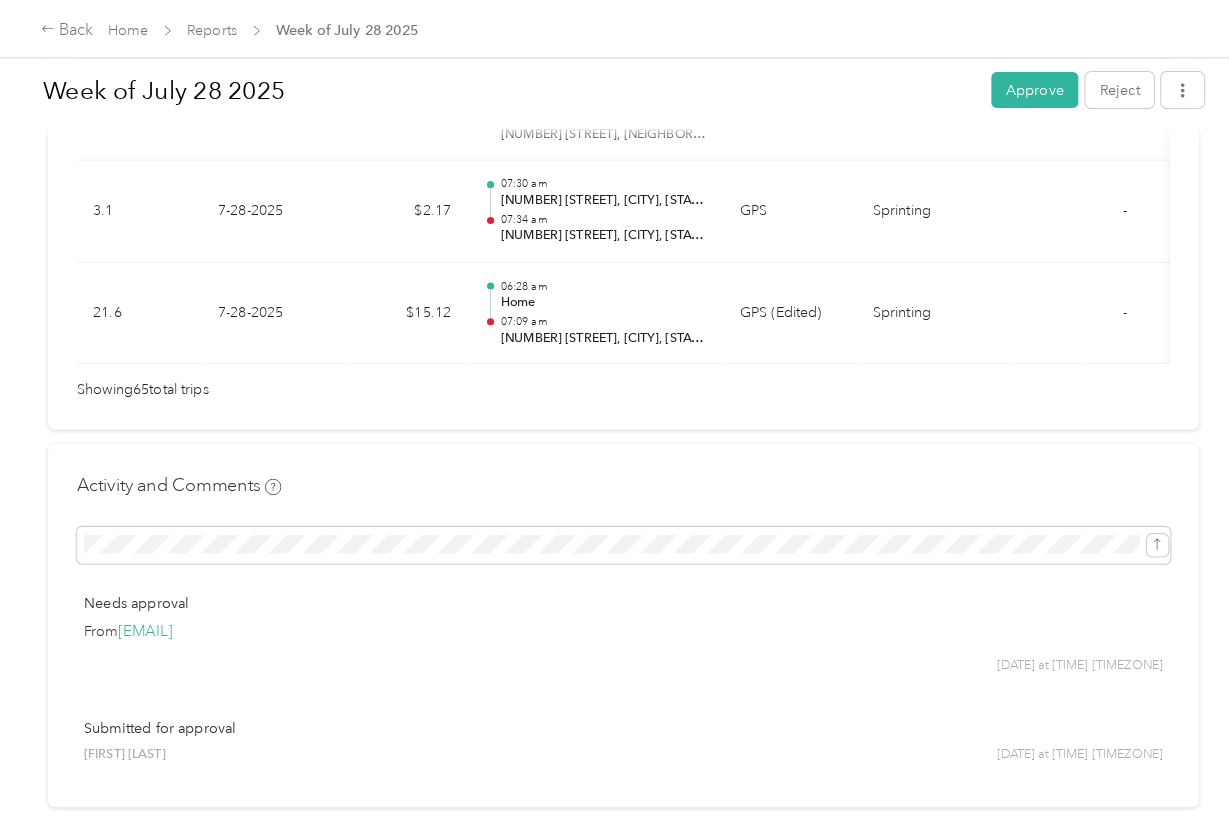 scroll, scrollTop: 6814, scrollLeft: 0, axis: vertical 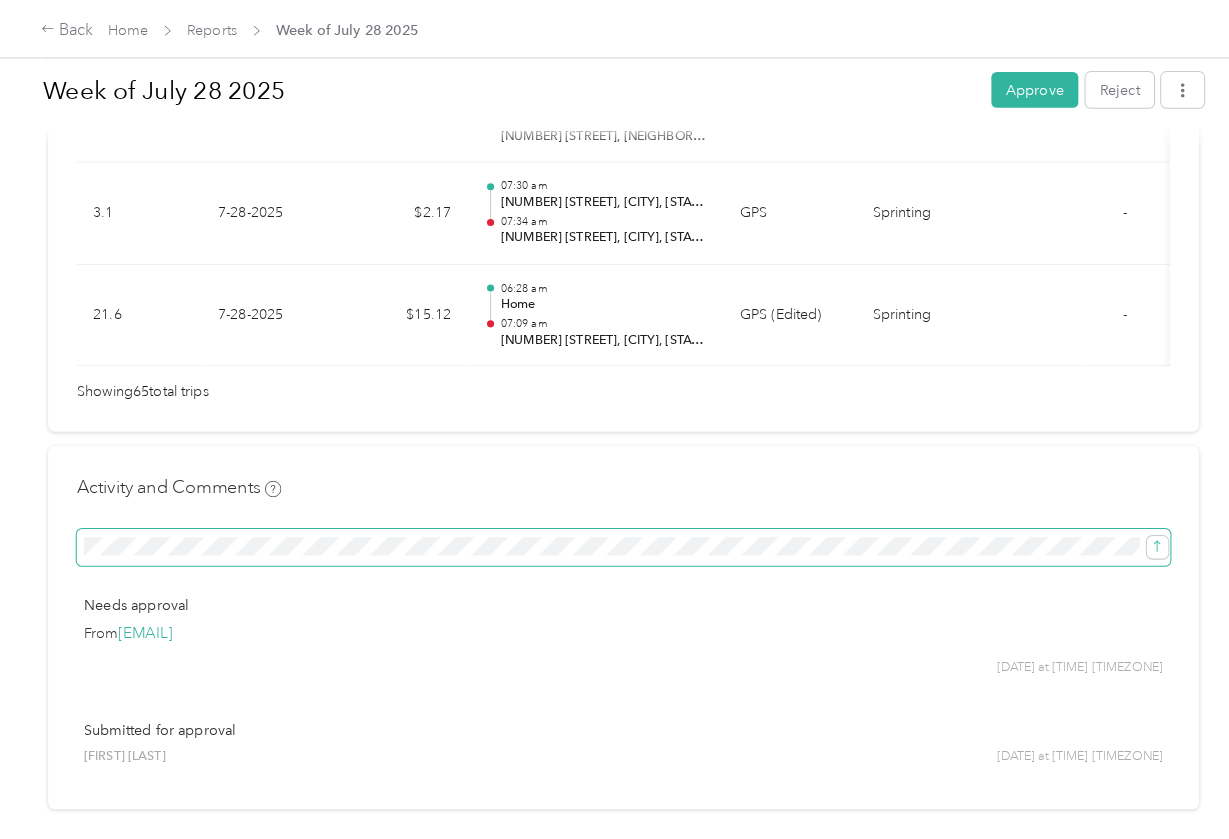 click at bounding box center (609, 535) 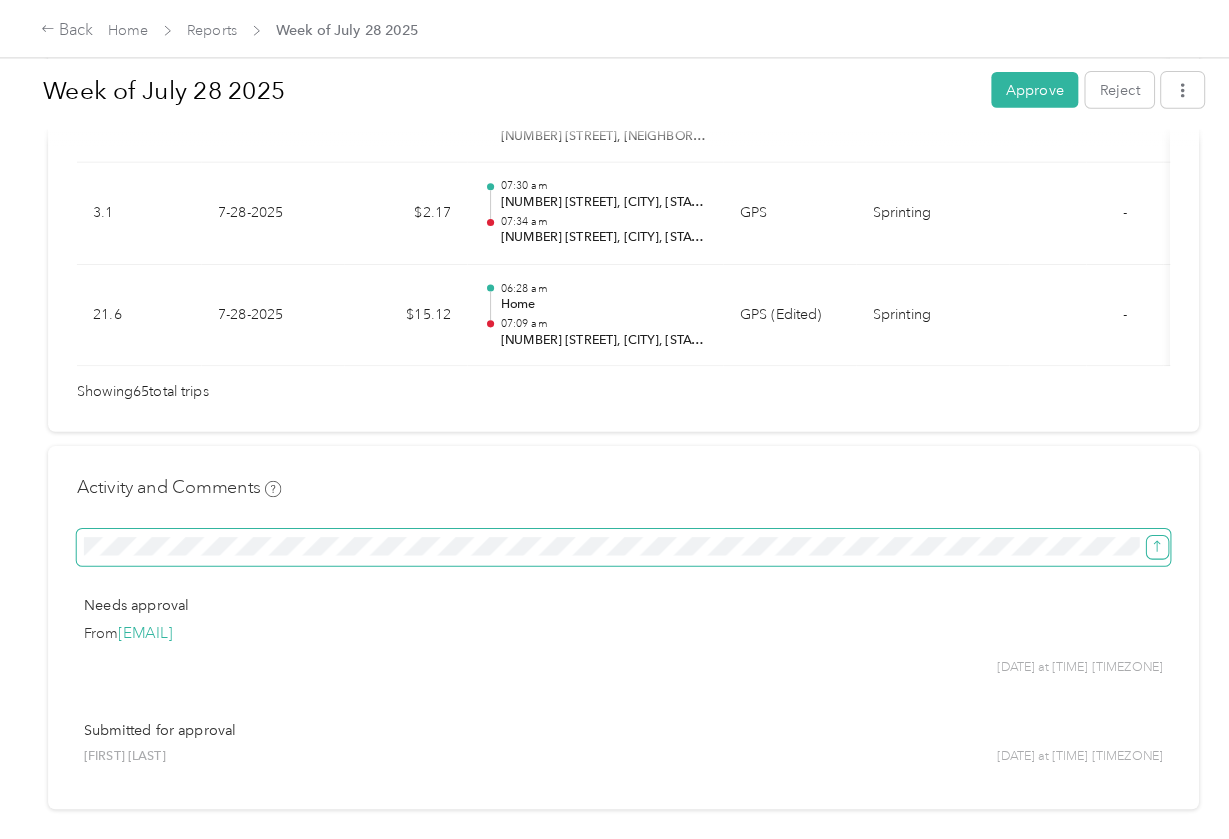 click 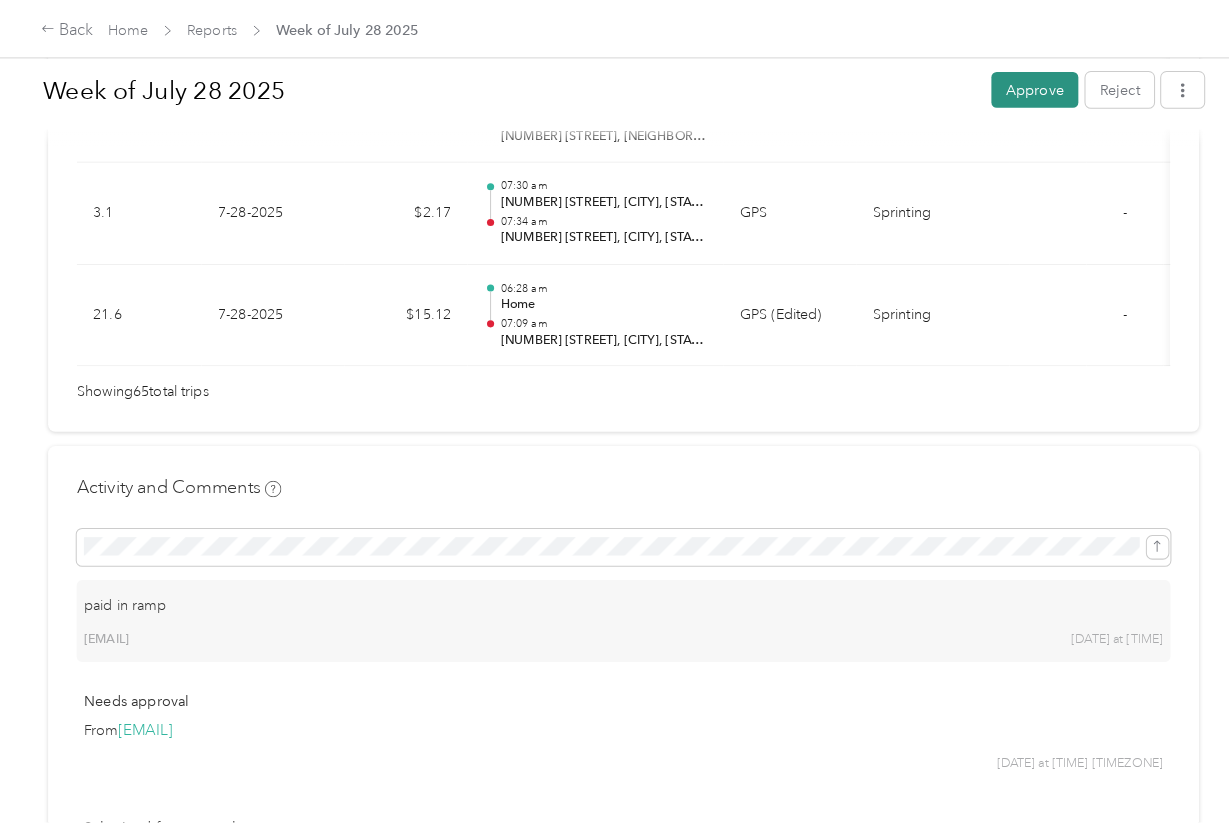 click on "Approve" at bounding box center [1011, 87] 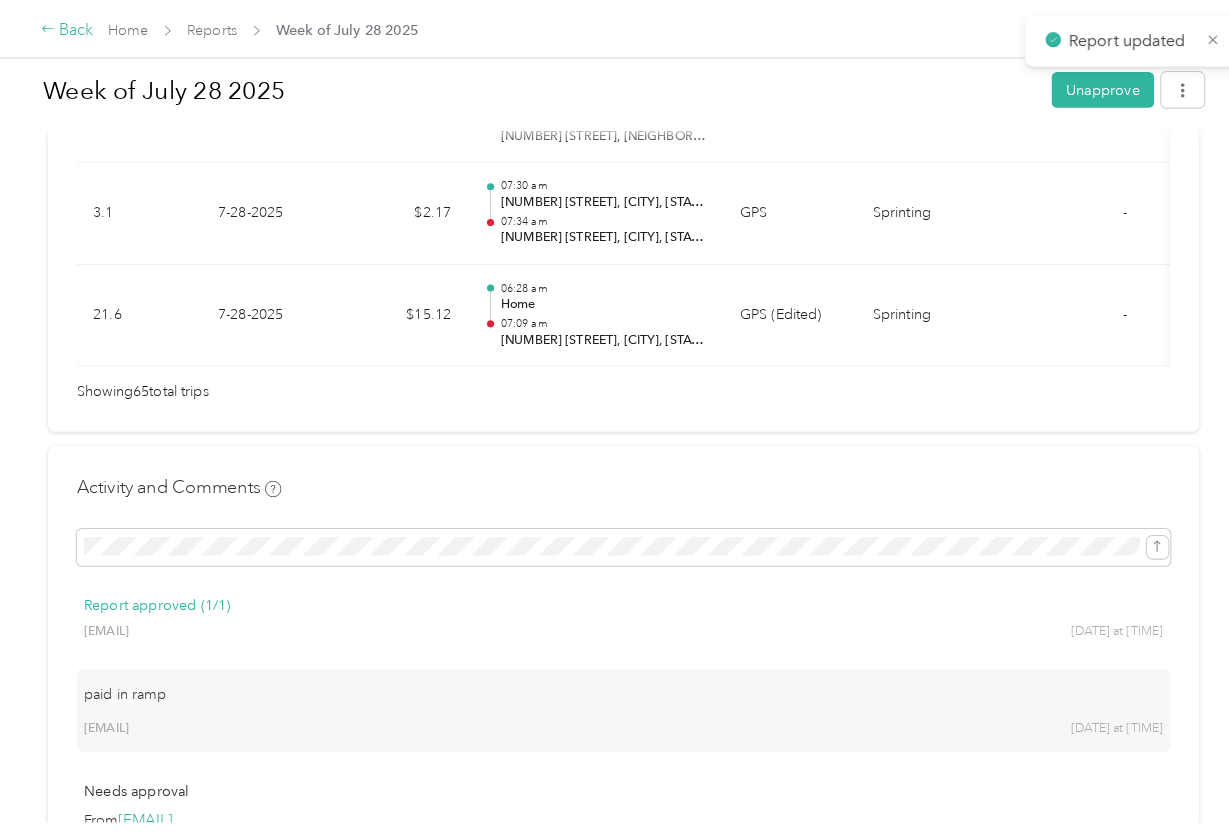 click on "Back" at bounding box center [66, 30] 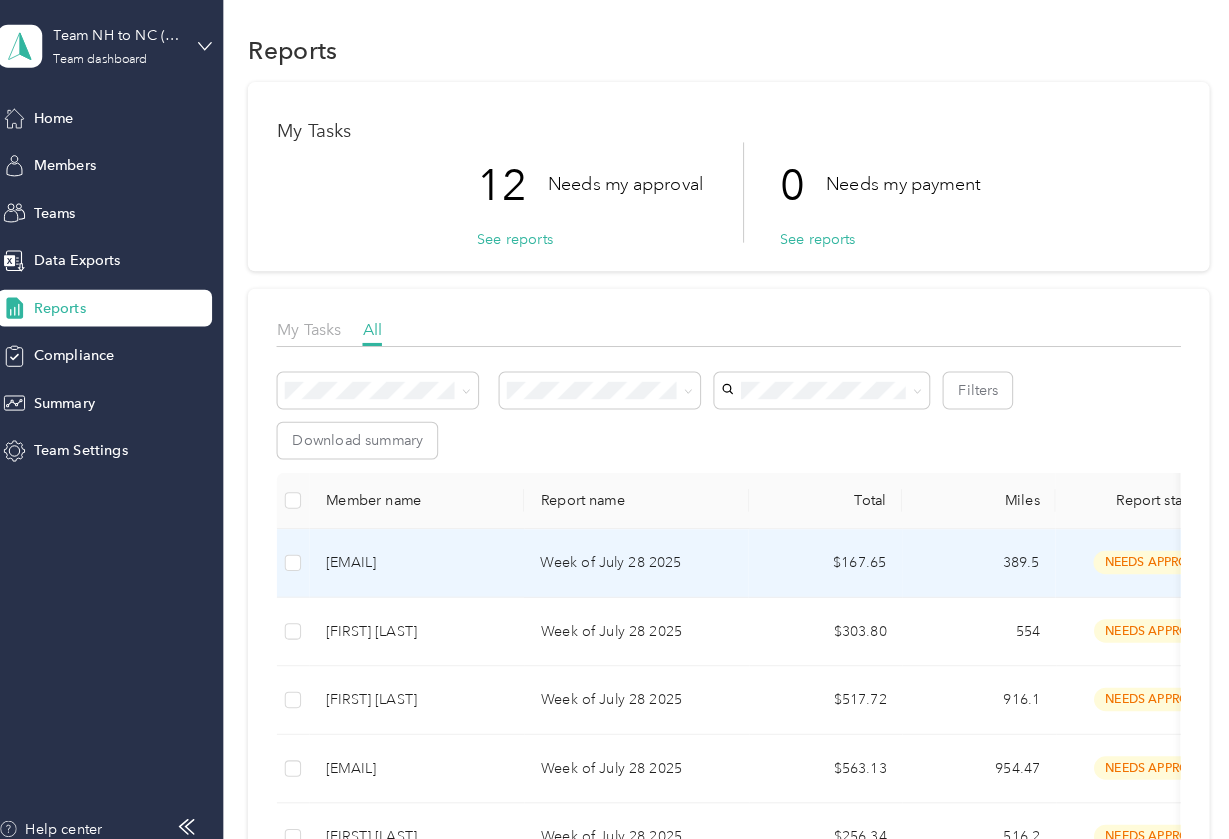 click on "[EMAIL]" at bounding box center (420, 558) 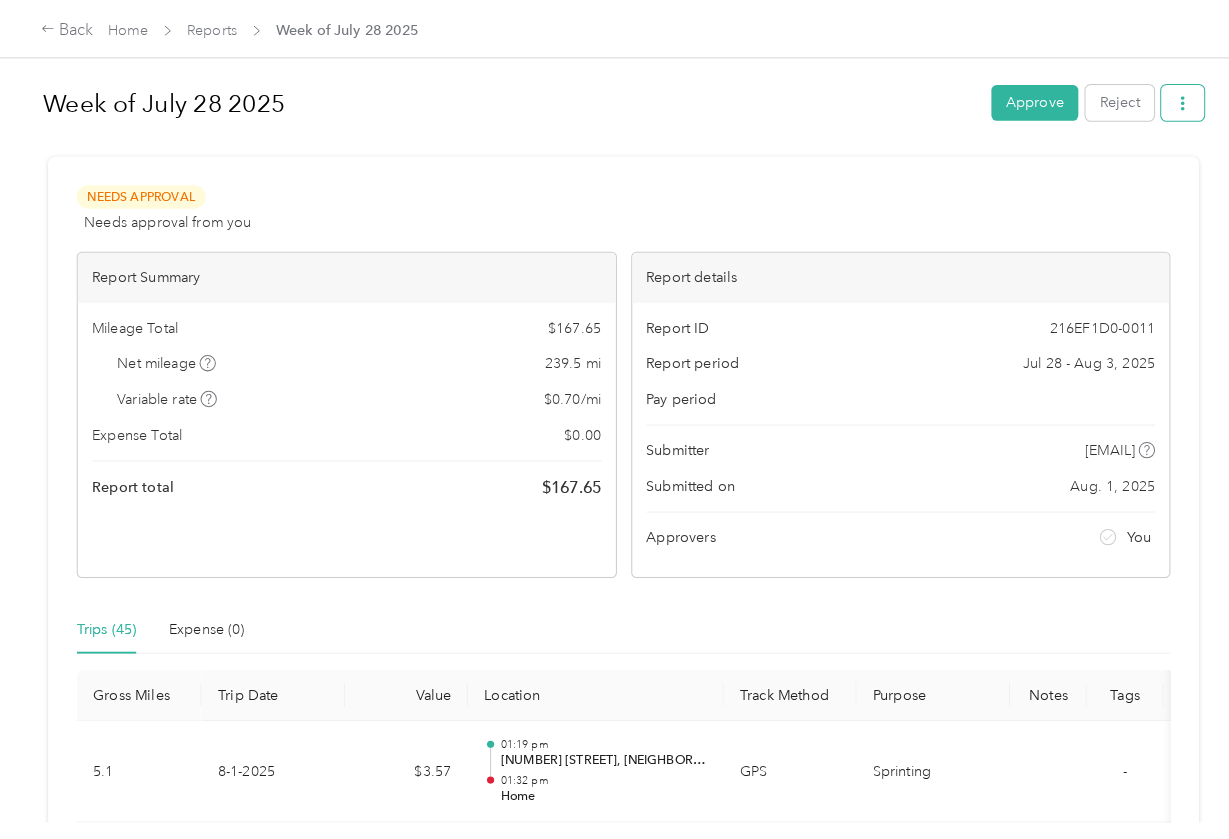 click at bounding box center (1156, 100) 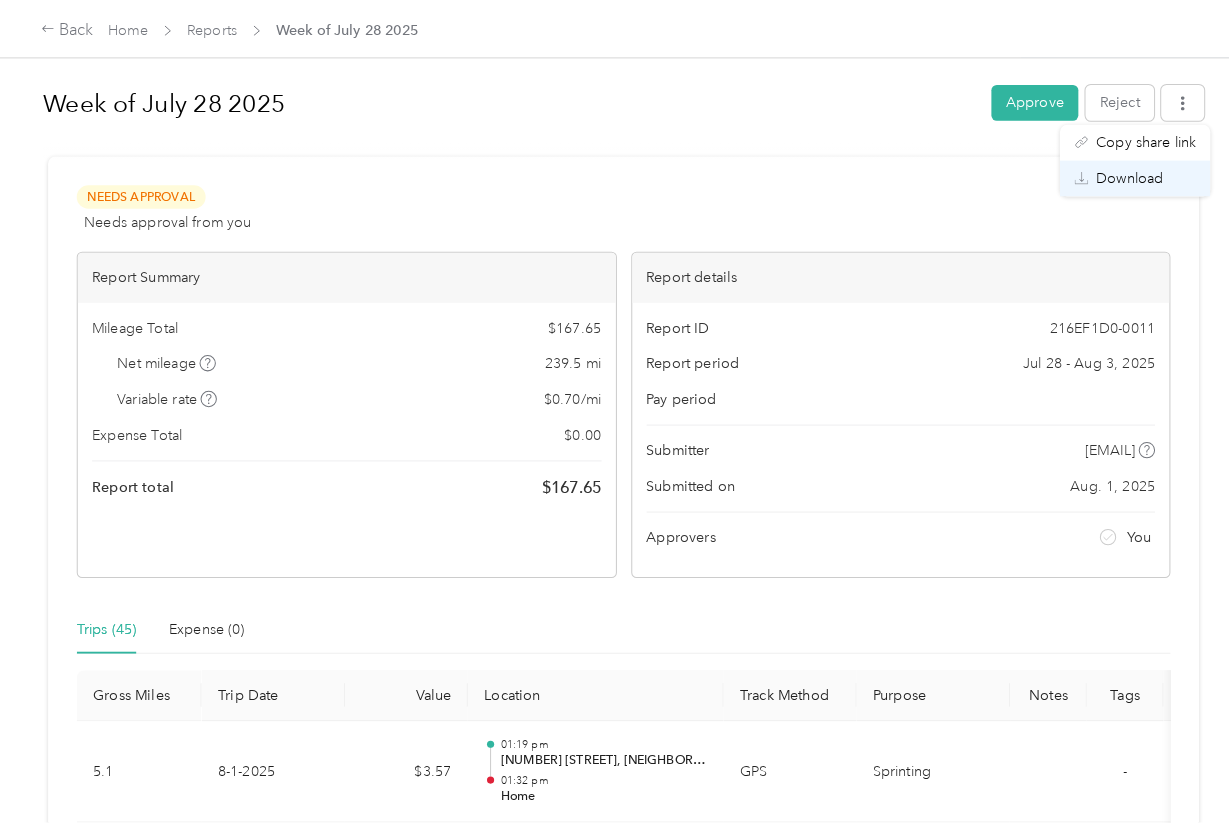 click on "Download" at bounding box center (1104, 174) 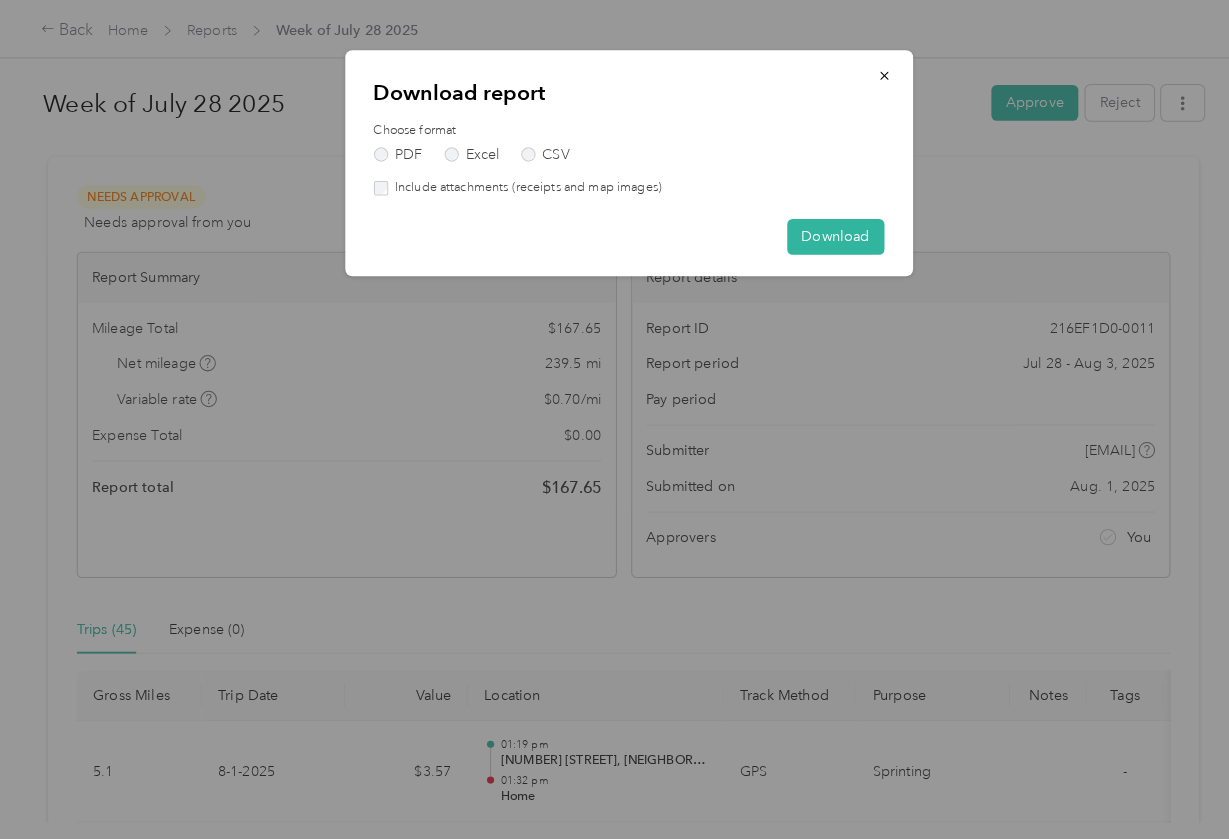 click on "Include attachments (receipts and map images)" at bounding box center [513, 184] 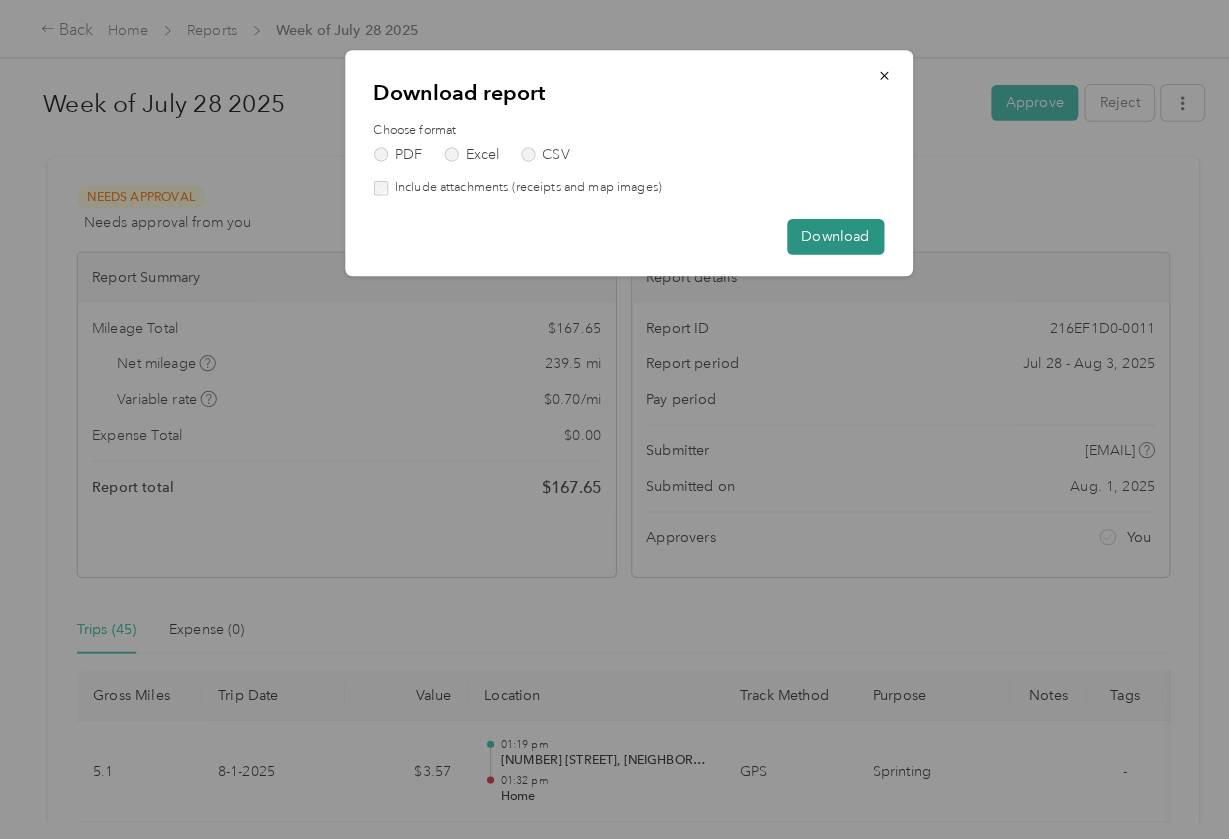 click on "Download" at bounding box center [816, 231] 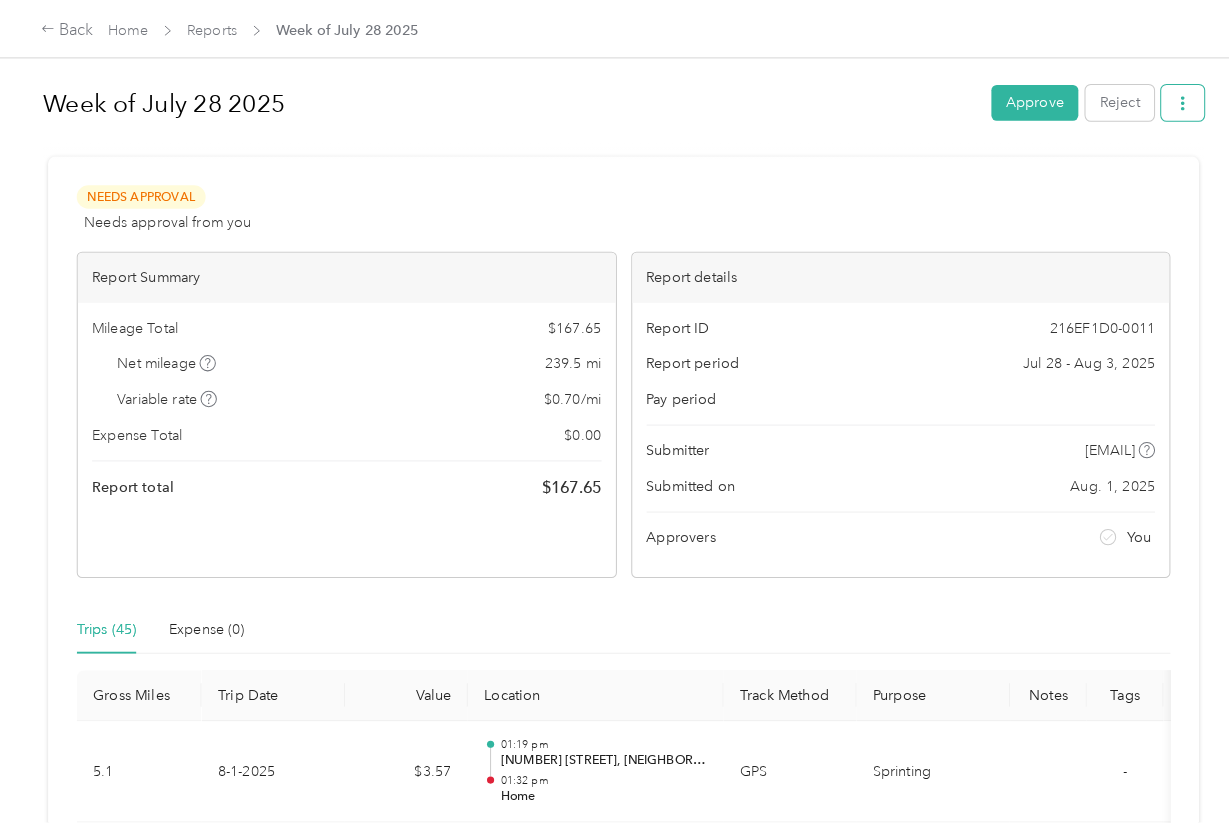 click at bounding box center [1156, 100] 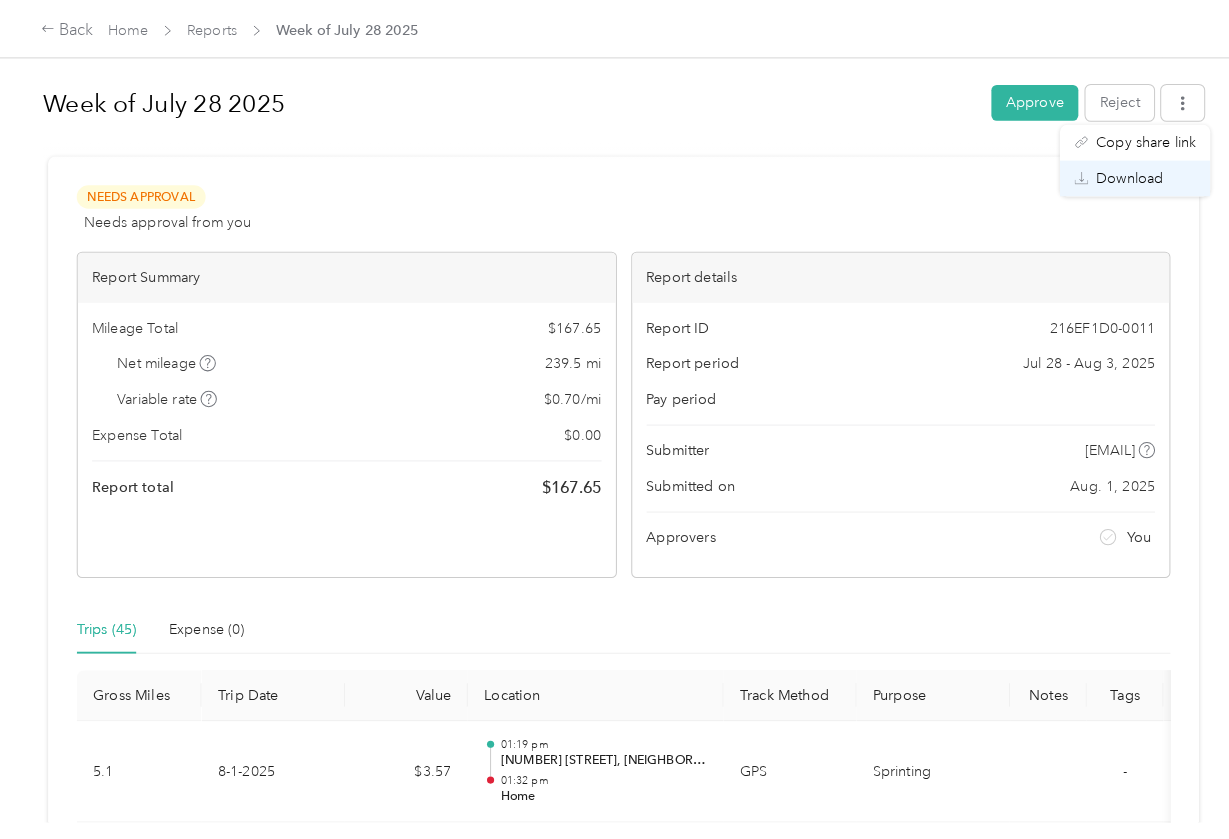 click on "Download" at bounding box center [1104, 174] 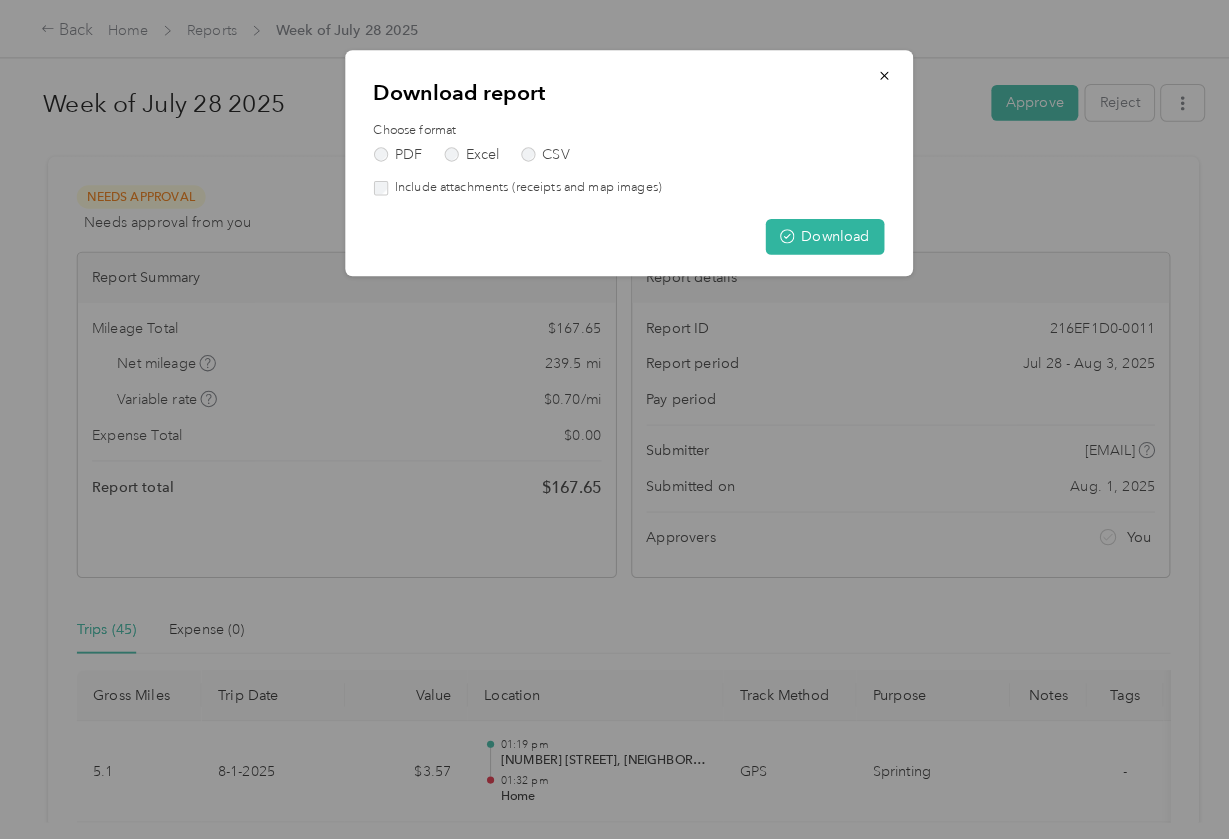 click on "Include attachments (receipts and map images)" at bounding box center (513, 184) 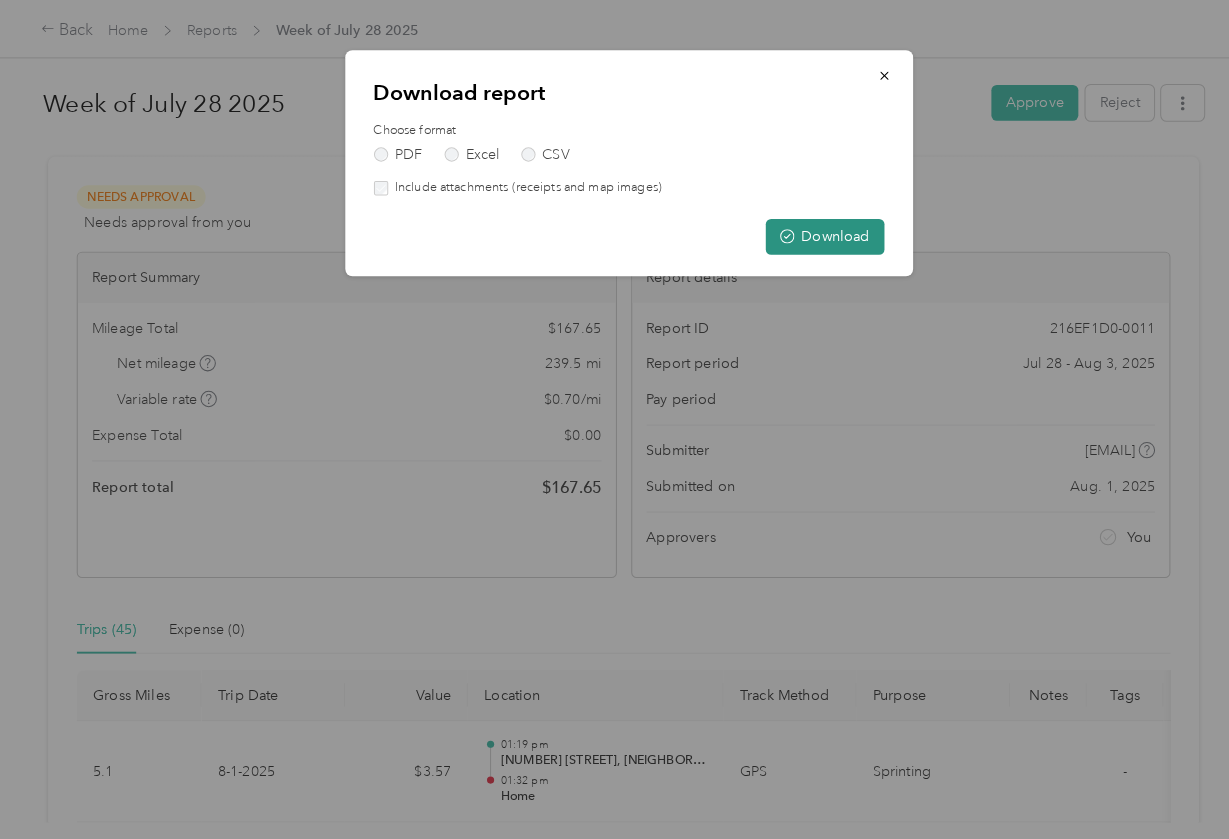 click on "Download" at bounding box center [806, 231] 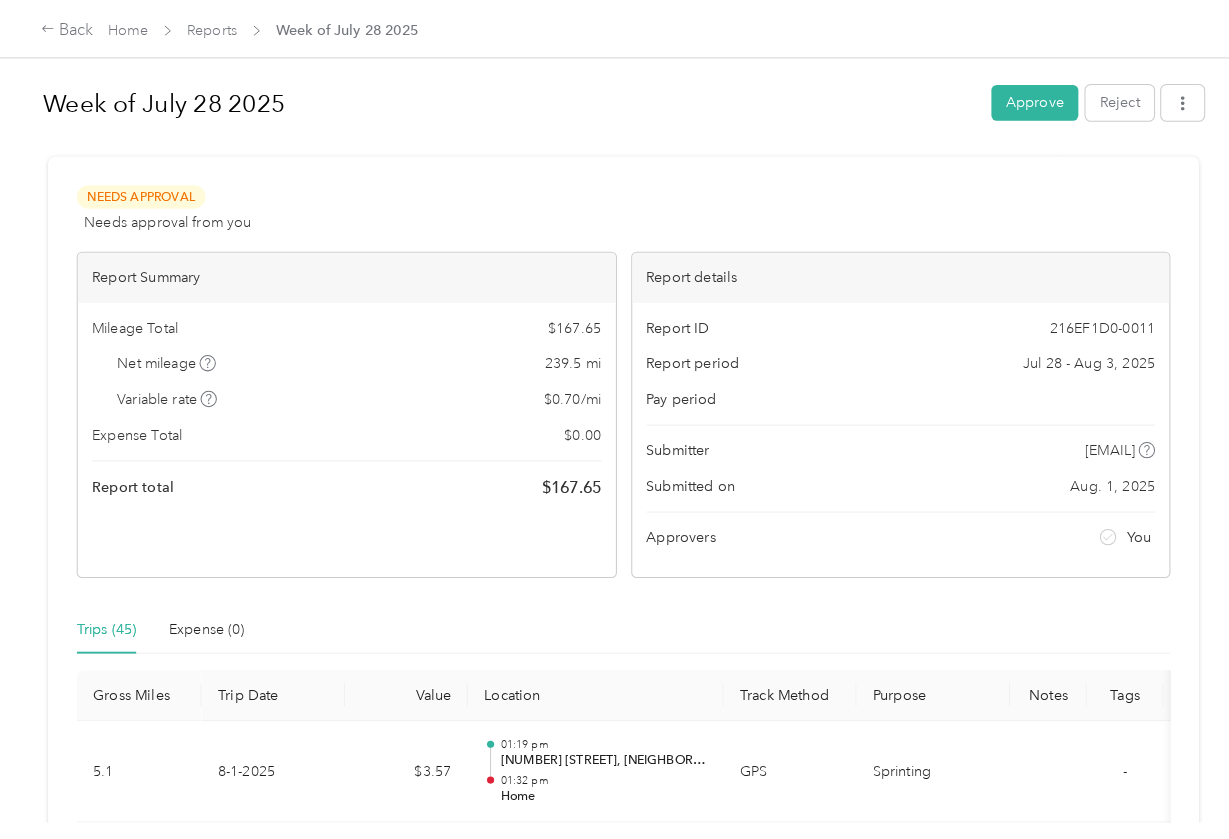click on "Back Home Reports Week of July 28 2025" at bounding box center [614, 28] 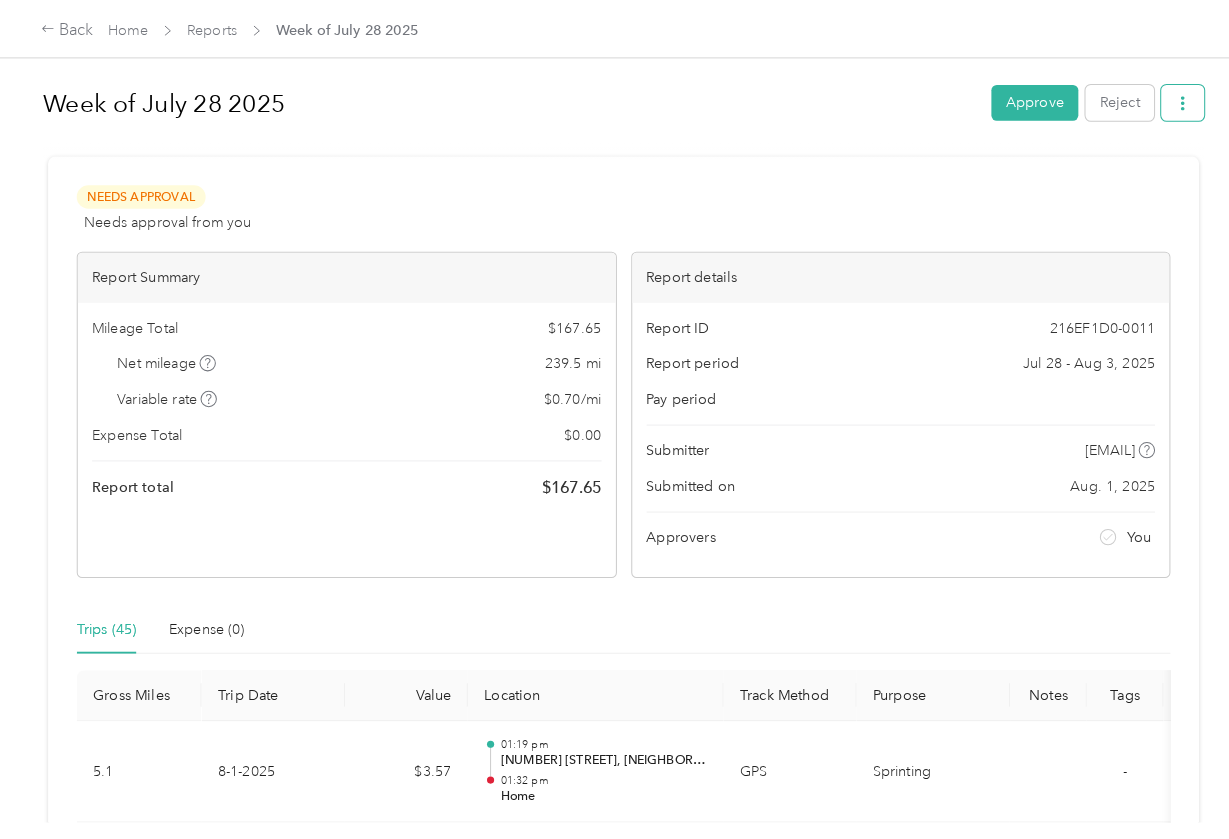 click 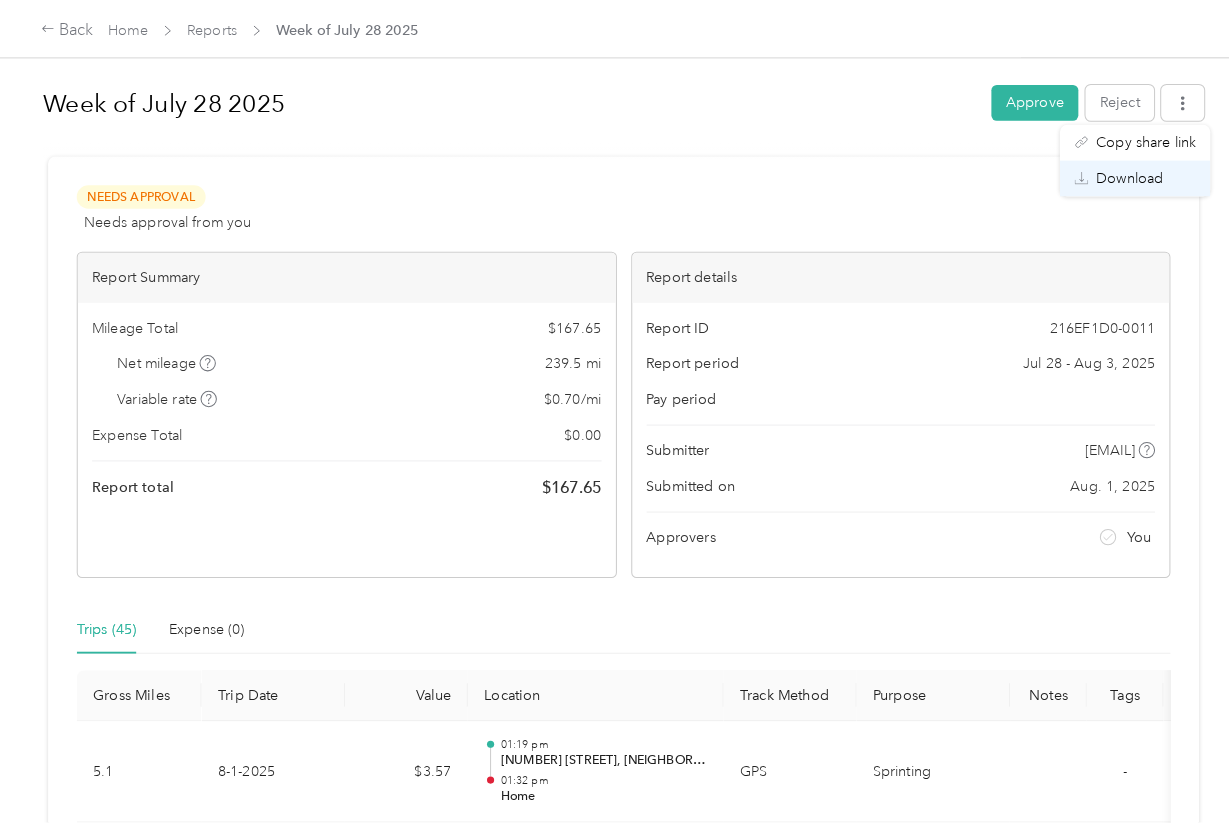 click on "Download" at bounding box center [1104, 174] 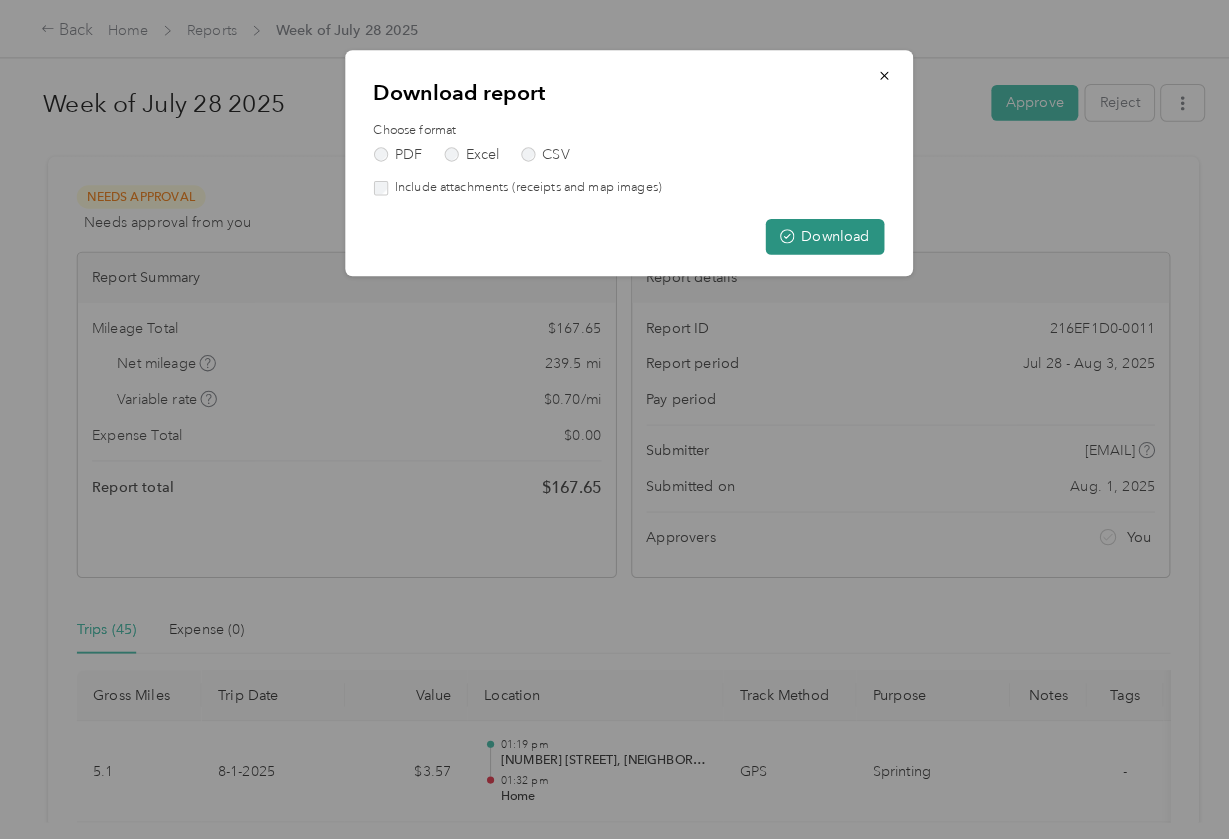 click 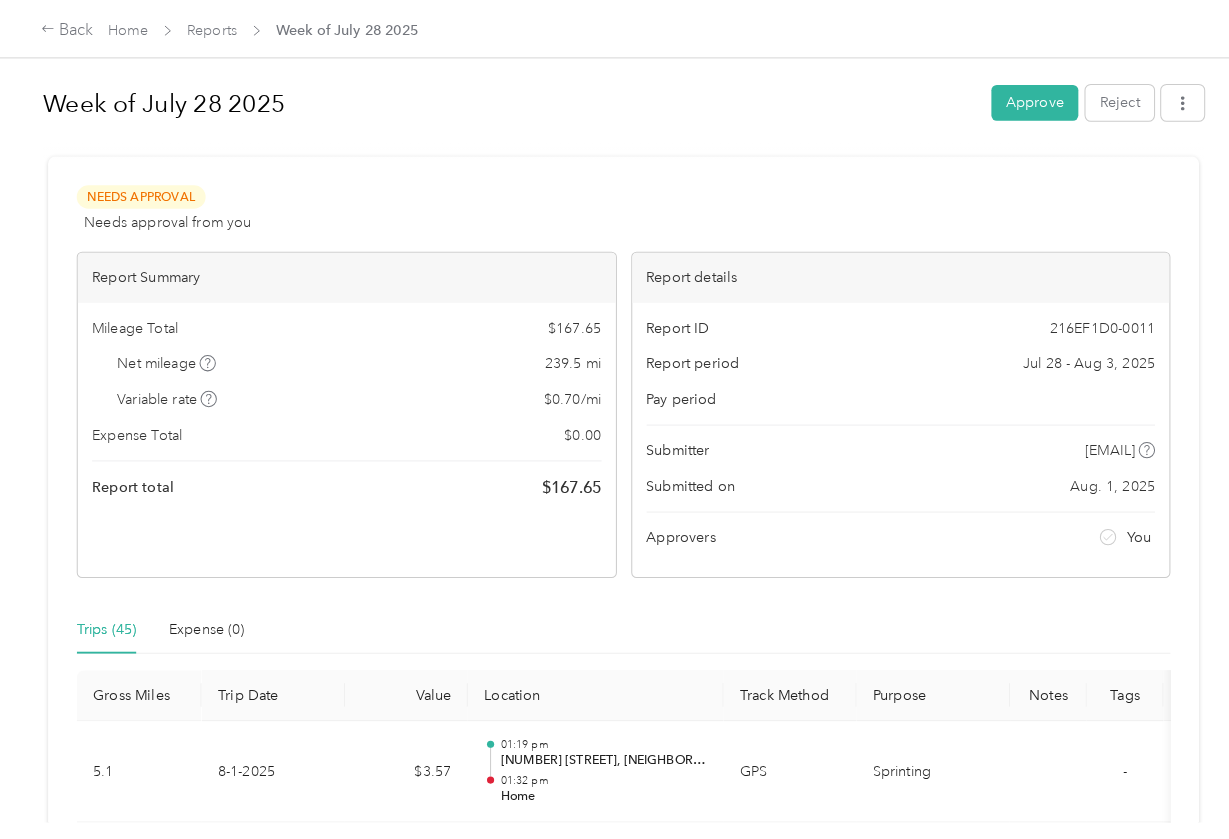 click on "Week of [MONTH] [DAY] [YEAR] Approve Reject Needs Approval Needs approval from you View  activity & comments Report Summary Mileage Total $ 167.65 Net mileage   239.5   mi Variable rate   $ 0.70 / mi Expense Total $ 0.00 Report total $ 167.65 Report details Report ID 216EF1D0-0011 Report period Jul 28 - Aug 3, 2025 Pay period Submitter [EMAIL] Submitted on Aug. 1, 2025 Approvers You Trips (45) Expense (0) Gross Miles Trip Date Value Location Track Method Purpose Notes Tags                   5.1 8-1-2025 $3.57 01:19 pm [NUMBER] [STREET], [CITY], [STATE] 01:32 pm Home GPS Sprinting - 10.4 8-1-2025 $7.28 12:29 pm [NUMBER] [STREET], [CITY], [STATE] 12:51 pm [NUMBER] [STREET], [CITY], [STATE] GPS Sprinting - 2.8 8-1-2025 $1.96 11:05 am [NUMBER] [STREET], [CITY], [STATE] 11:11 am [NUMBER] [STREET], [CITY], [STATE] GPS Sprinting - 6.3 8-1-2025 $4.41 10:38 am [NUMBER] [STREET], [CITY], [STATE] 10:51 am [NUMBER] [STREET], [CITY], [STATE] GPS Sprinting - 8 8-1-2025 $5.60 09:30 am [NUMBER] [STREET], [CITY], [STATE] -" at bounding box center [609, 402] 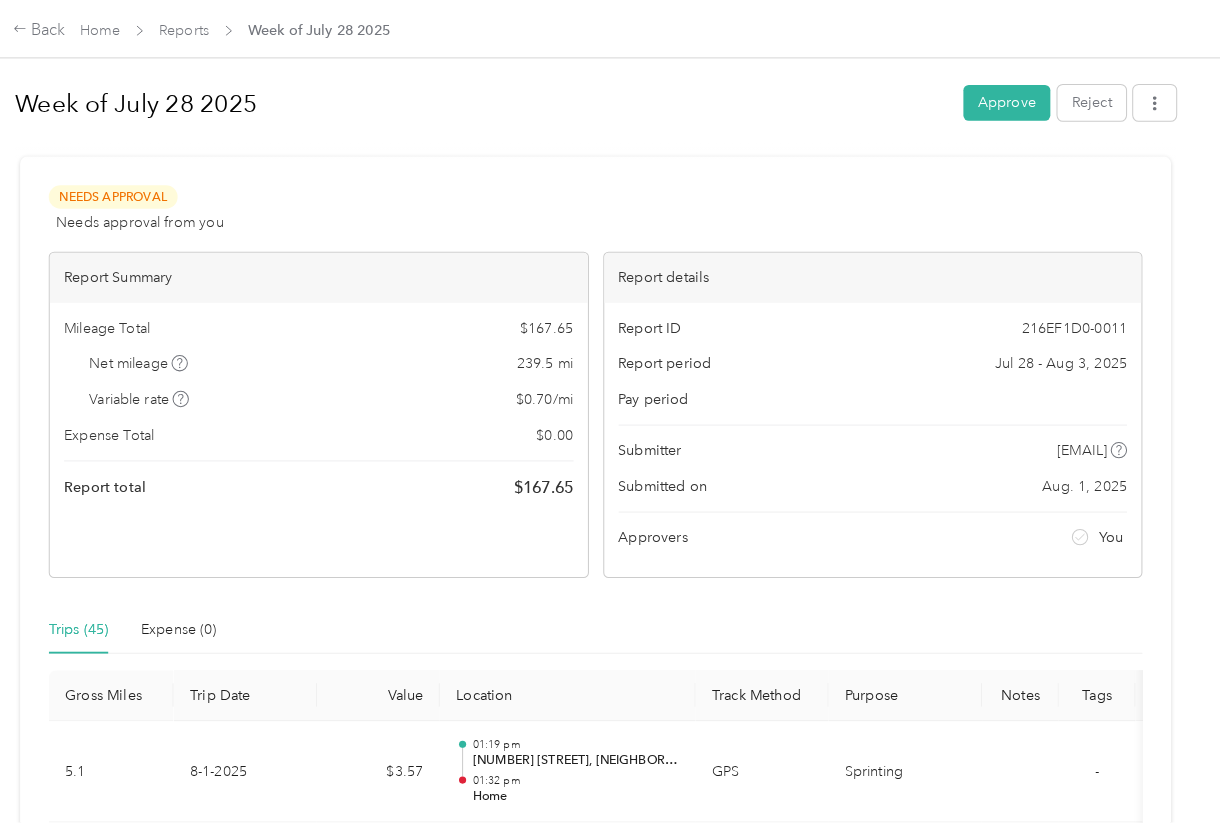 drag, startPoint x: 1200, startPoint y: 633, endPoint x: 1200, endPoint y: 707, distance: 74 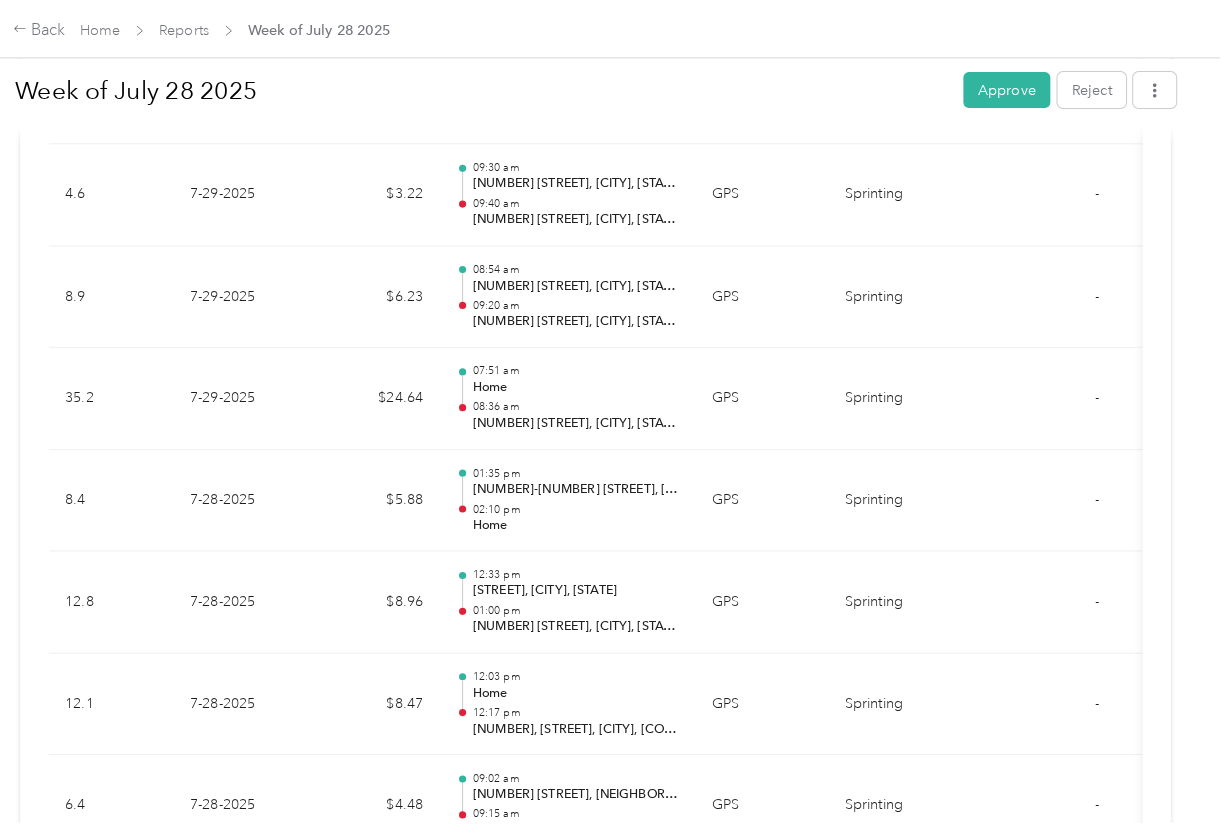 scroll, scrollTop: 4844, scrollLeft: 0, axis: vertical 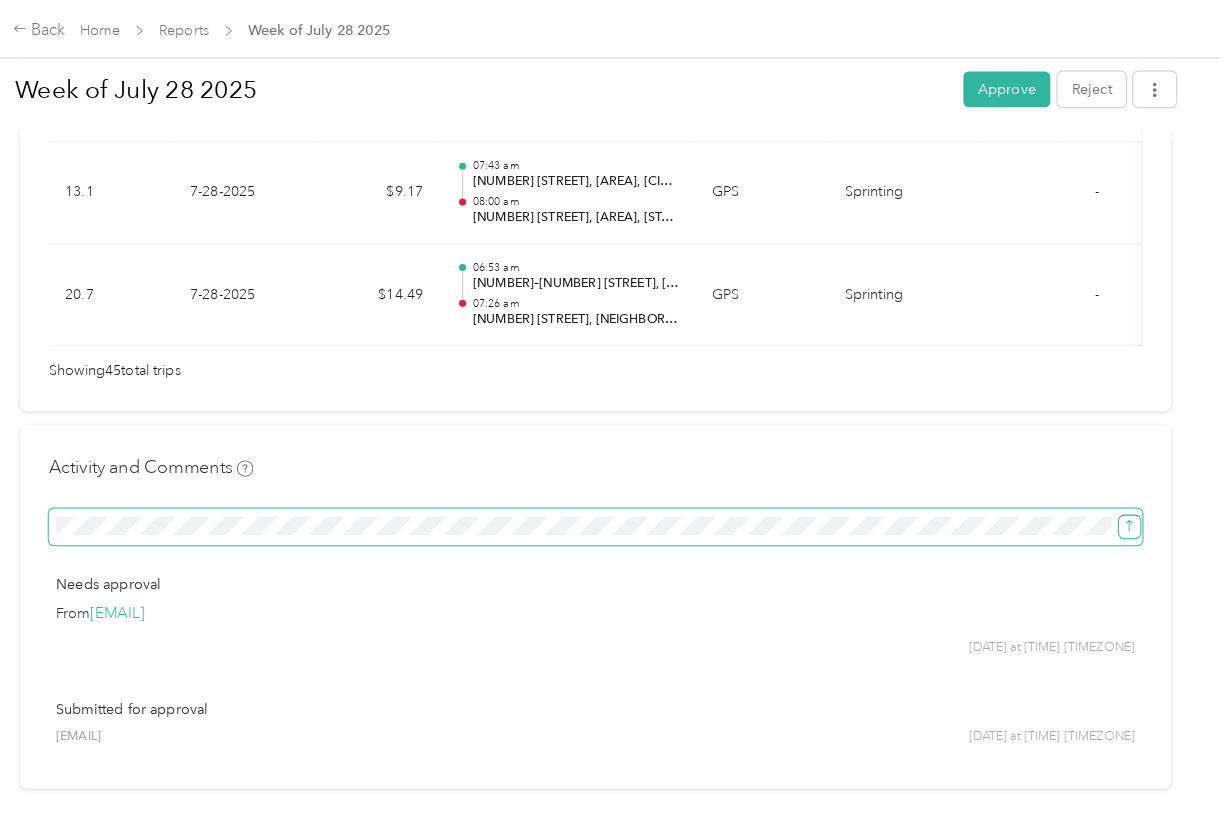 click at bounding box center (1131, 515) 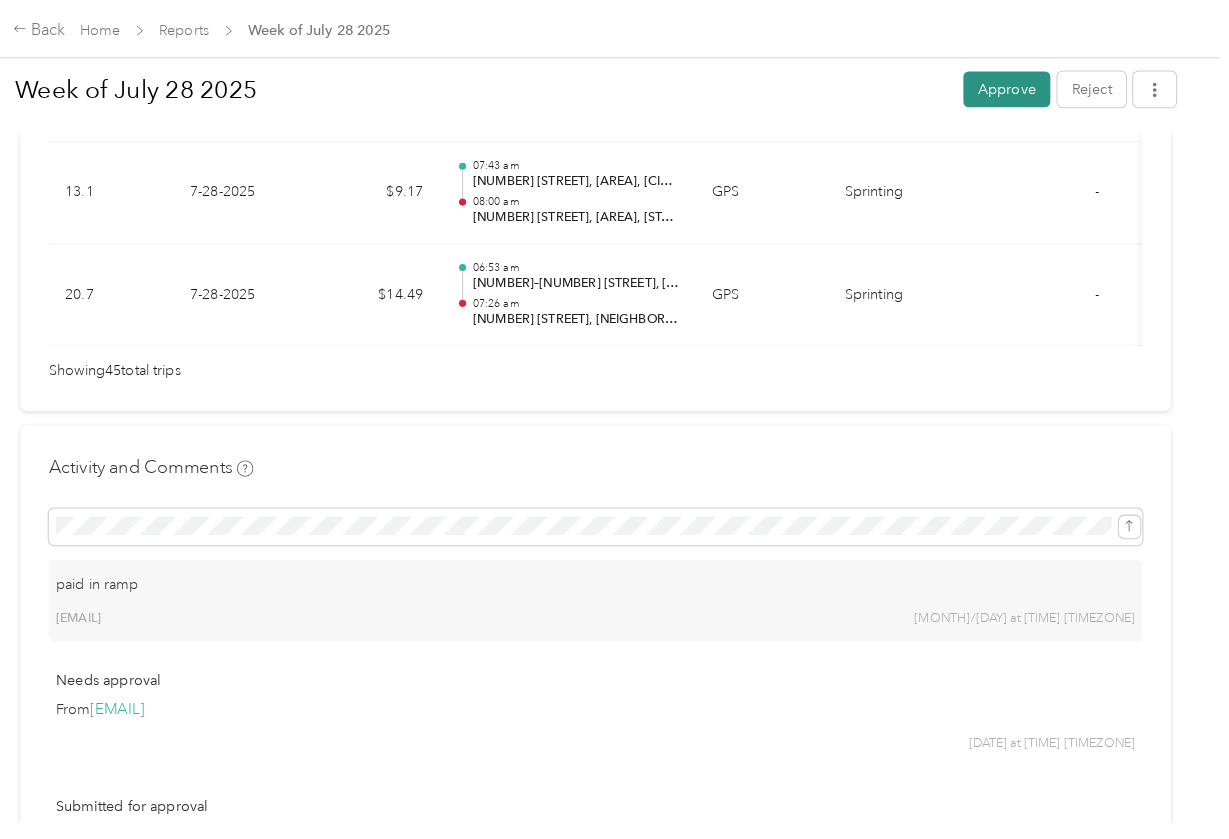 click on "Approve" at bounding box center (1011, 87) 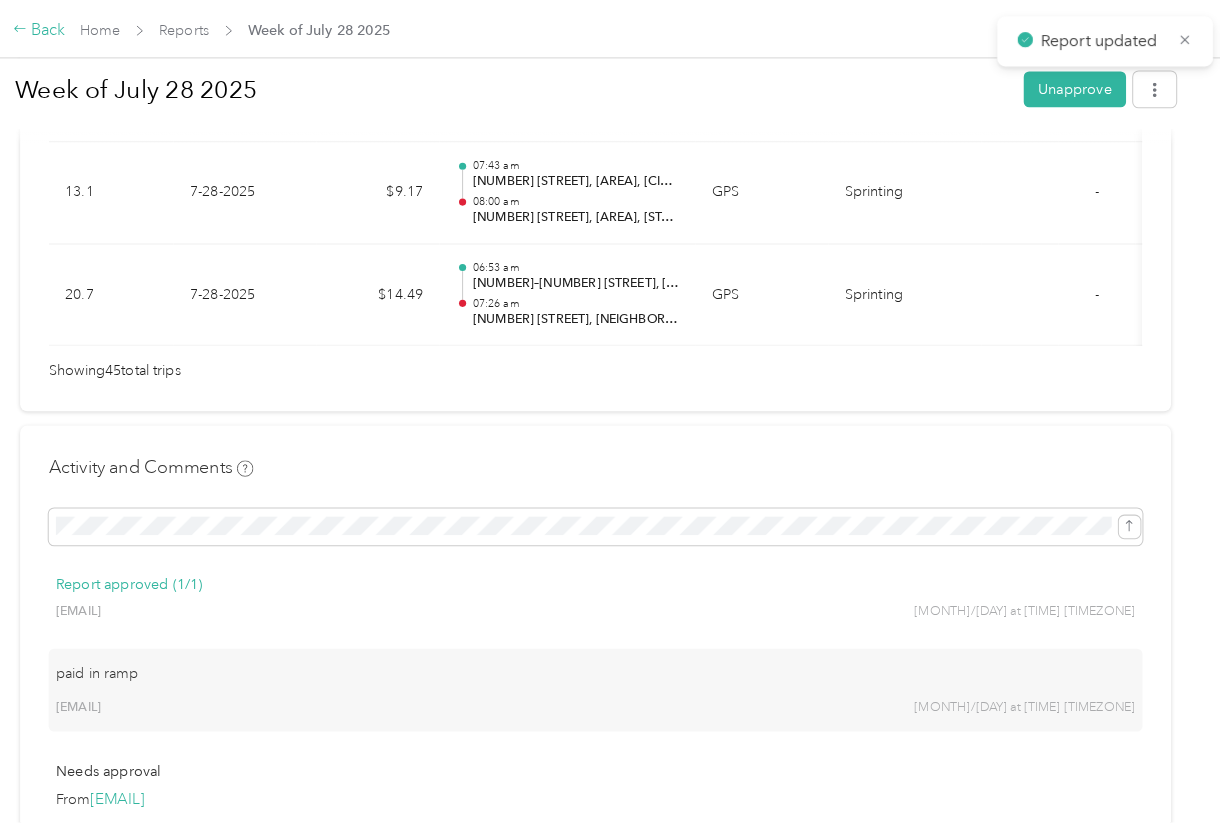 click on "Back" at bounding box center (66, 30) 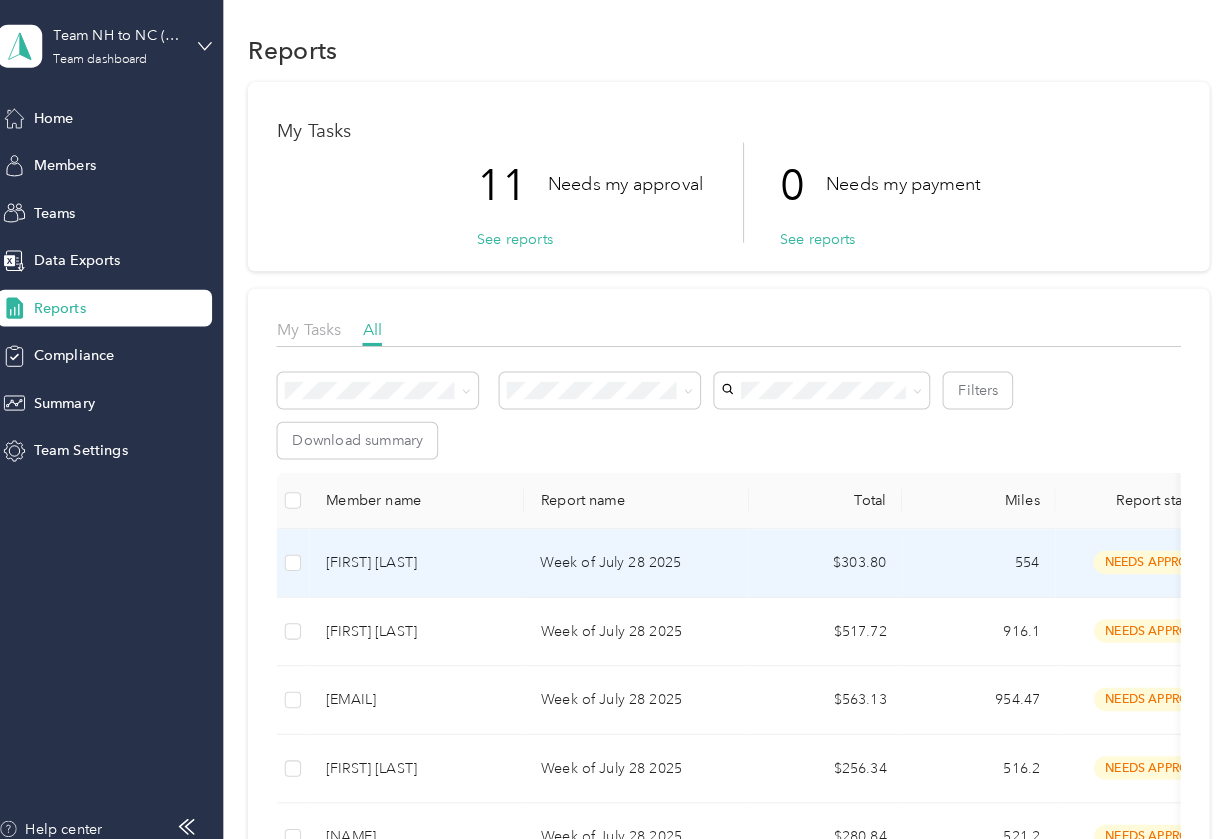 click on "[FIRST] [LAST]" at bounding box center [420, 558] 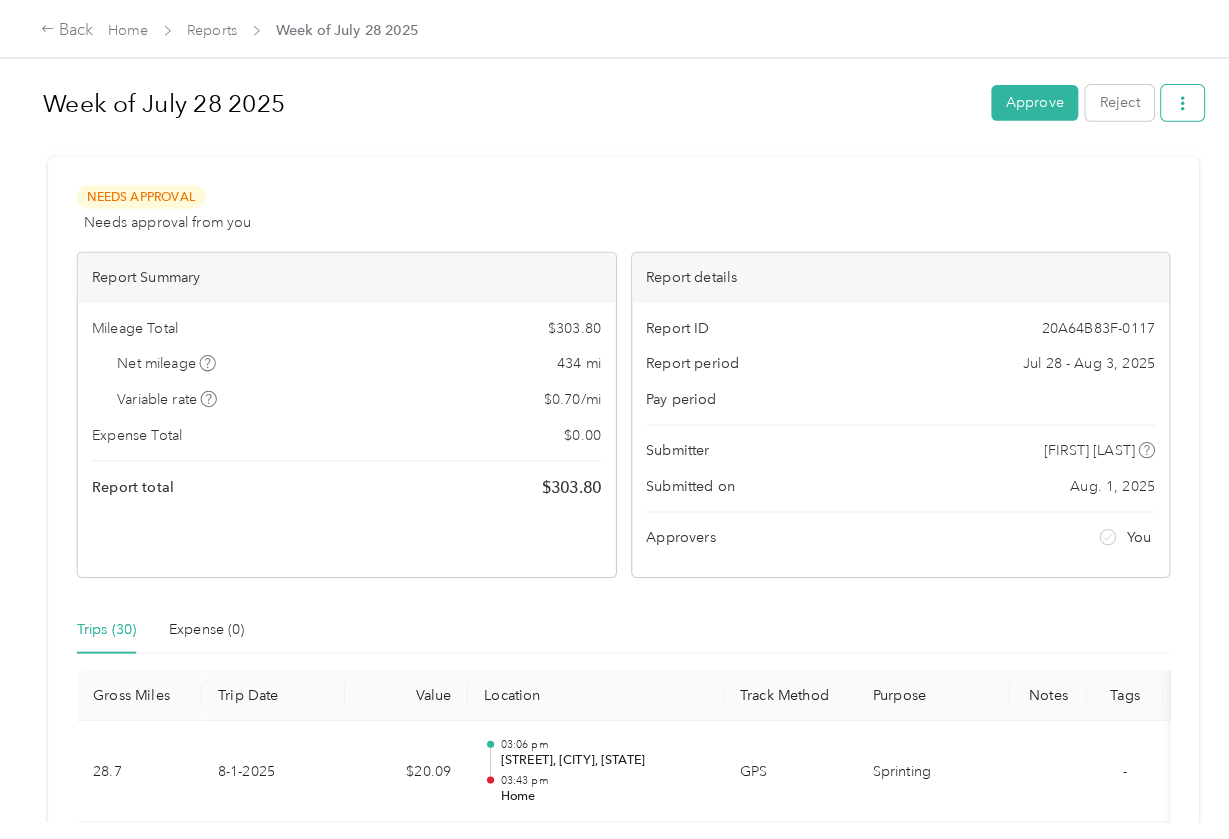 click 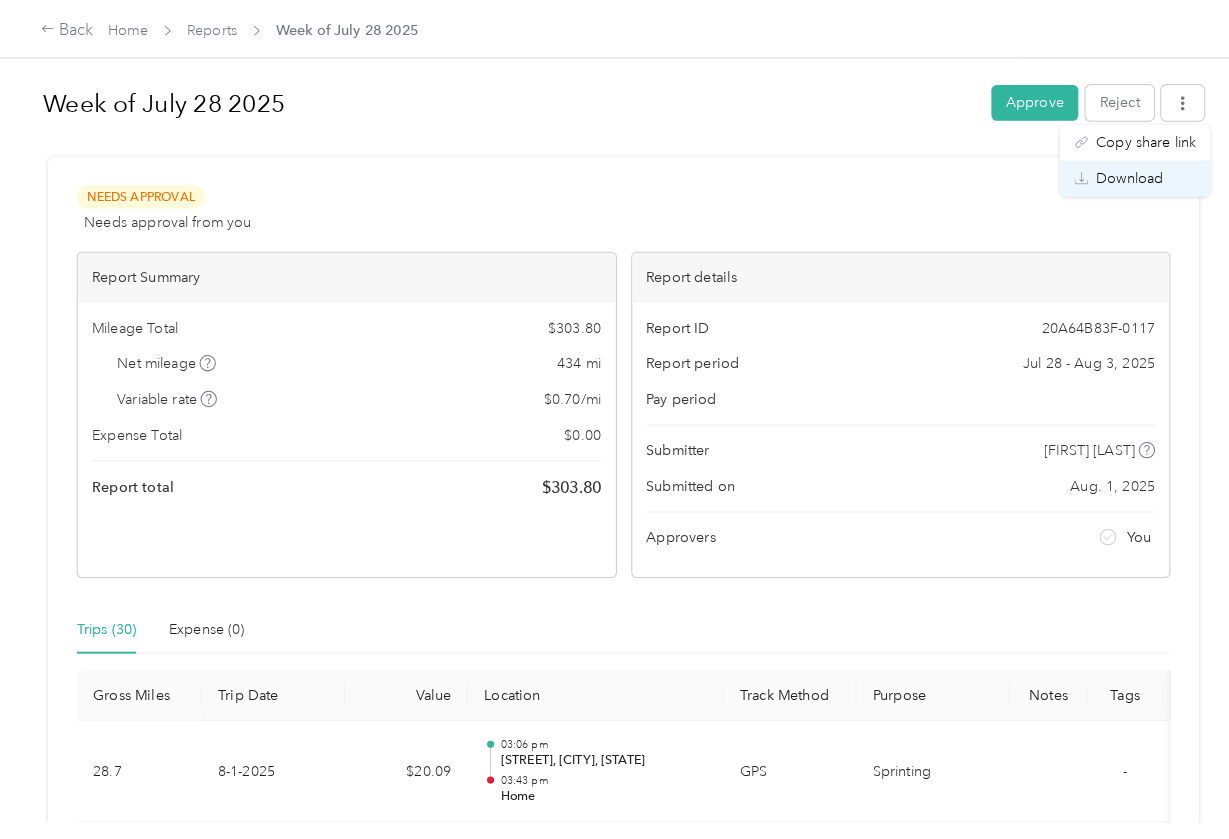 click on "Download" at bounding box center [1104, 174] 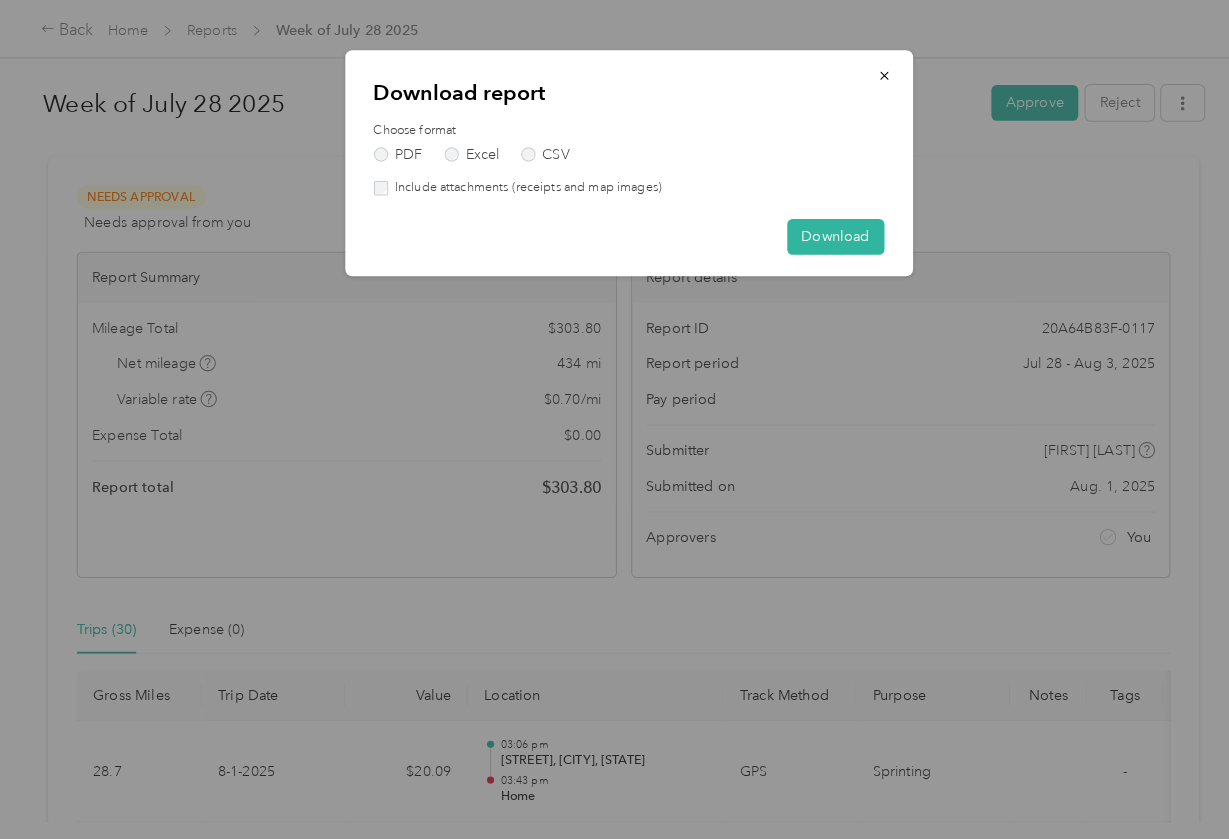 click on "Choose format   PDF Excel CSV Include attachments (receipts and map images)" at bounding box center (614, 156) 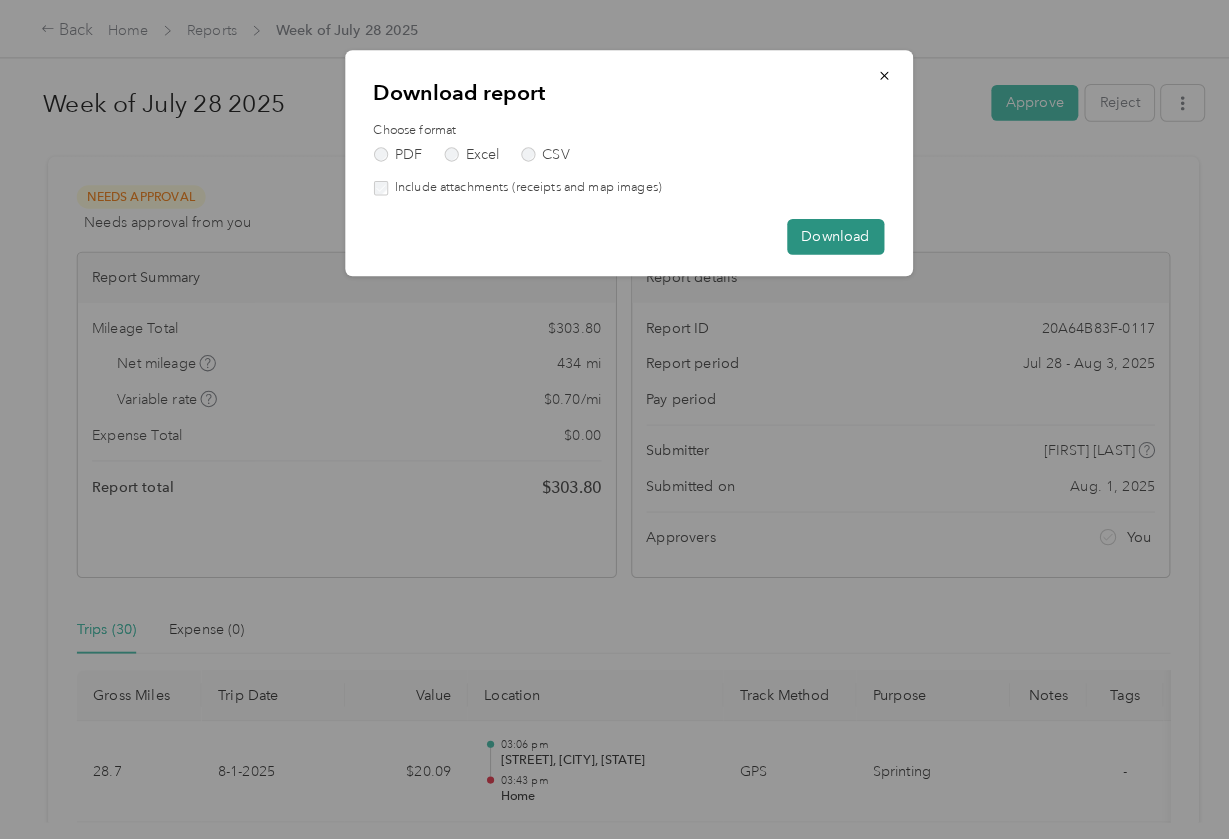 click on "Download" at bounding box center [816, 231] 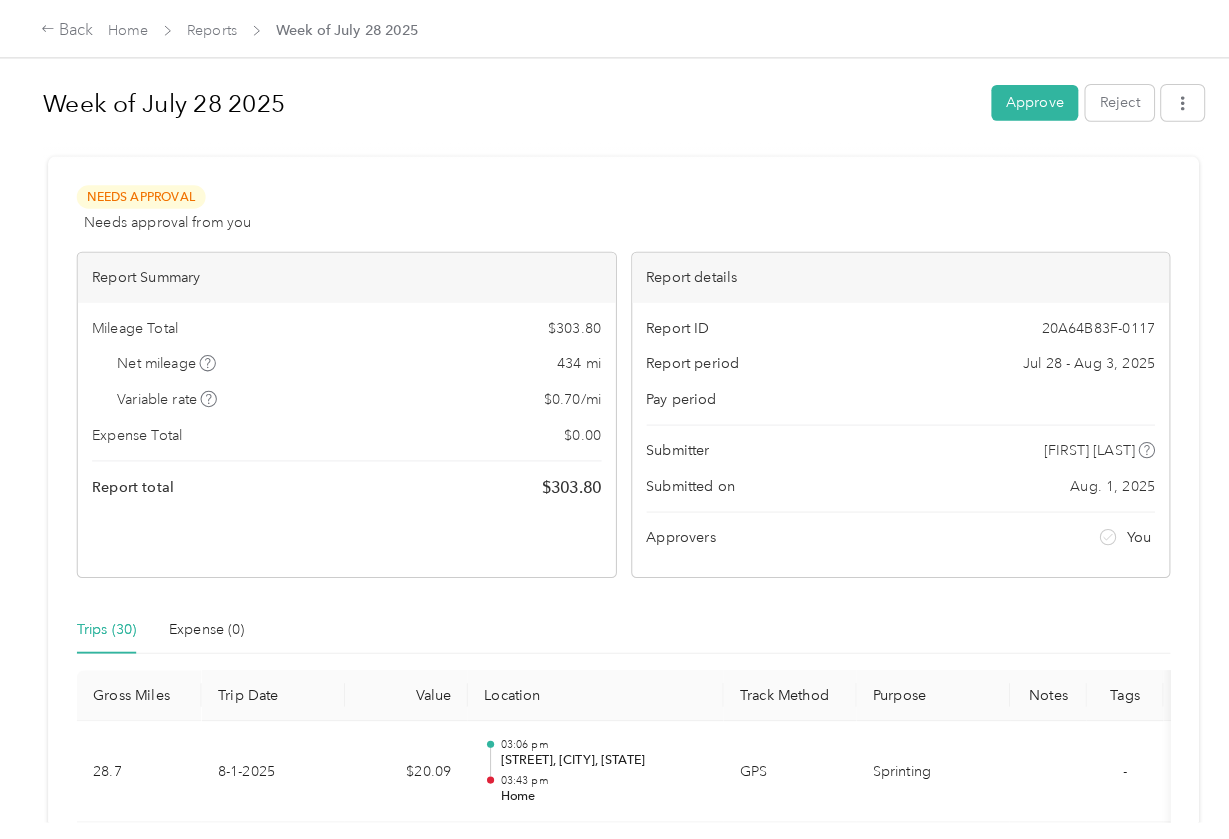 click on "Week of [DATE] Approve Reject Needs Approval Needs approval from you View  activity & comments Report Summary Mileage Total [CURRENCY][NUMBER] Net mileage   [NUMBER]   mi Variable rate   [CURRENCY] [NUMBER] / mi Expense Total [CURRENCY][NUMBER] Report total [CURRENCY][NUMBER] Report details Report ID [ID] Report period [DATE] - [DATE] Pay period Submitter [FIRST] [LAST] Submitted on [DATE] Approvers You Trips ([NUMBER]) Expense ([NUMBER]) Gross Miles Trip Date Value Location Track Method Purpose Notes Tags                   [NUMBER] [DATE] [CURRENCY][NUMBER] [TIME] [STREET], [CITY], [STATE] [TIME] Home GPS Sprinting - [NUMBER] [DATE] [CURRENCY][NUMBER] [TIME] [CITY], [COUNTY], [STATE], [POSTAL_CODE] [TIME] [STREET], [CITY], [COUNTY], [STATE], [POSTAL_CODE] GPS Sprinting - [NUMBER] [DATE] [CURRENCY][NUMBER] [TIME] [STREET], [CITY], [STATE] [TIME] [STREET], [CITY], [STATE] GPS Sprinting - [NUMBER] [DATE] [CURRENCY][NUMBER] [TIME] [STREET], [CITY], [STATE] [TIME] [STREET], [CITY], [STATE] GPS Sprinting - [NUMBER] [DATE] [CURRENCY][NUMBER] [TIME] [TIME] GPS" at bounding box center [609, 402] 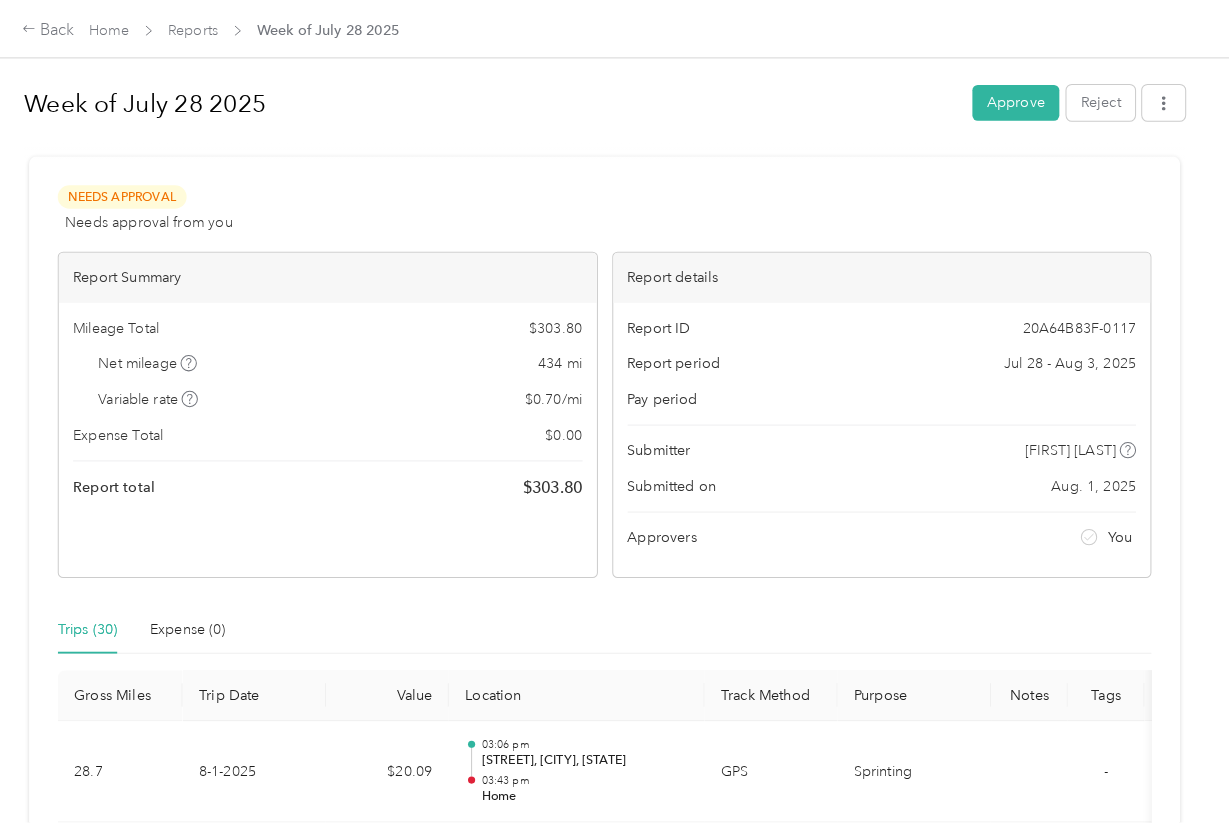 drag, startPoint x: 1200, startPoint y: 314, endPoint x: 1197, endPoint y: 287, distance: 27.166155 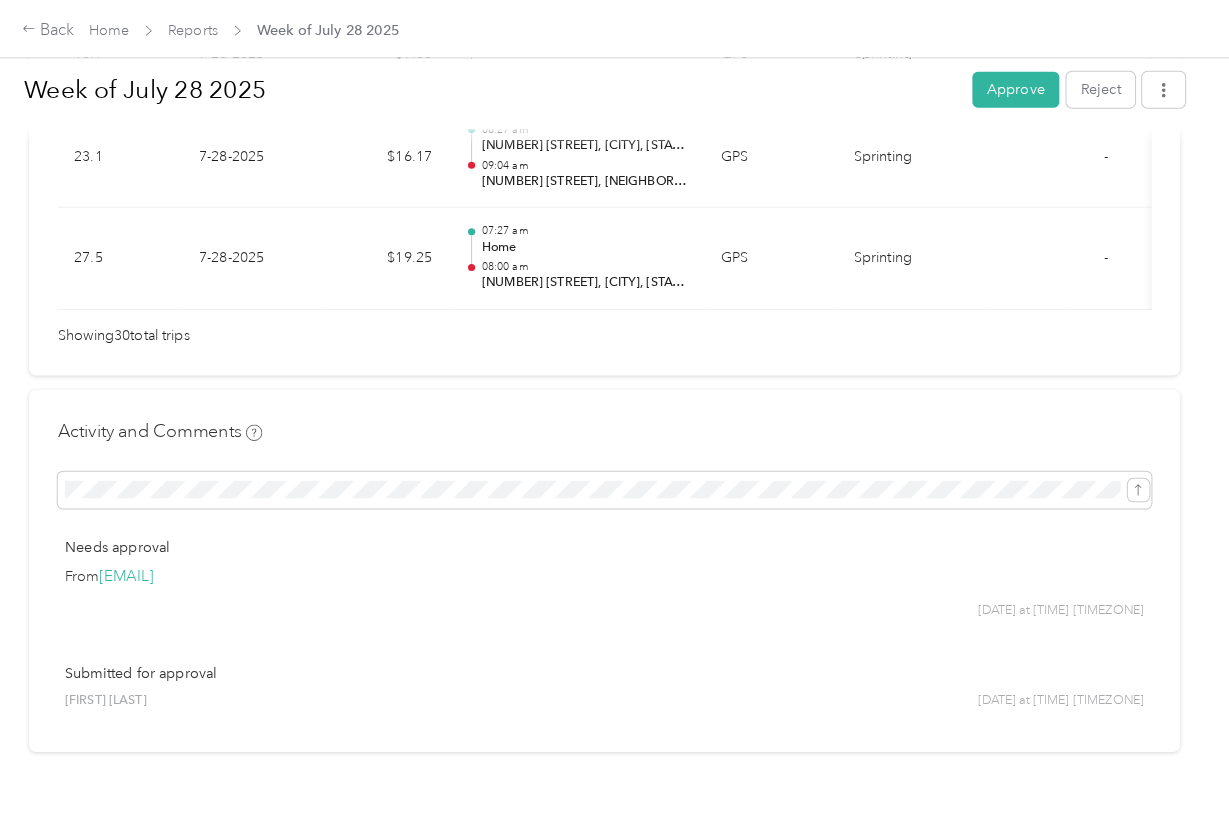 scroll, scrollTop: 3367, scrollLeft: 0, axis: vertical 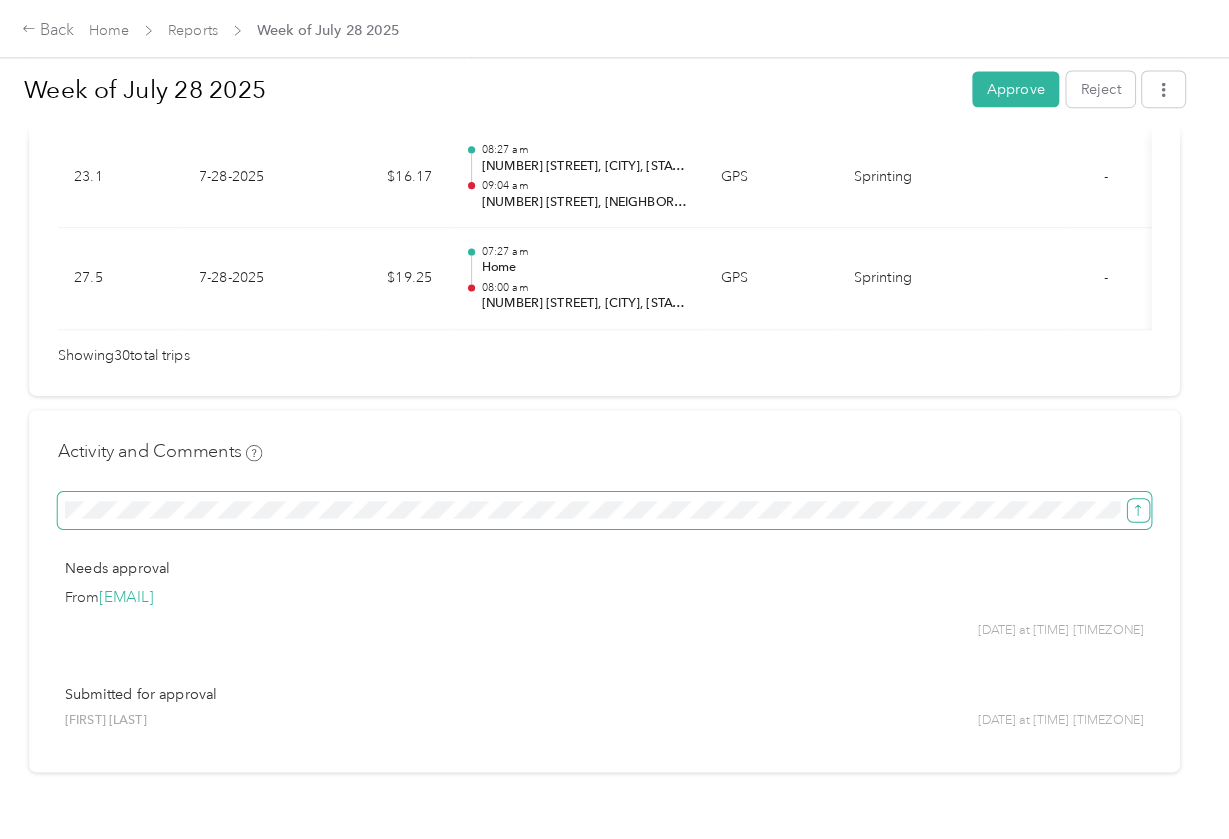 click 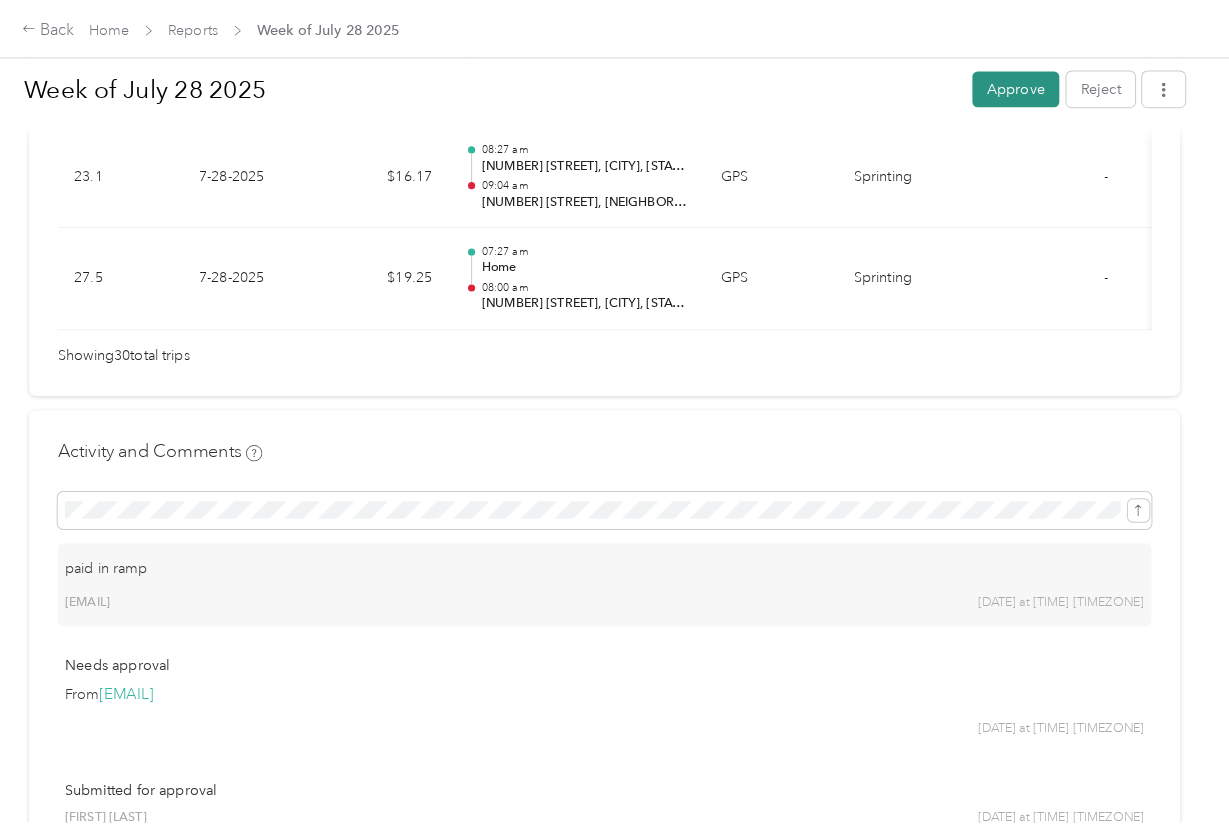 click on "Approve" at bounding box center [1011, 87] 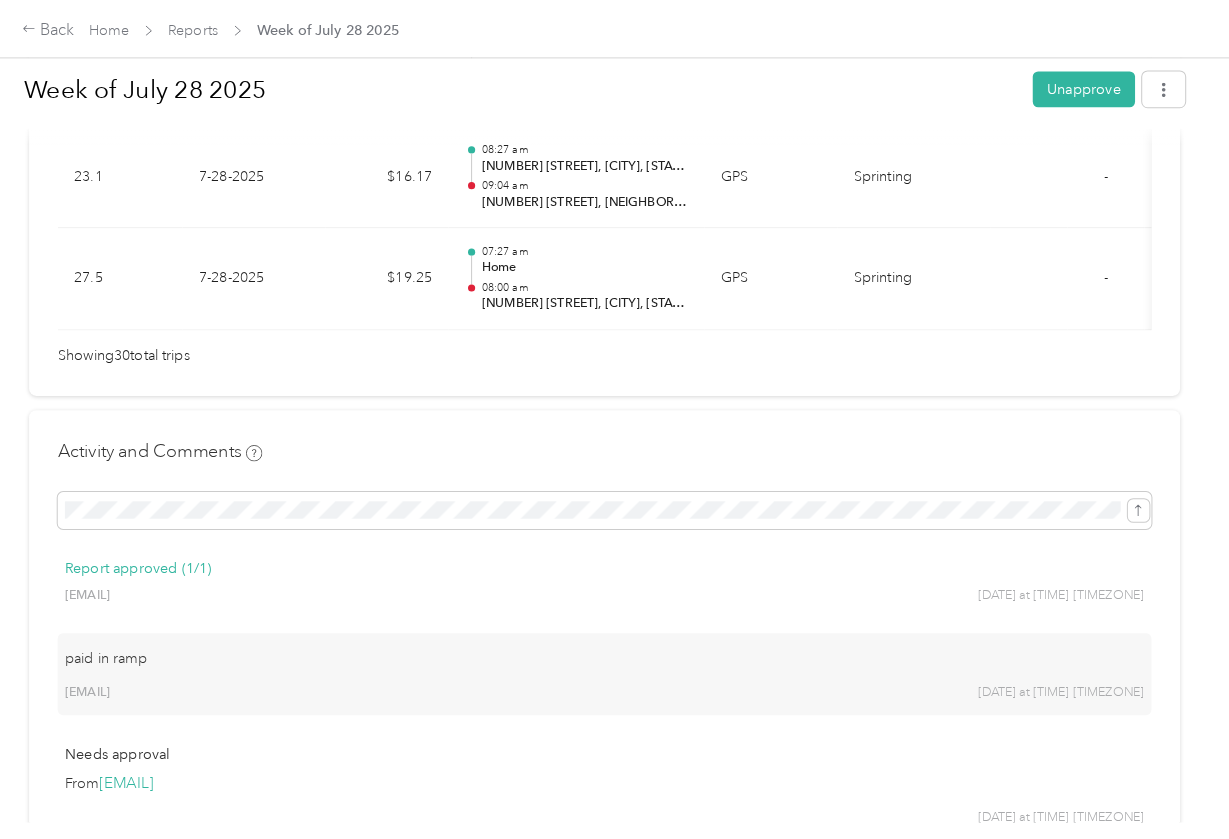 click on "Week of [DATE] Approve Reject Needs Approval Needs approval from you View  activity & comments Report Summary Mileage Total [CURRENCY][NUMBER] Net mileage   [NUMBER]   mi Variable rate   [CURRENCY] [NUMBER] / mi Expense Total [CURRENCY][NUMBER] Report total [CURRENCY][NUMBER] Report details Report ID [ID] Report period [DATE] - [DATE] Pay period Submitter [FIRST] [LAST] Submitted on [DATE] Approvers You Trips ([NUMBER]) Expense ([NUMBER]) Gross Miles Trip Date Value Location Track Method Purpose Notes Tags                   [NUMBER] [DATE] [CURRENCY][NUMBER] [TIME] [STREET], [CITY], [STATE] [TIME] Home GPS Sprinting - [NUMBER] [DATE] [CURRENCY][NUMBER] [TIME] [CITY], [COUNTY], [STATE], [POSTAL_CODE] [TIME] [STREET], [CITY], [COUNTY], [STATE], [POSTAL_CODE] GPS Sprinting - [NUMBER] [DATE] [CURRENCY][NUMBER] [TIME] [STREET], [CITY], [STATE] [TIME] [STREET], [CITY], [STATE] GPS Sprinting - [NUMBER] [DATE] [CURRENCY][NUMBER] [TIME] [STREET], [CITY], [STATE] [TIME] [STREET], [CITY], [STATE] GPS Sprinting - [NUMBER] [DATE] [CURRENCY][NUMBER] [TIME] [TIME] GPS" at bounding box center [609, 402] 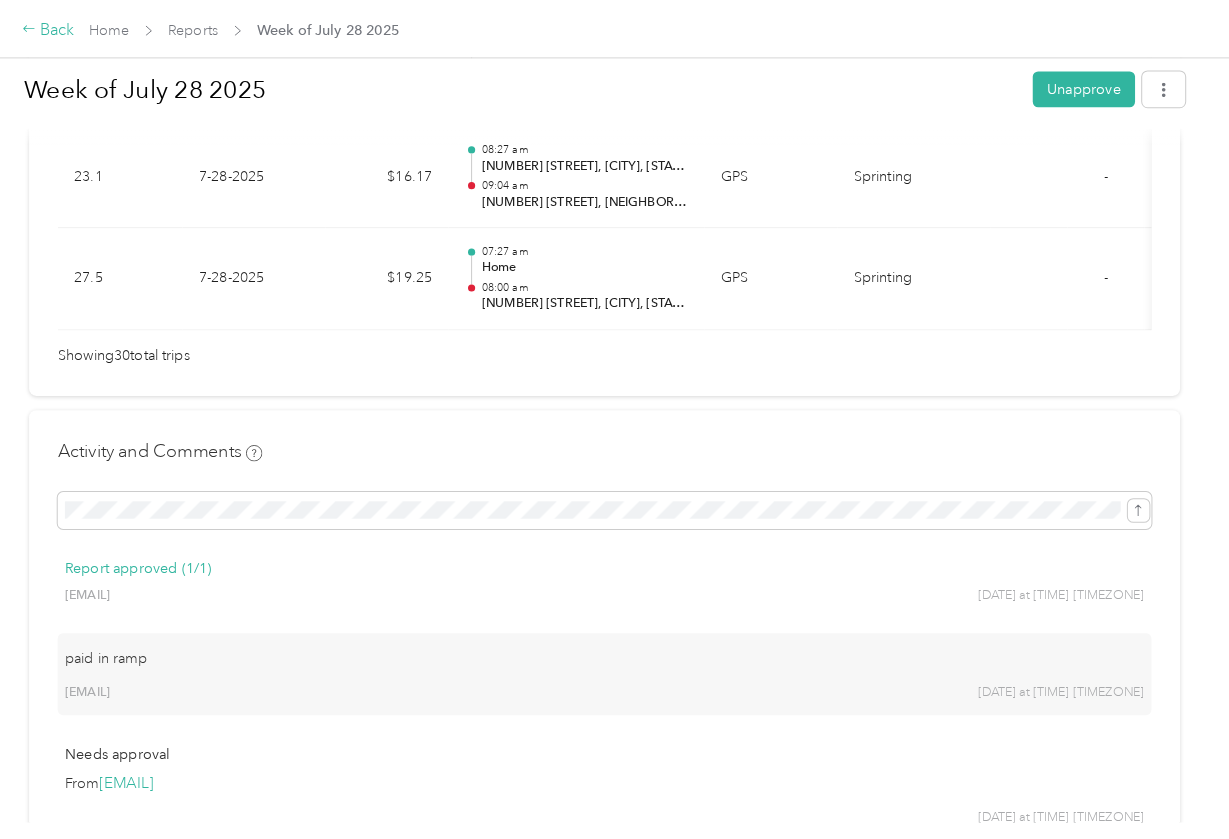 click on "Back" at bounding box center [66, 30] 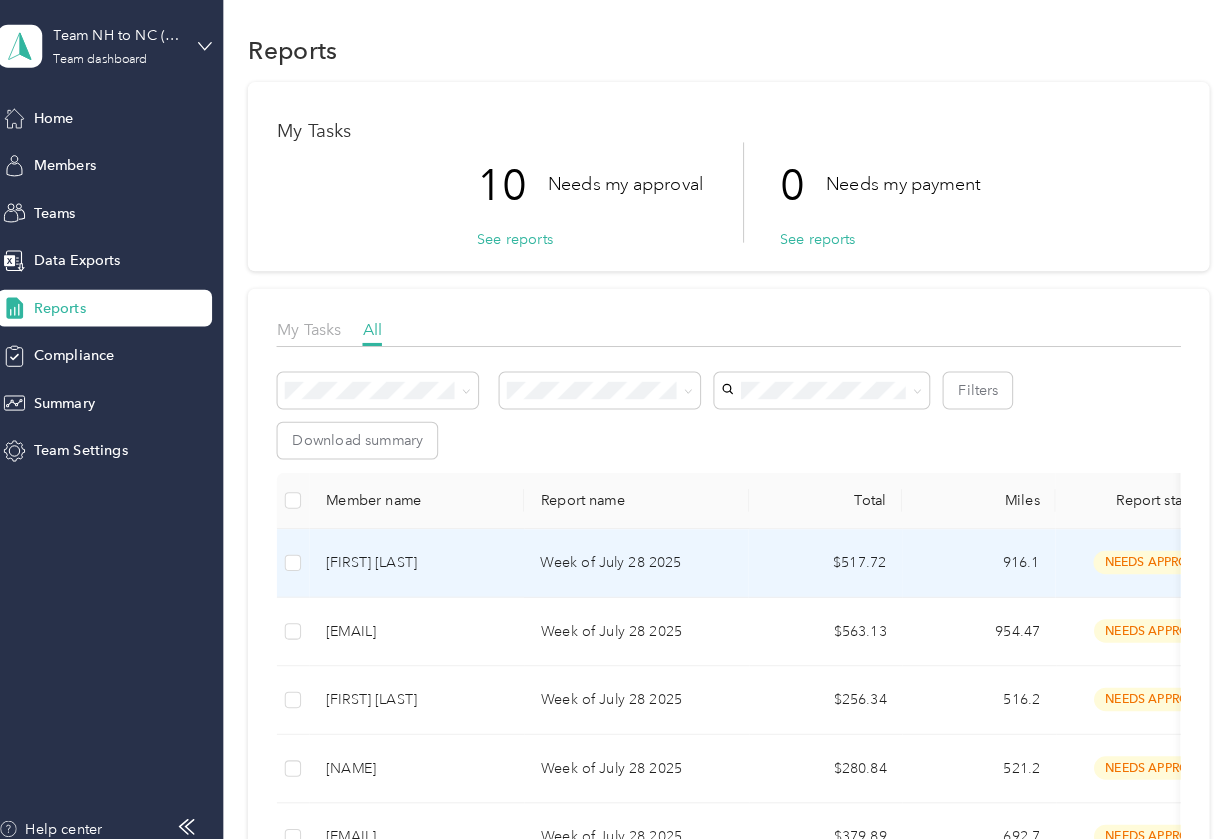 click on "[FIRST] [LAST]" at bounding box center [420, 558] 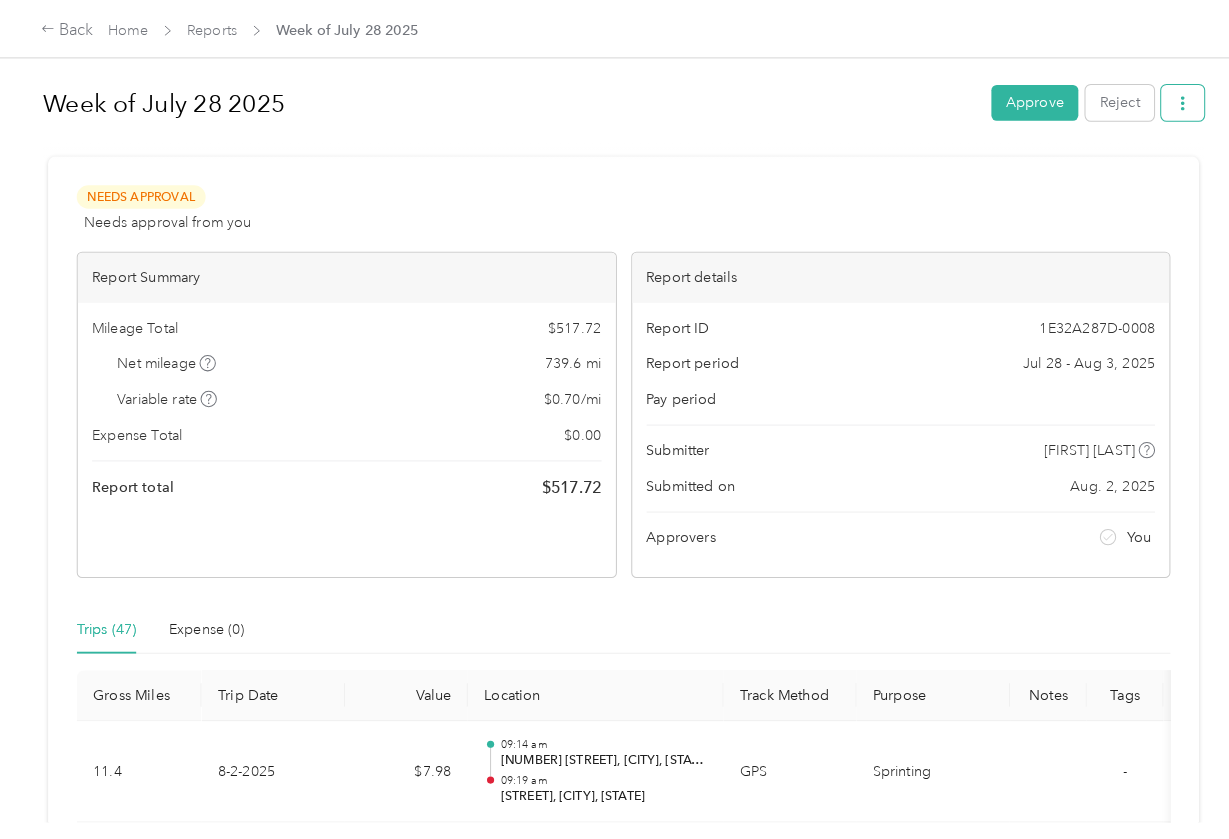 click at bounding box center [1156, 100] 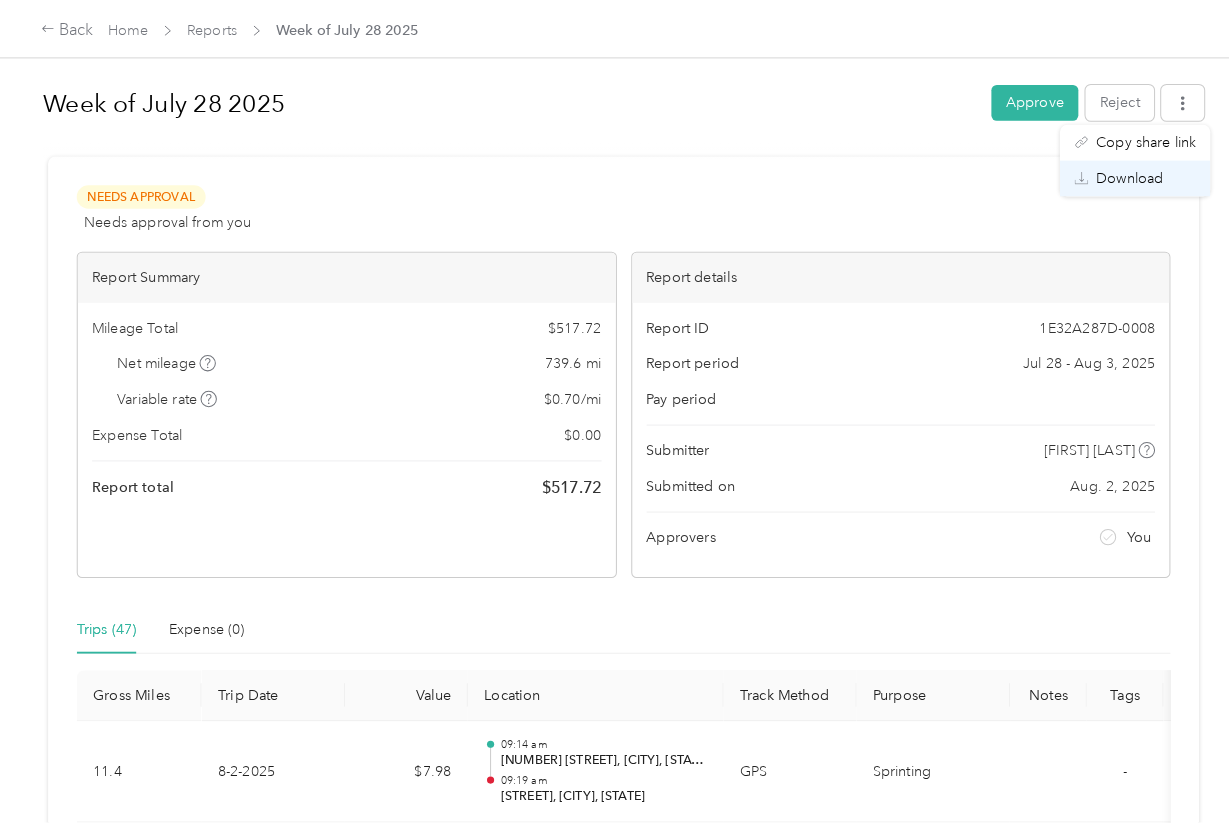 click on "Download" at bounding box center (1104, 174) 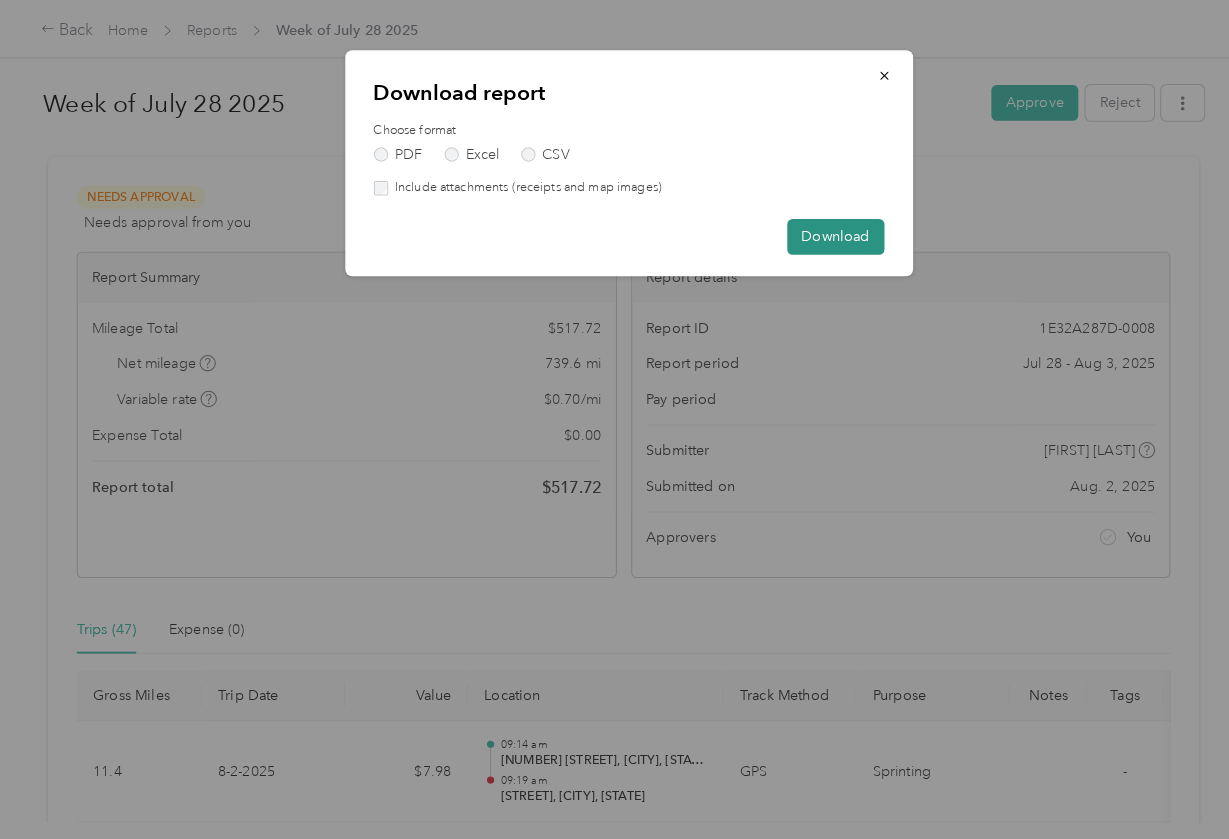 click on "Download" at bounding box center (816, 231) 